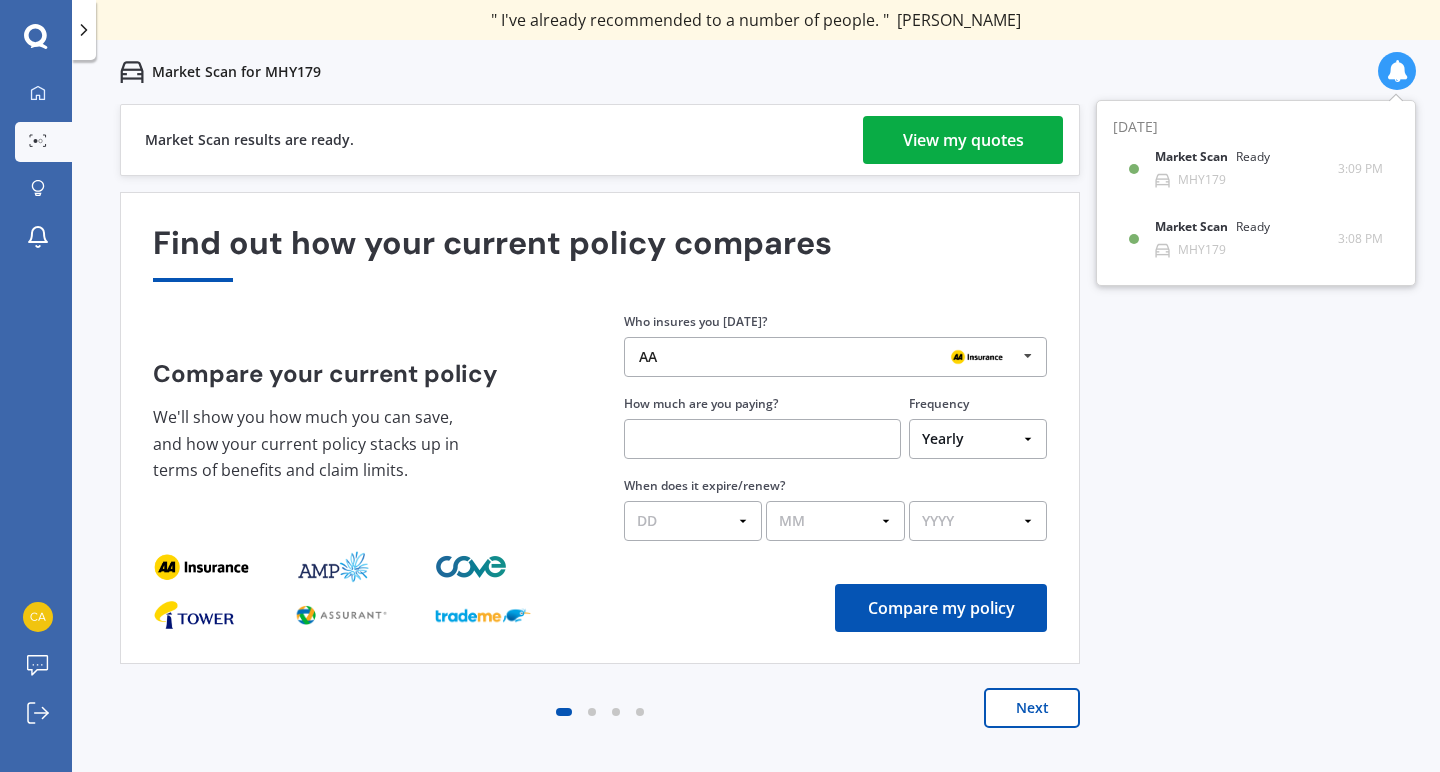 scroll, scrollTop: 0, scrollLeft: 0, axis: both 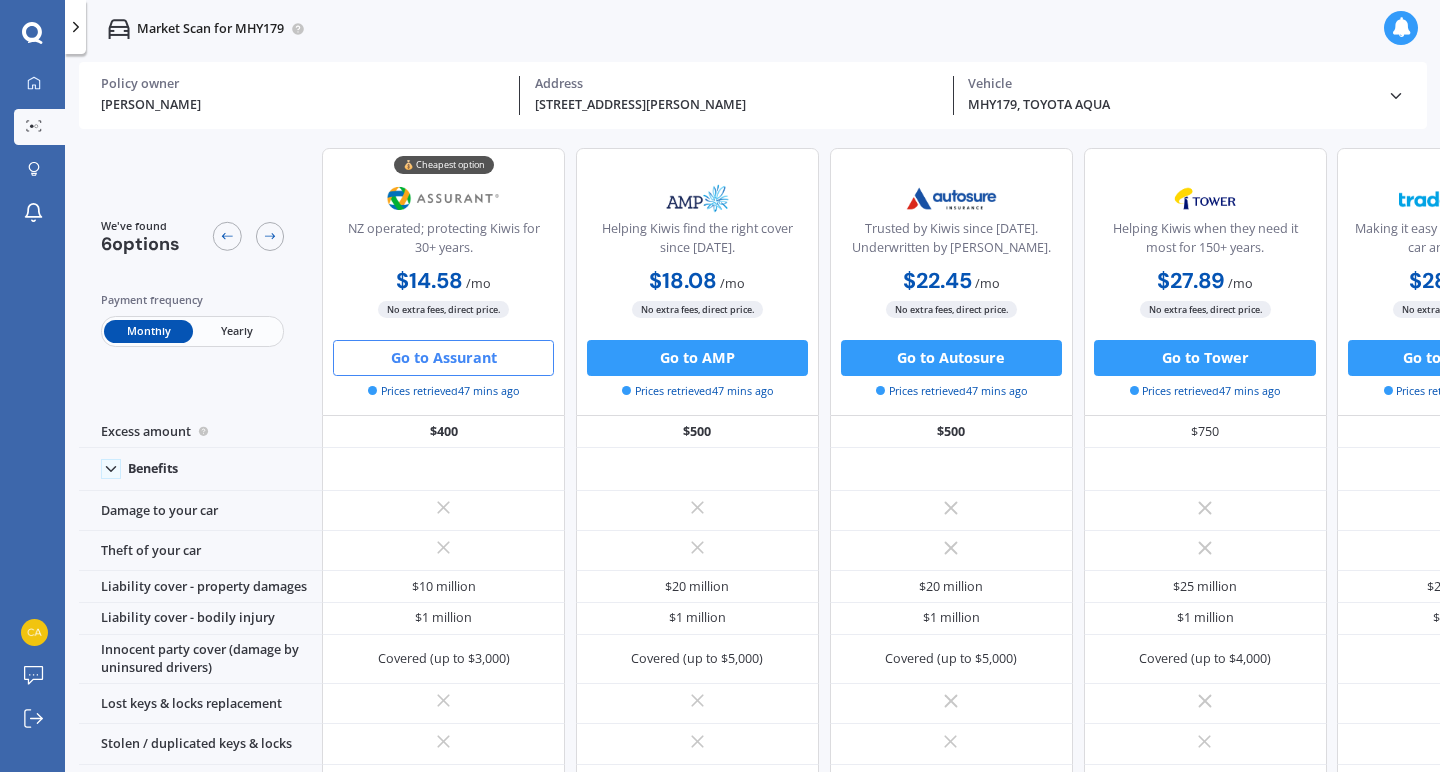 click on "Go to Assurant" at bounding box center (443, 358) 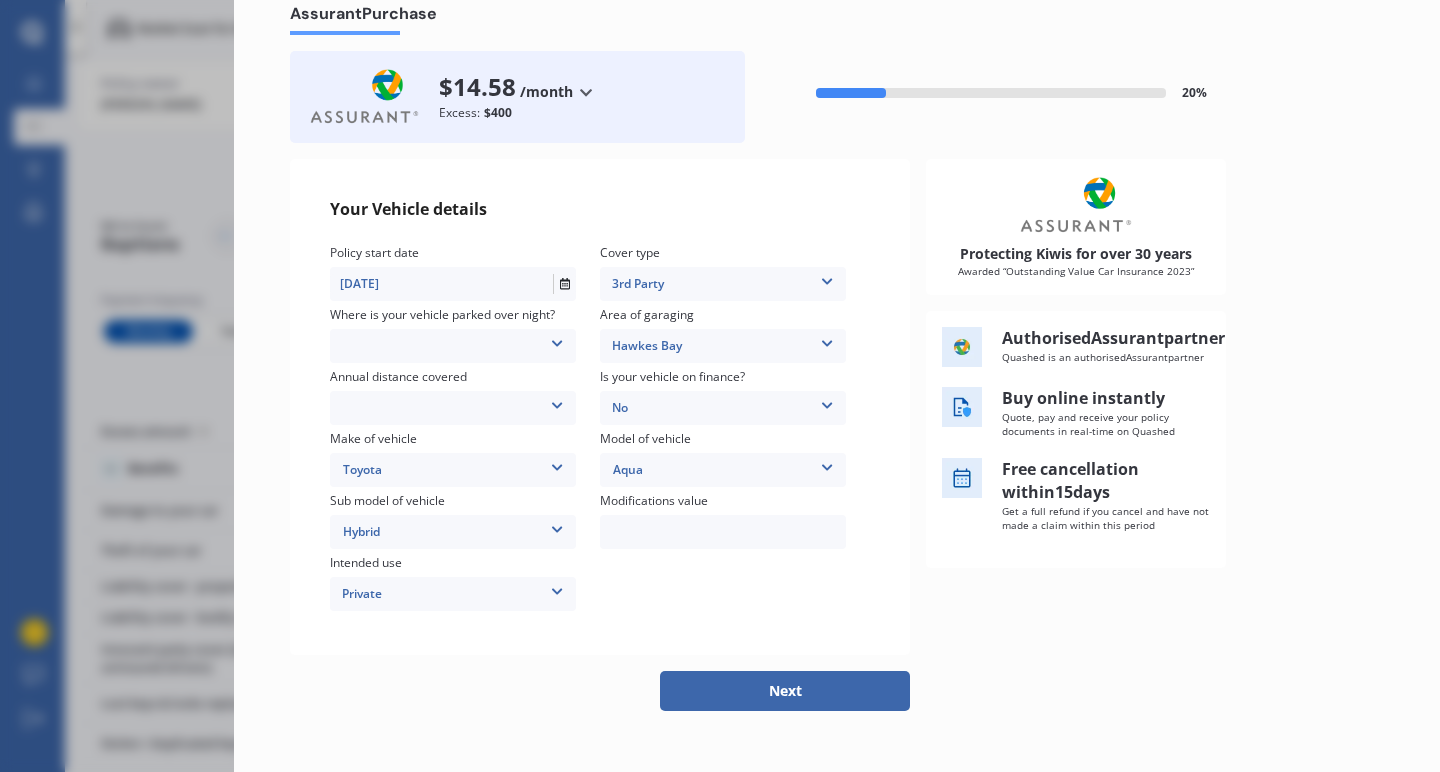scroll, scrollTop: 87, scrollLeft: 0, axis: vertical 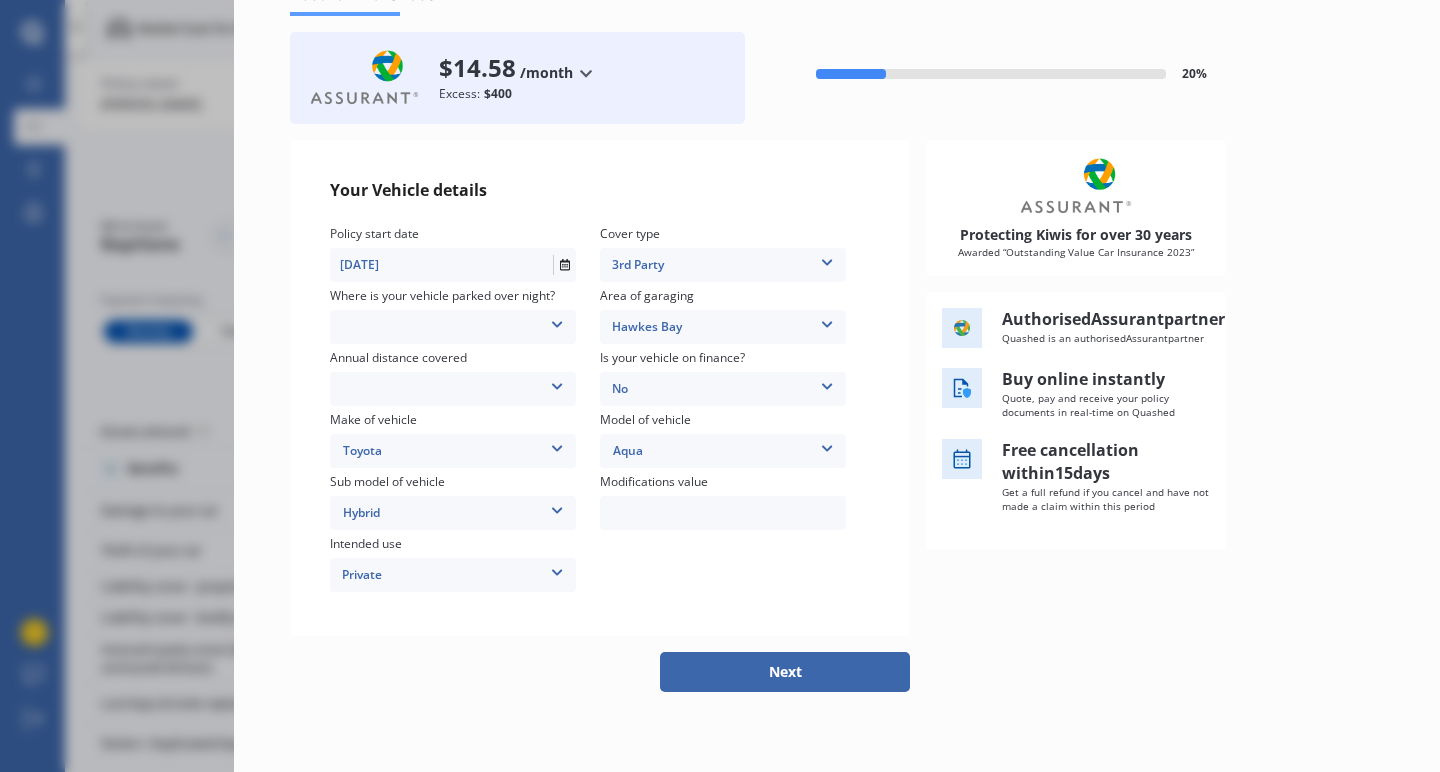 click at bounding box center [557, 321] 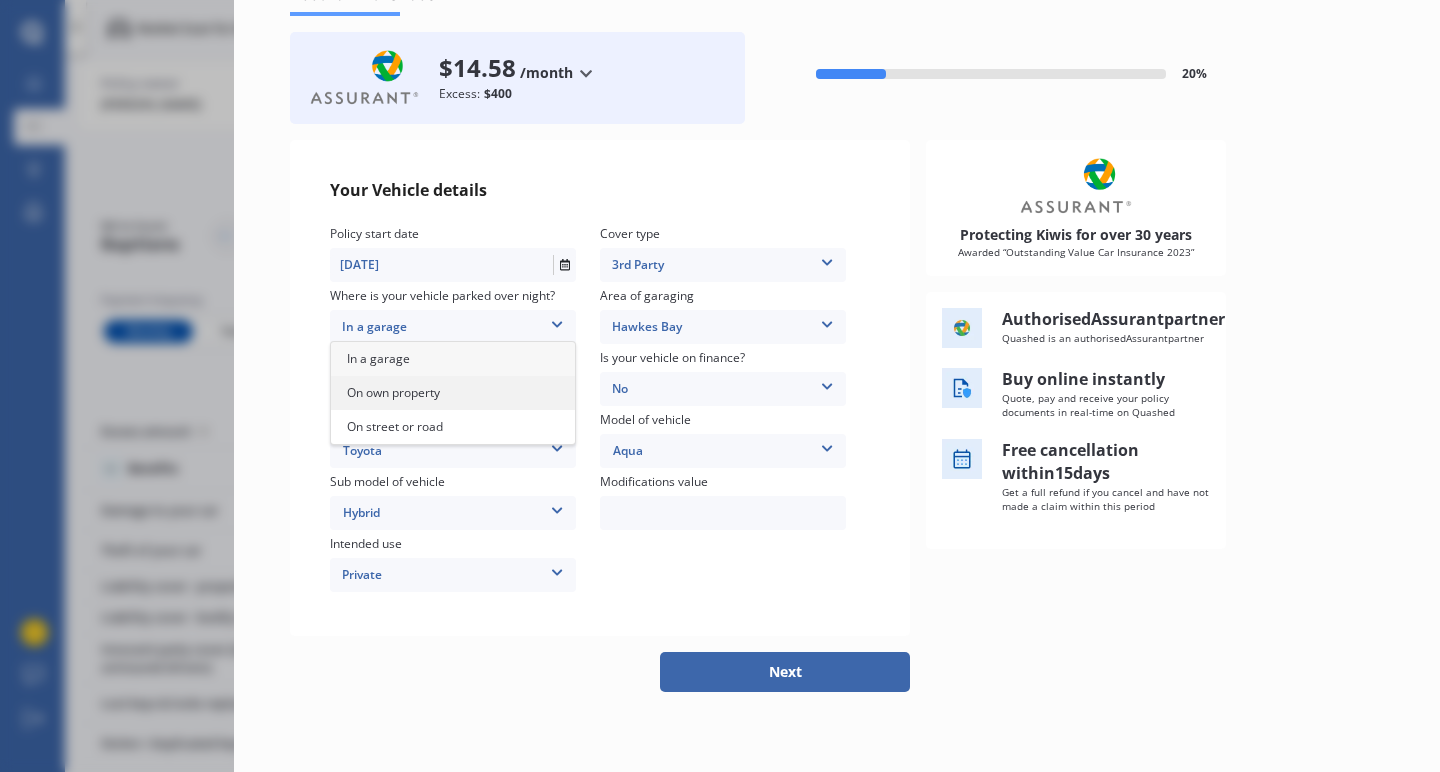 click on "On own property" at bounding box center (453, 393) 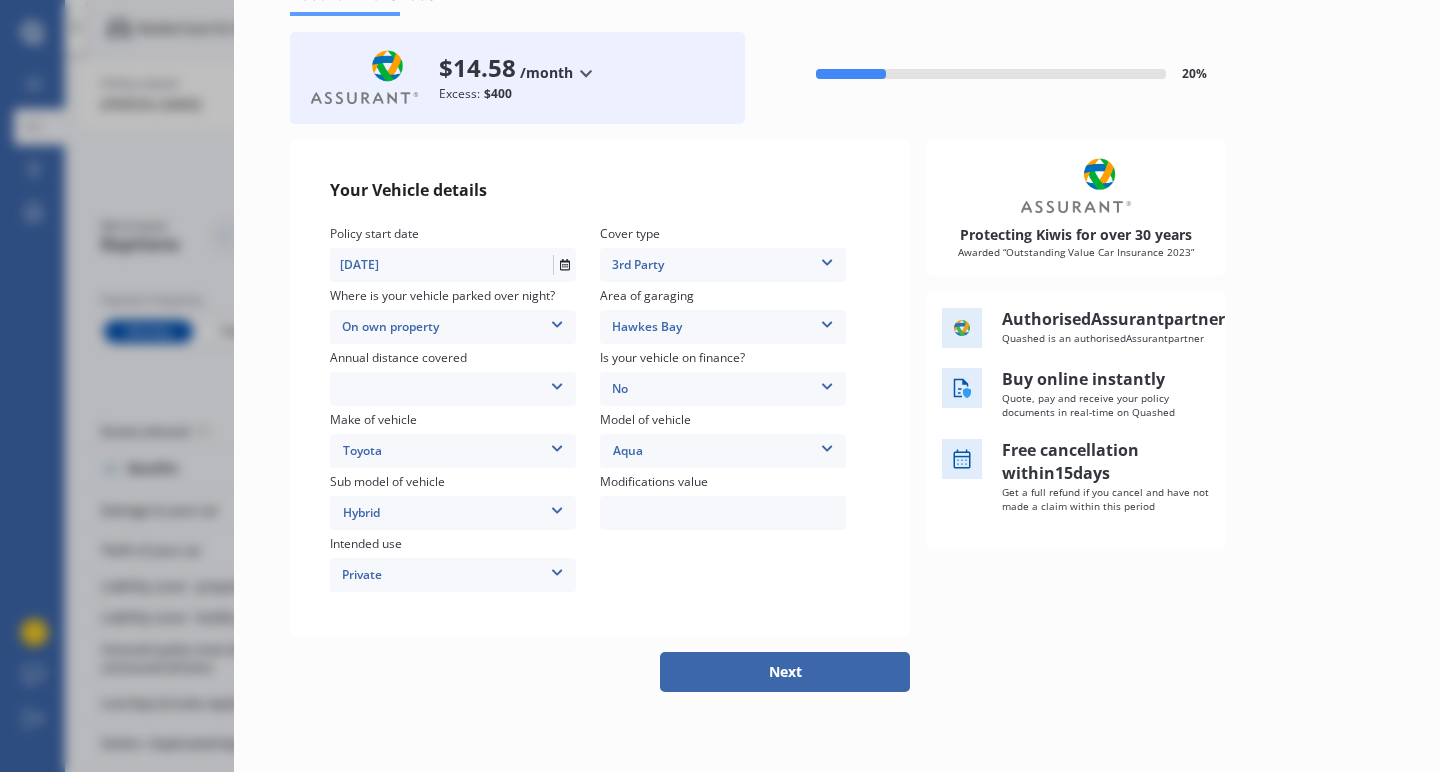 click at bounding box center (557, 383) 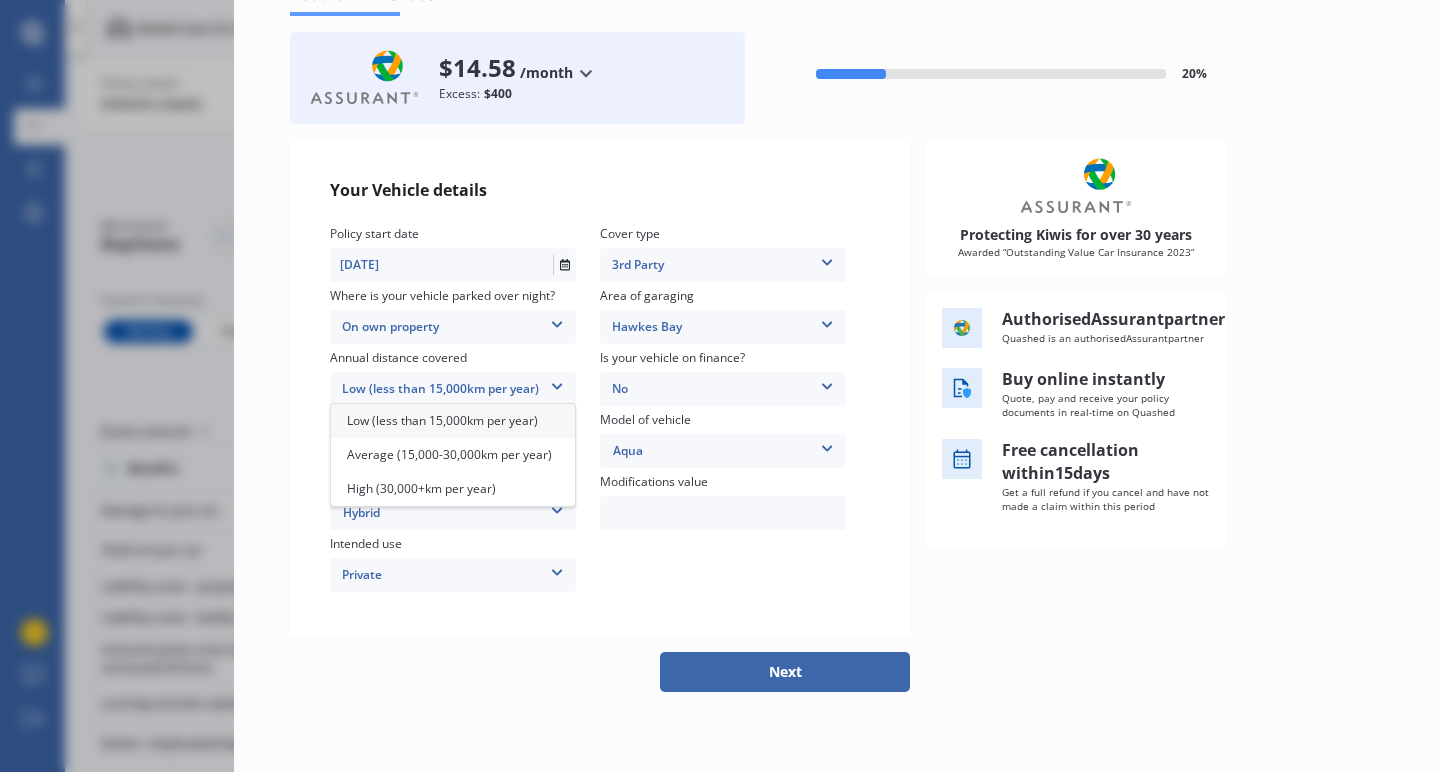 click on "Low (less than 15,000km per year)" at bounding box center (442, 420) 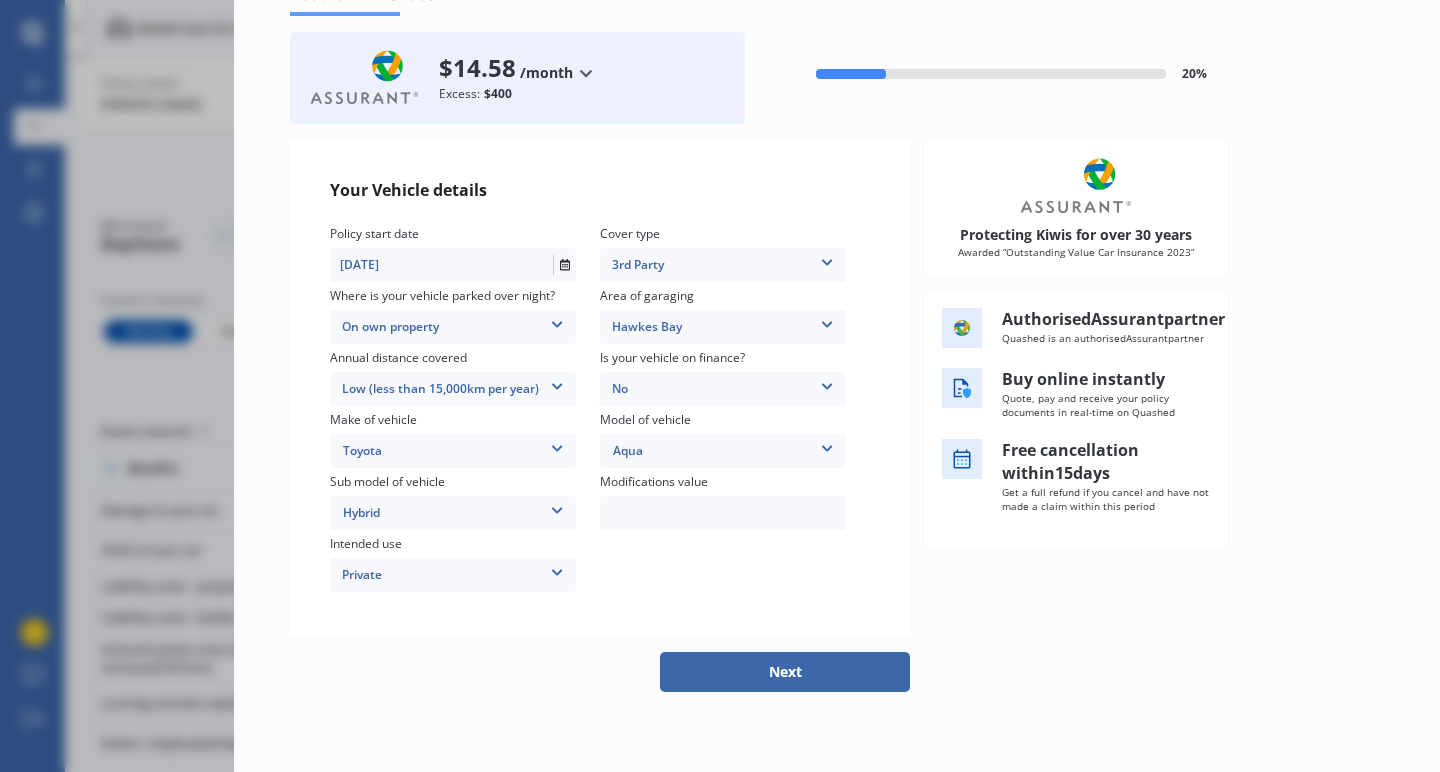 click on "Next" at bounding box center [785, 672] 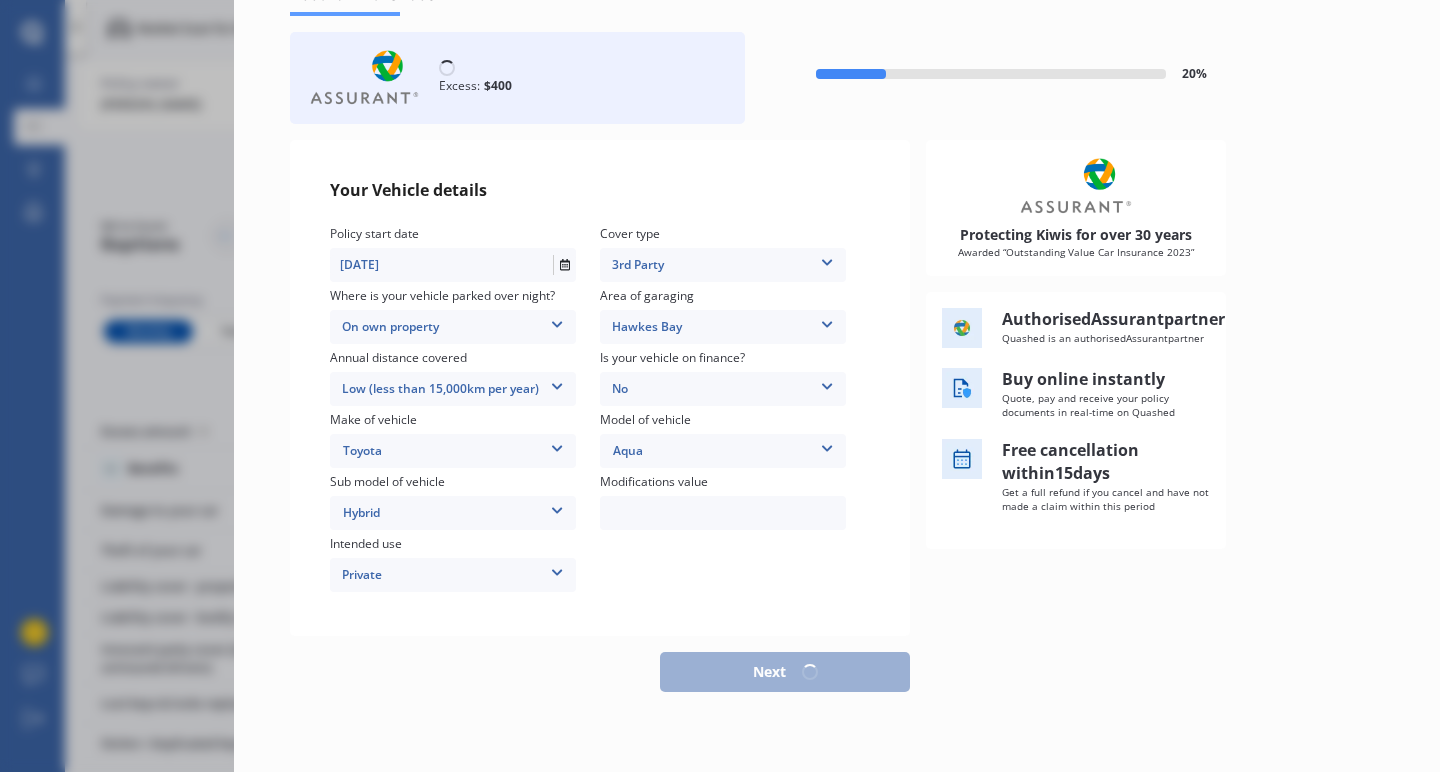 select on "13" 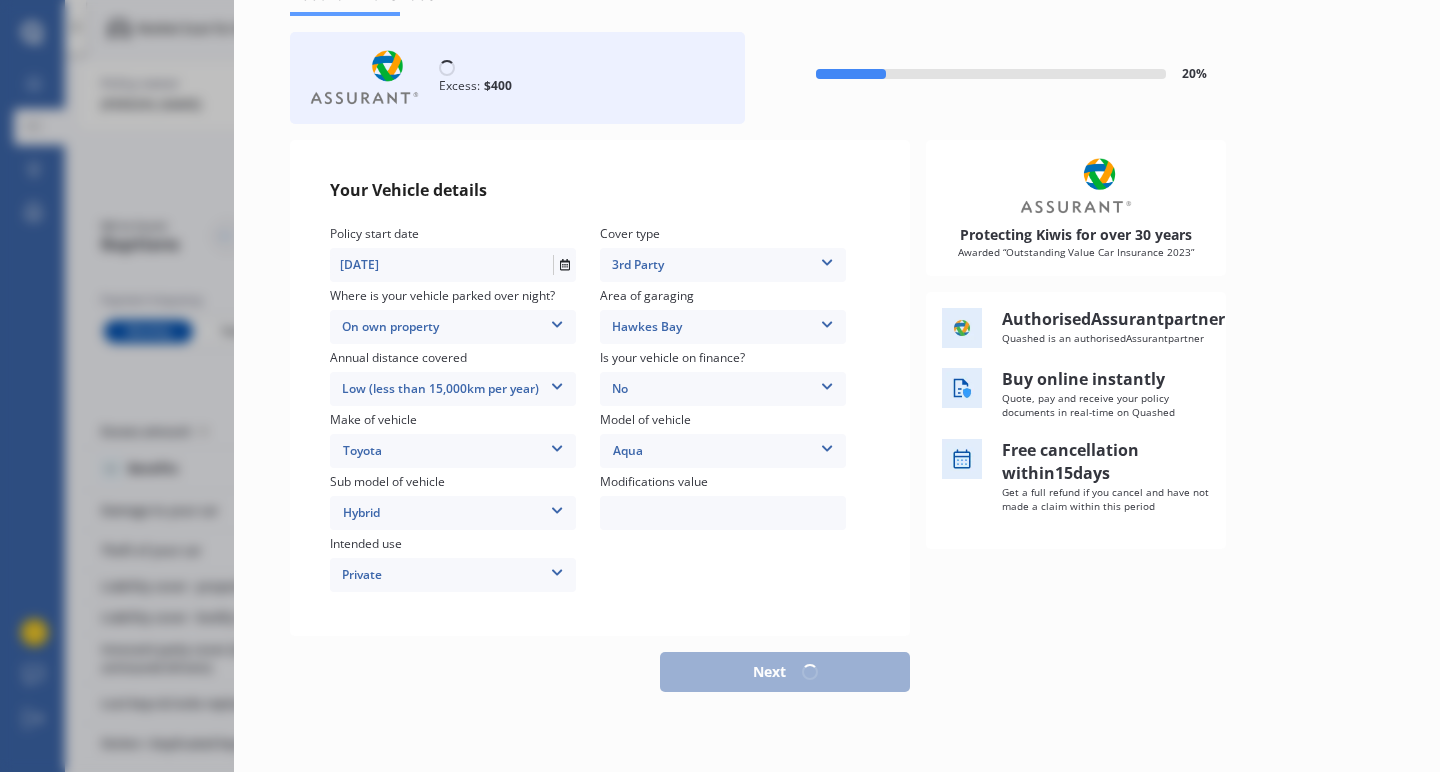 select on "1994" 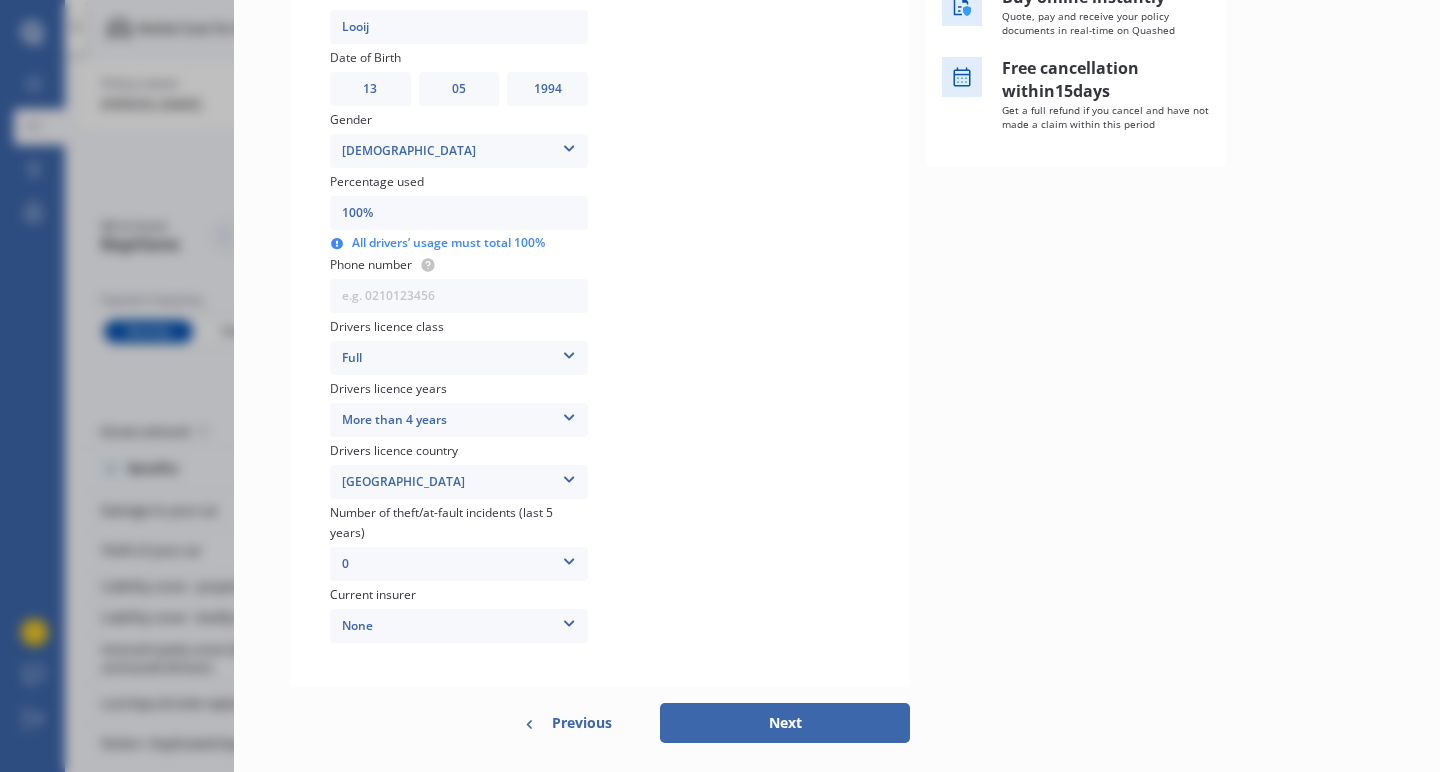 scroll, scrollTop: 466, scrollLeft: 0, axis: vertical 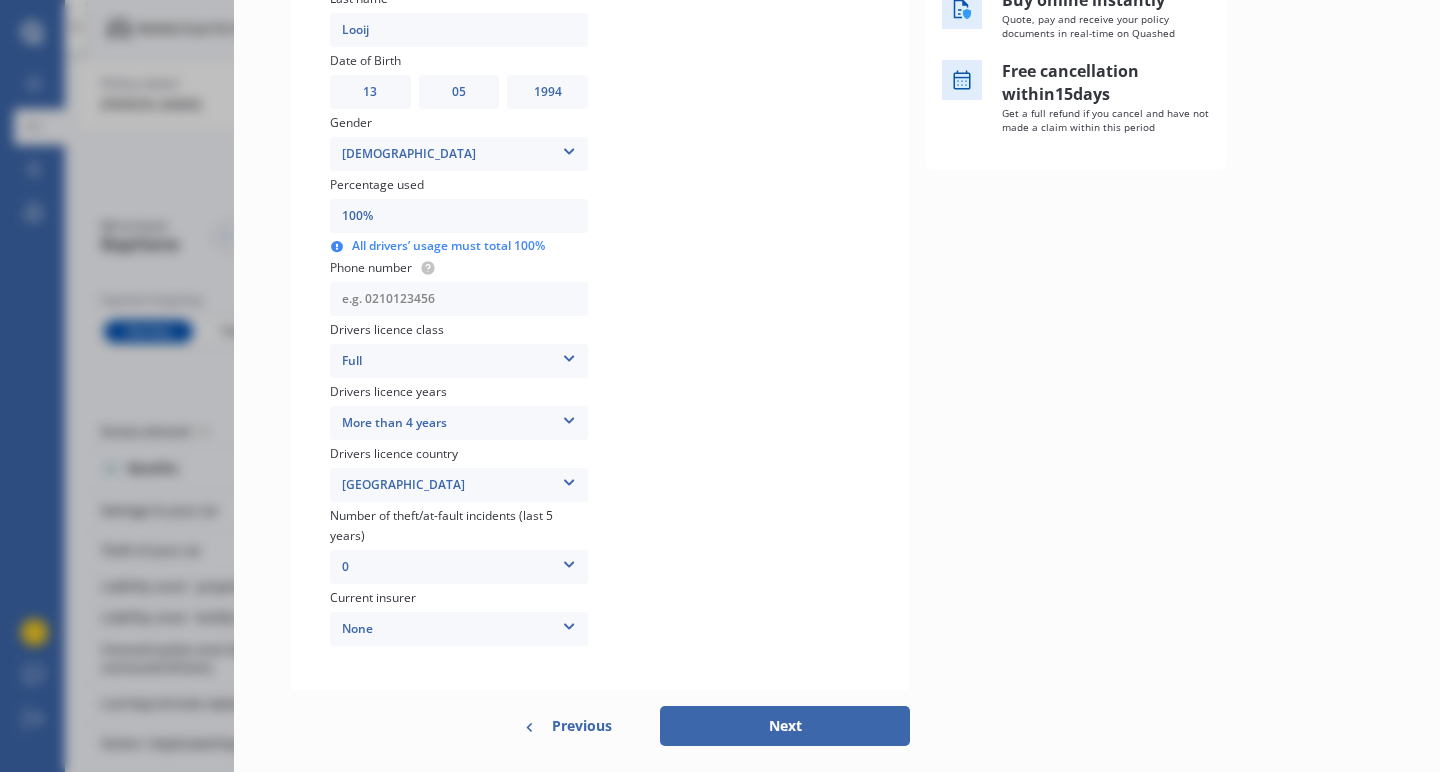 click at bounding box center [459, 299] 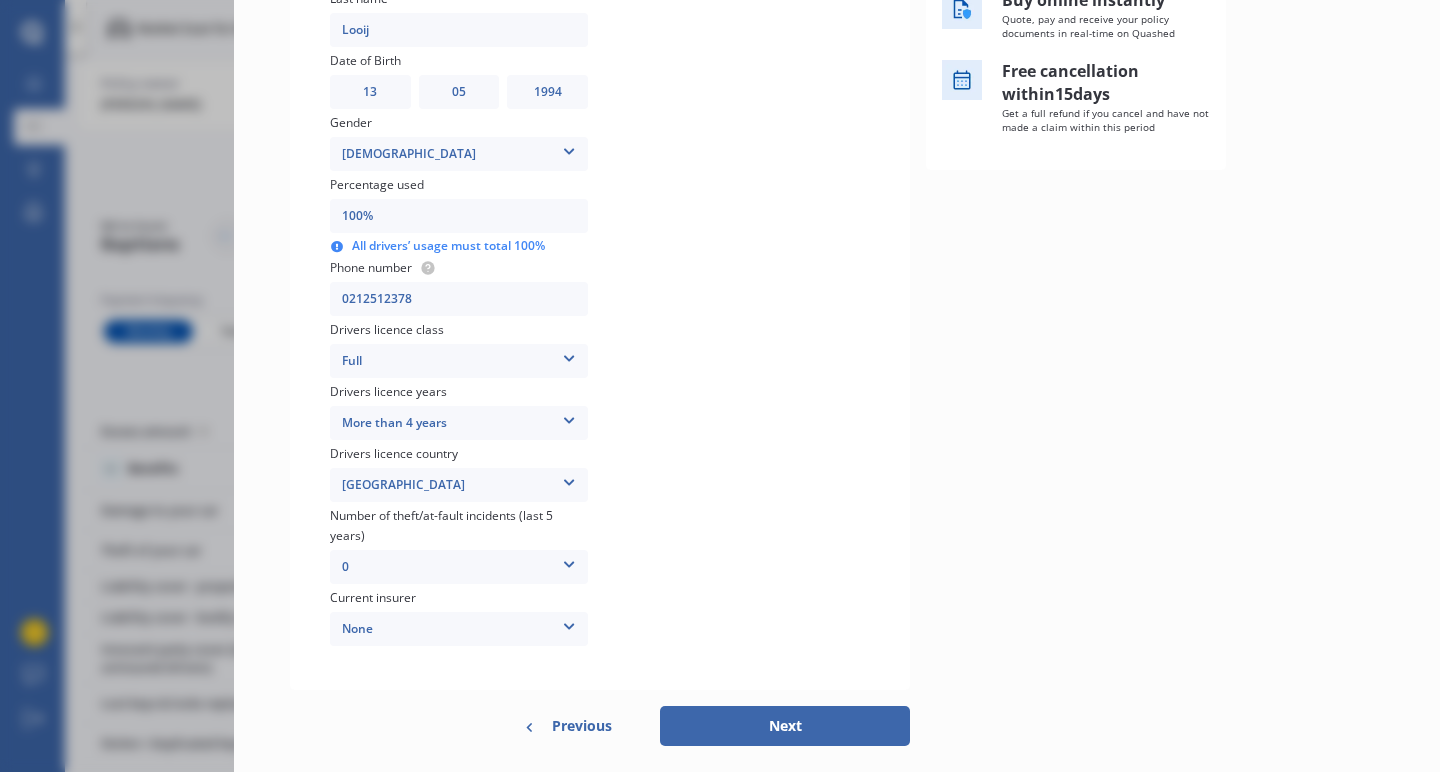 type on "0212512378" 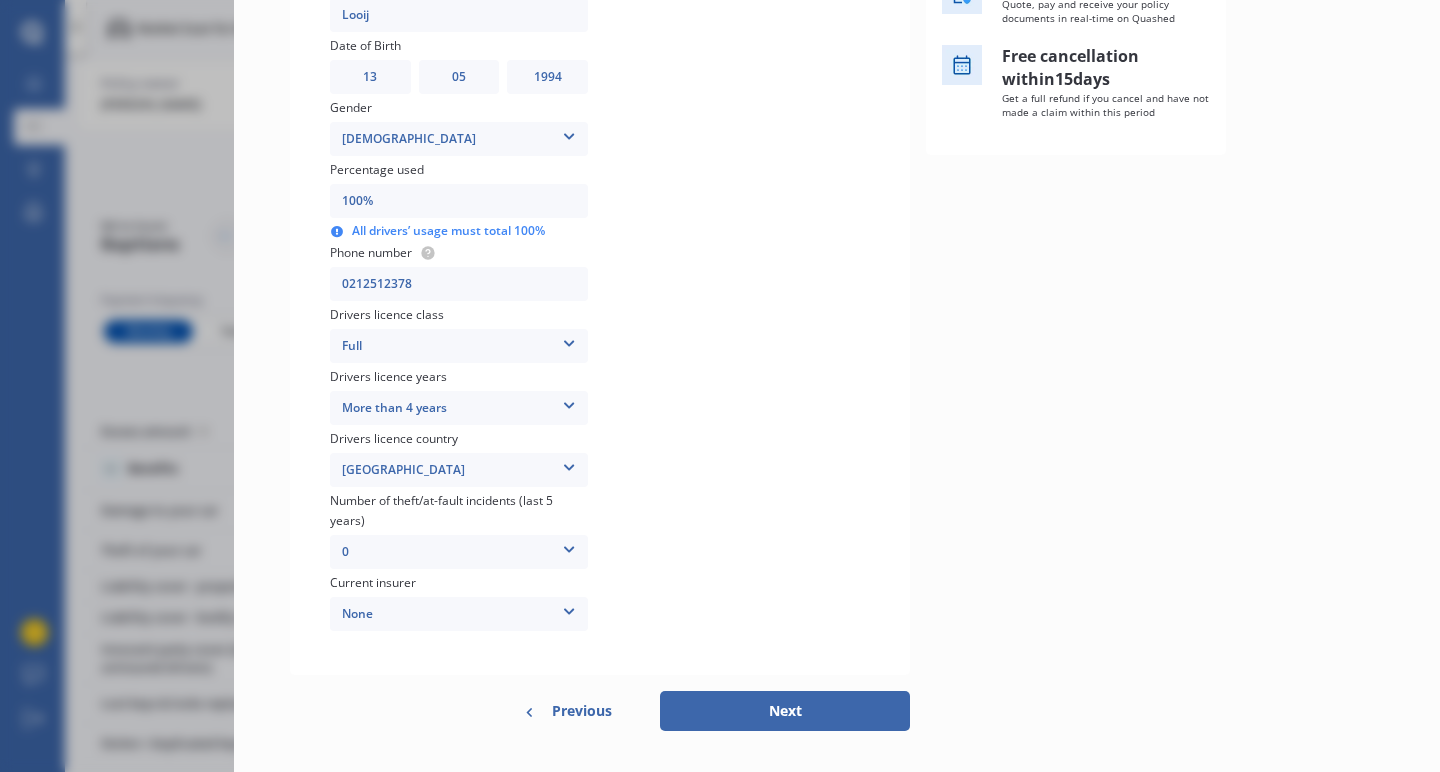 click at bounding box center [569, 608] 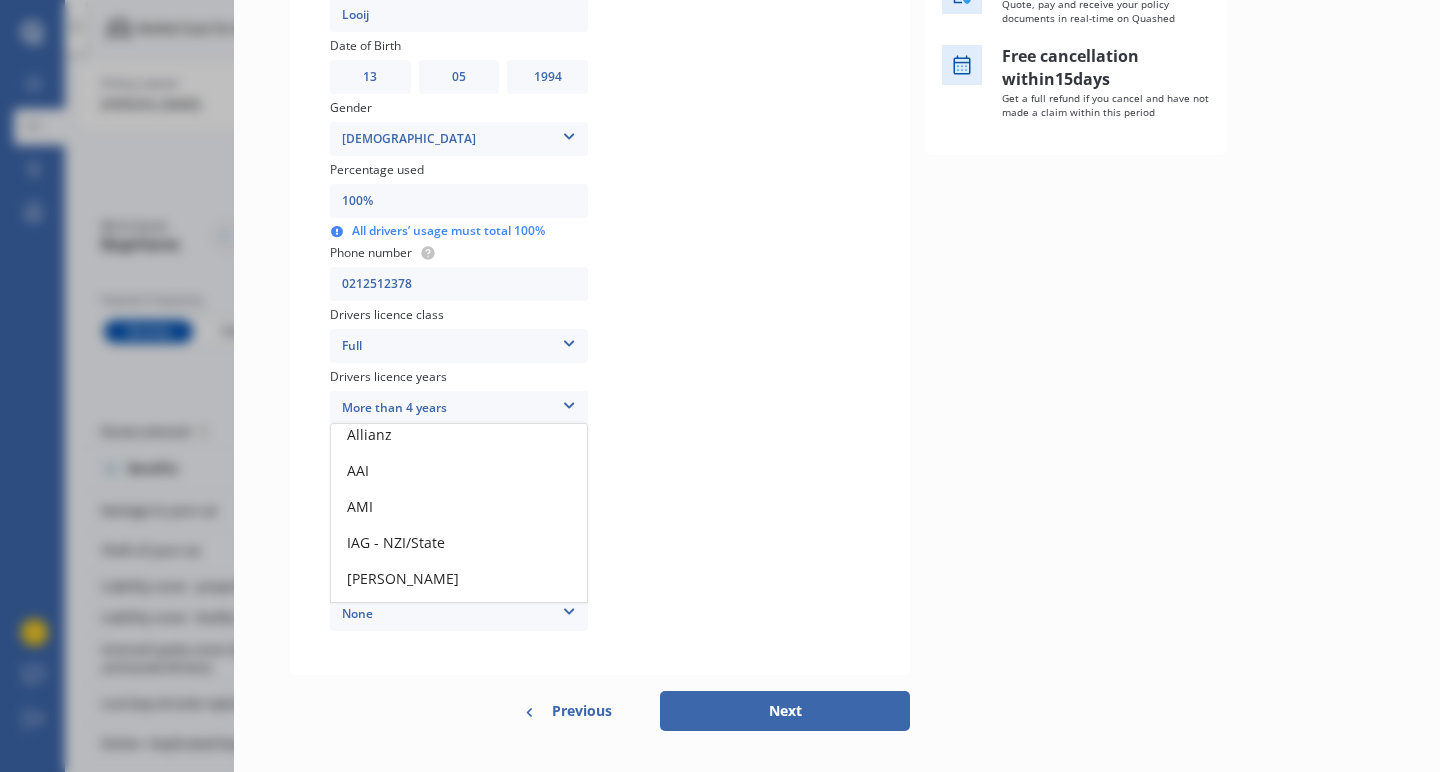scroll, scrollTop: 0, scrollLeft: 0, axis: both 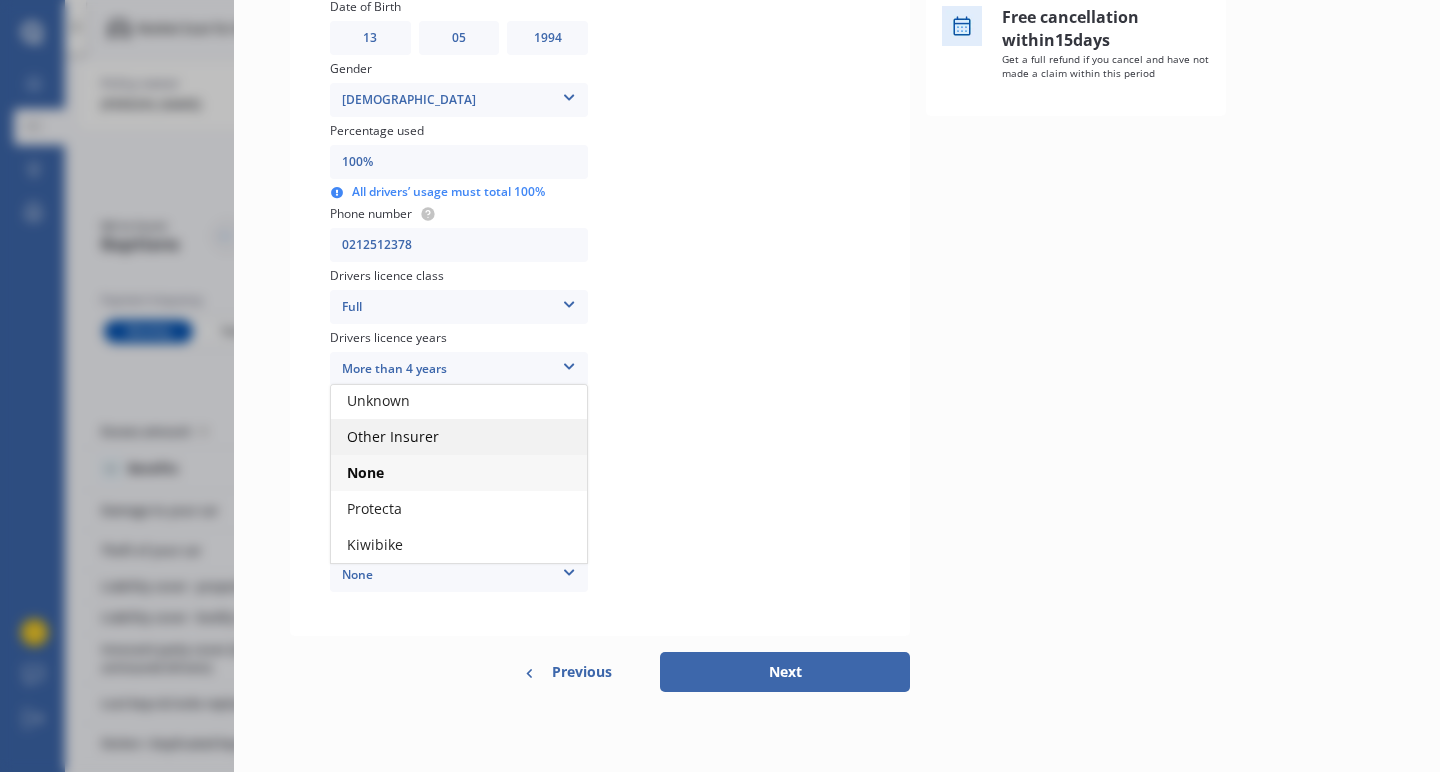 click on "Other Insurer" at bounding box center [393, 436] 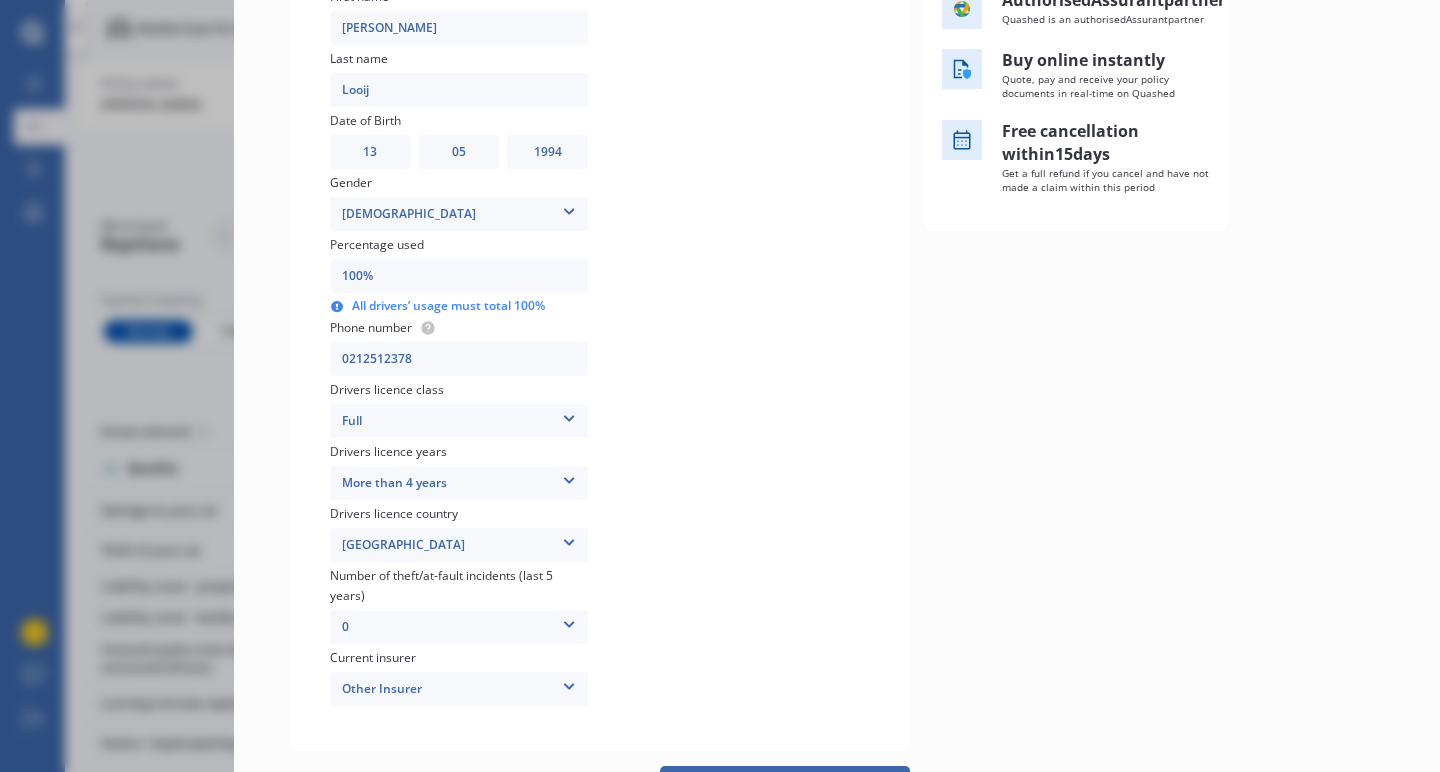 scroll, scrollTop: 520, scrollLeft: 0, axis: vertical 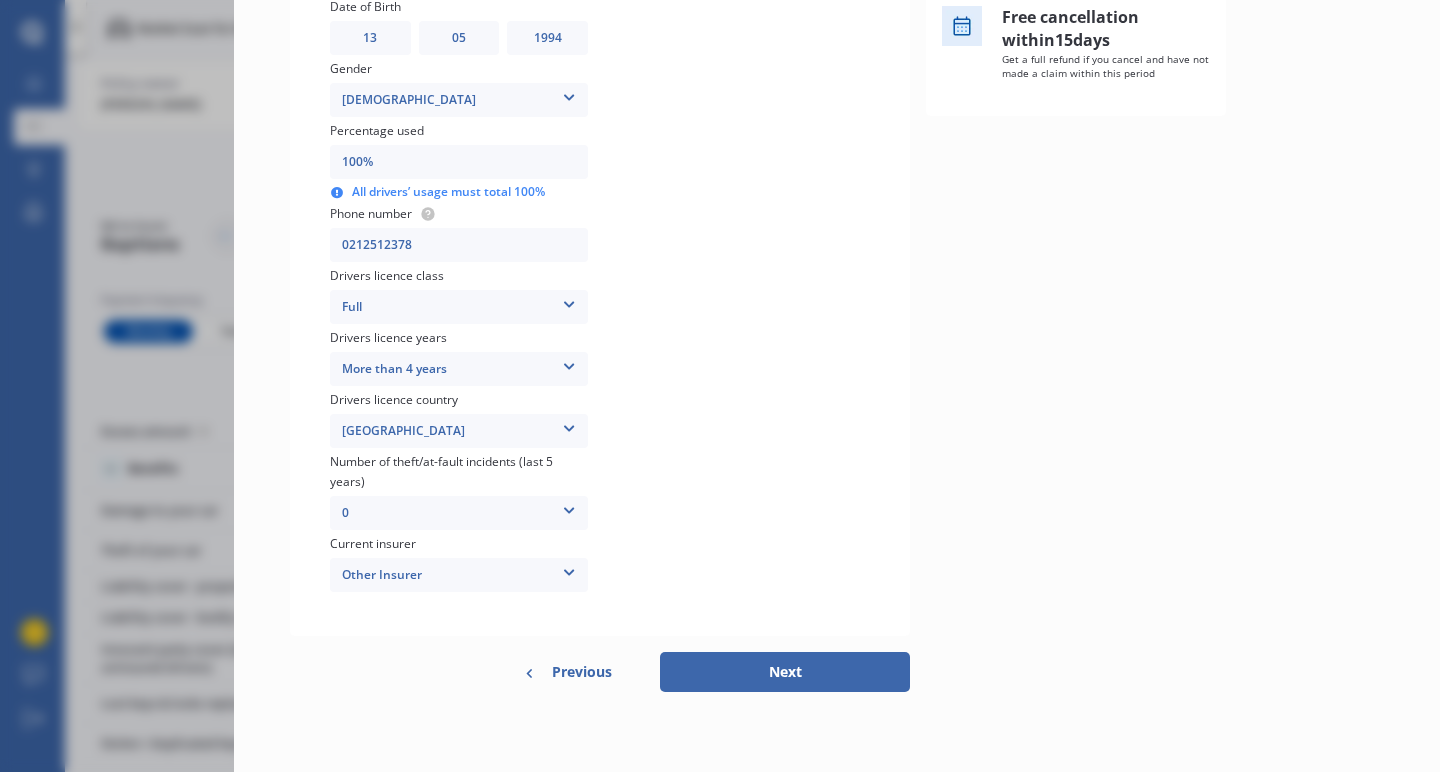 click on "Next" at bounding box center [785, 672] 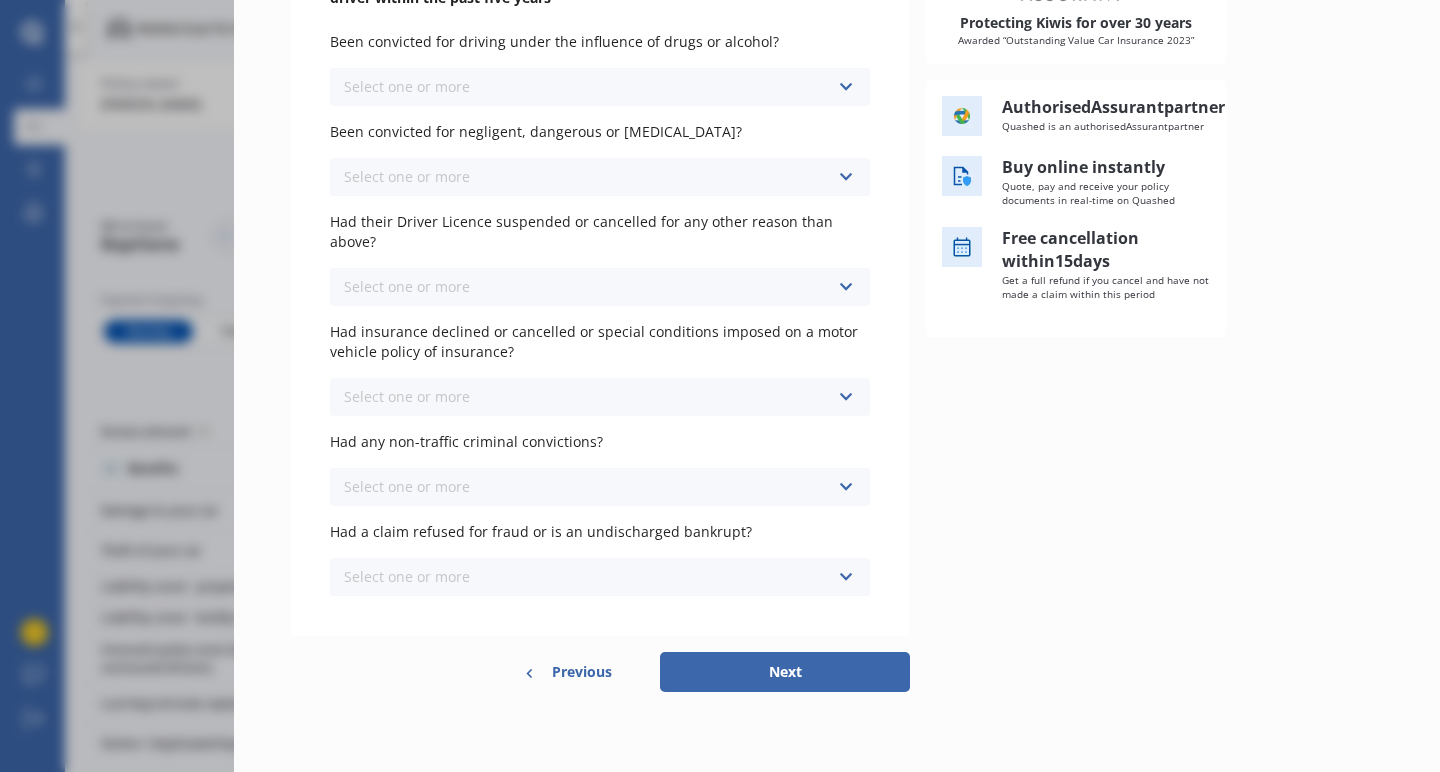 scroll, scrollTop: 0, scrollLeft: 0, axis: both 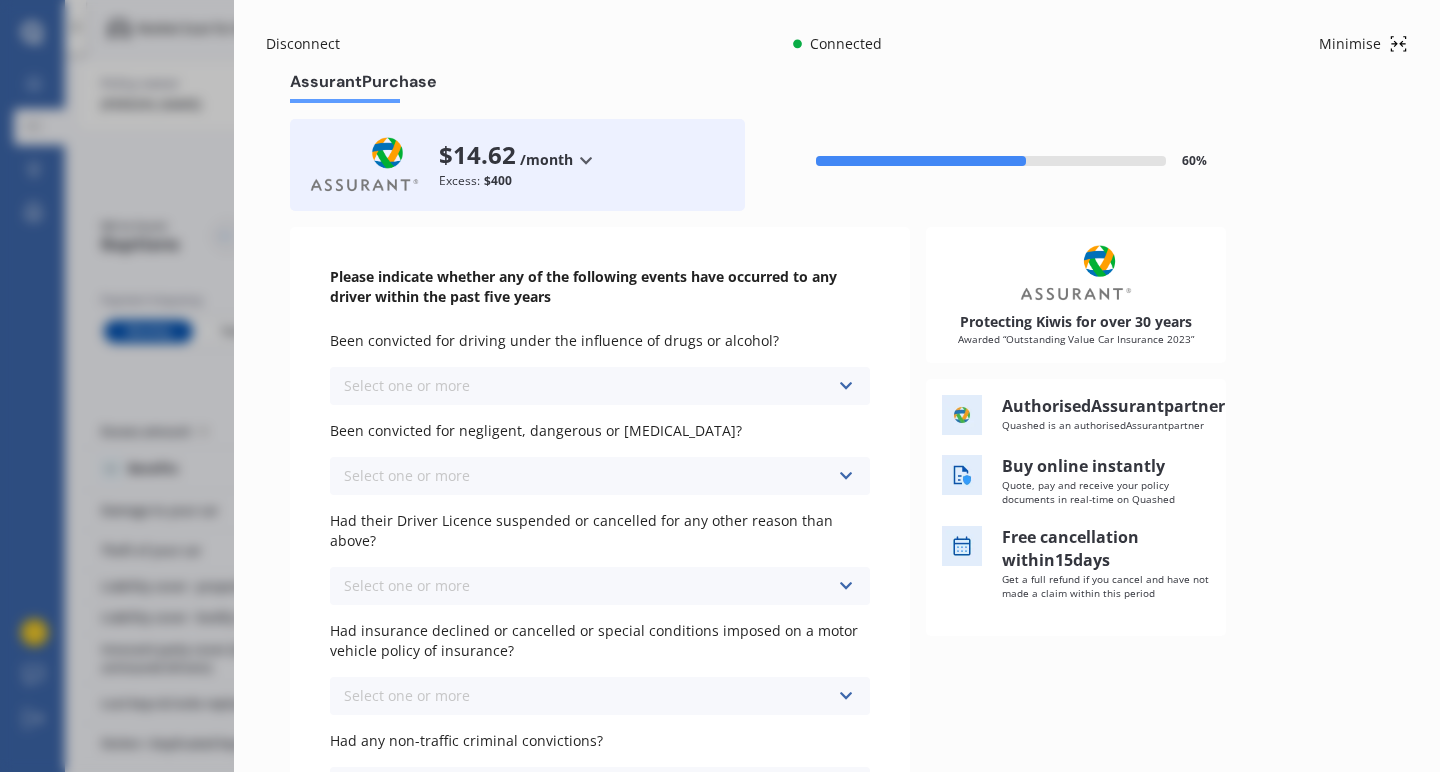 click on "Select one or more Never, or over [DATE] Last year 1 to [DATE] 2 to [DATE] 3 to [DATE]" at bounding box center (600, 386) 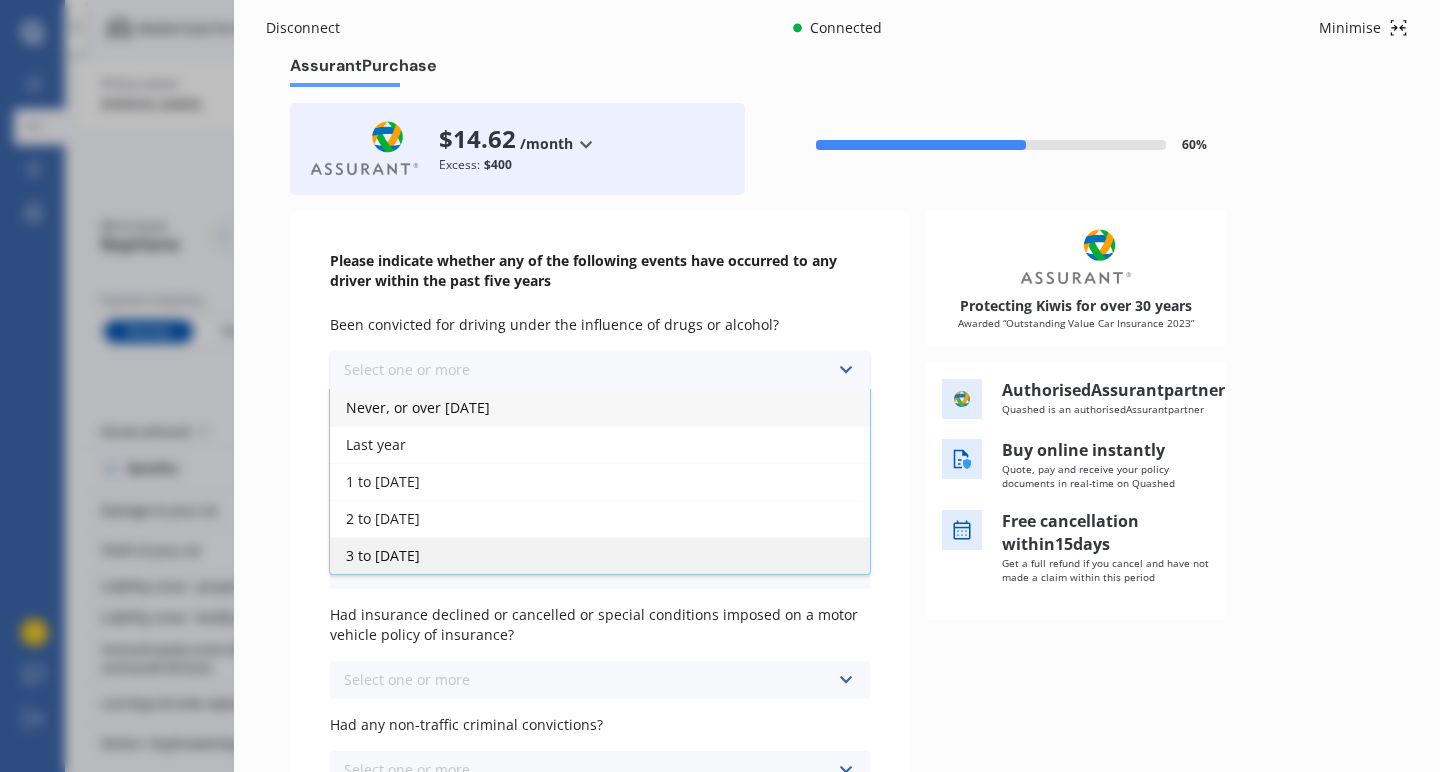 scroll, scrollTop: 0, scrollLeft: 0, axis: both 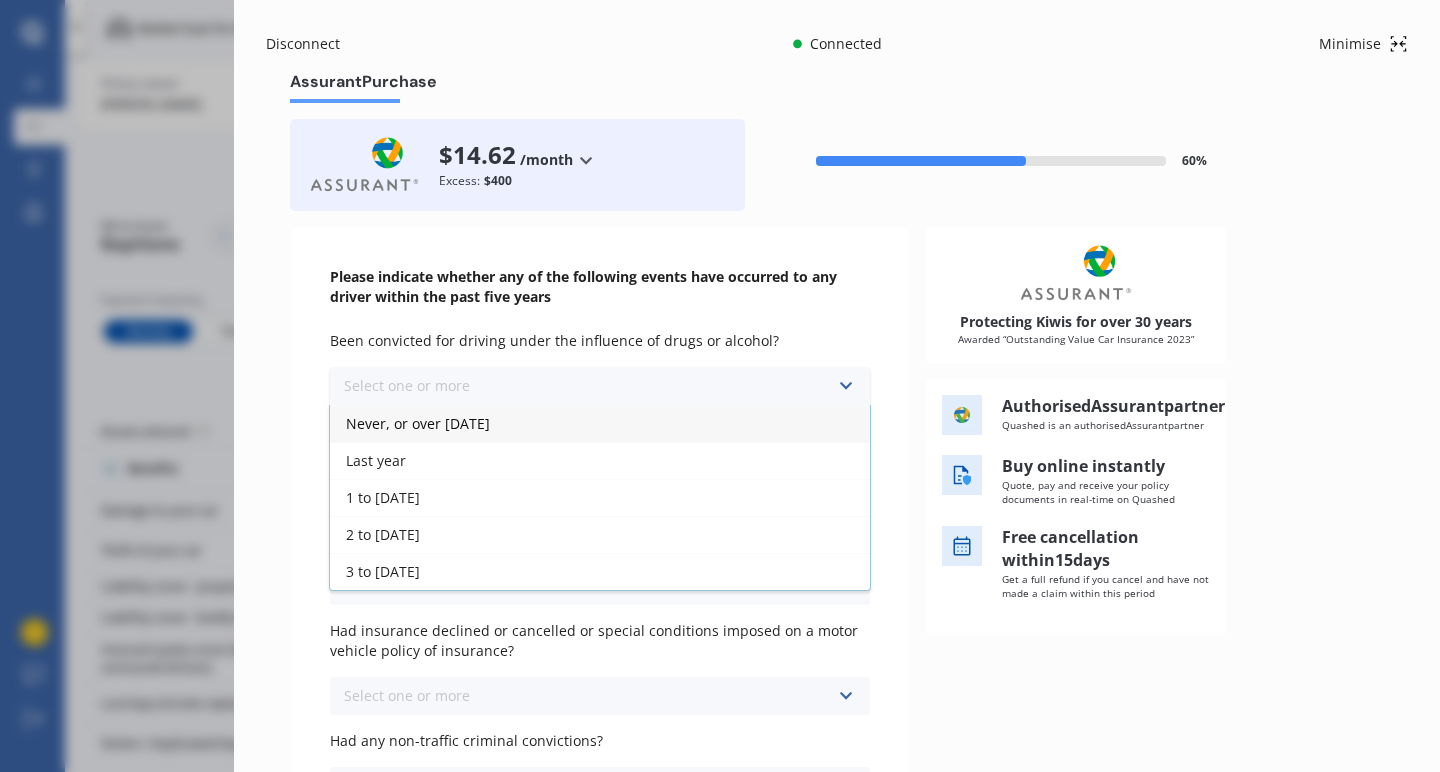 click on "Never, or over [DATE]" at bounding box center [600, 423] 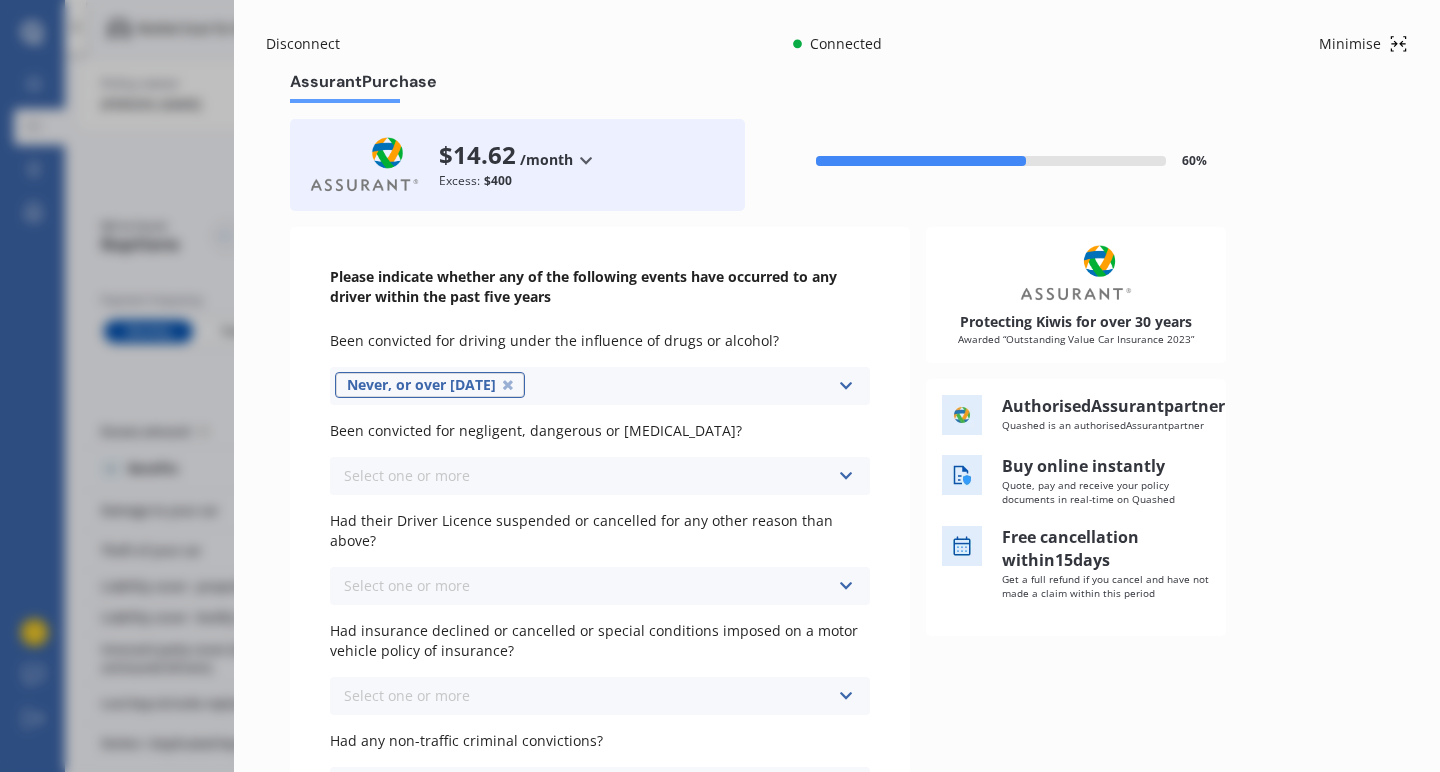 click on "Select one or more Never, or over [DATE] Last year 1 to [DATE] 2 to [DATE] 3 to [DATE]" at bounding box center (600, 476) 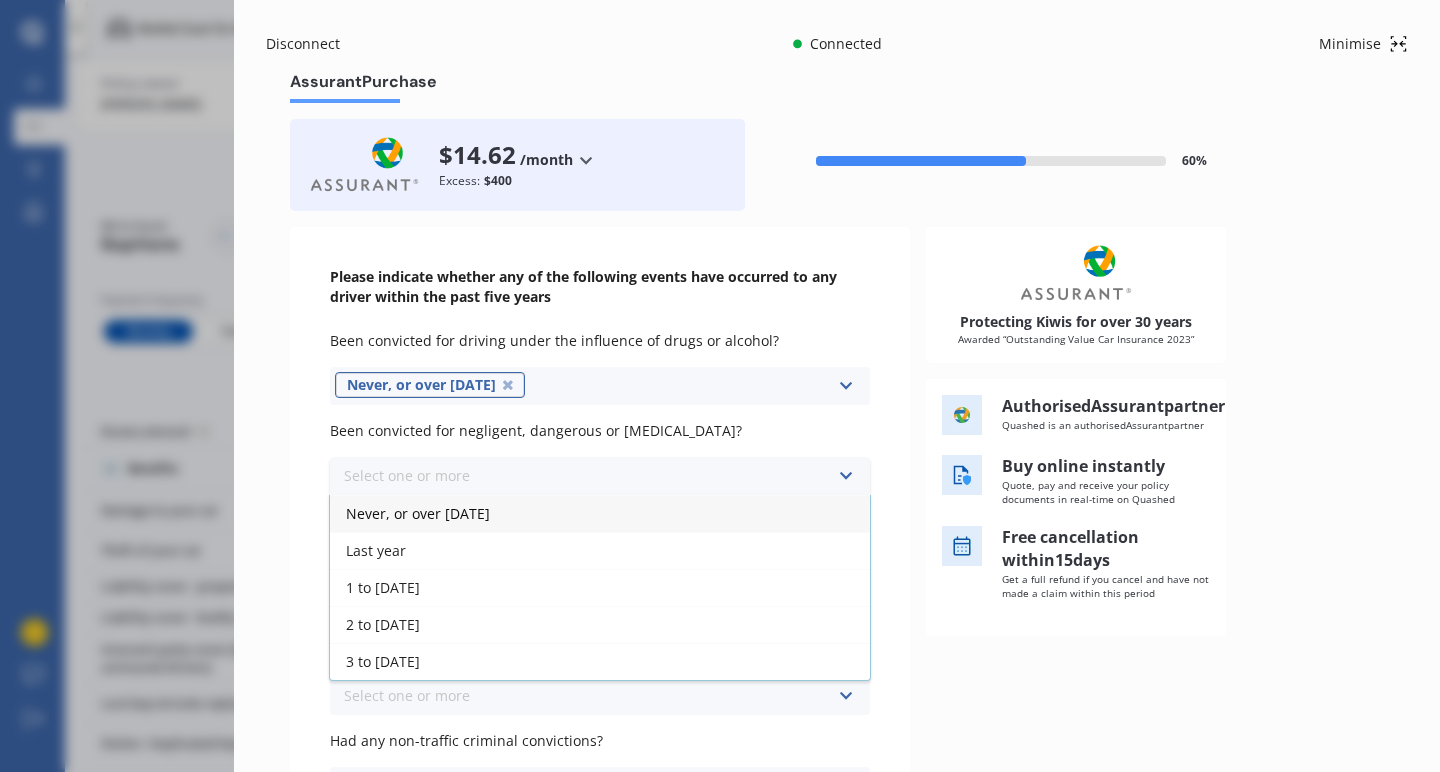 click on "Never, or over [DATE]" at bounding box center (600, 513) 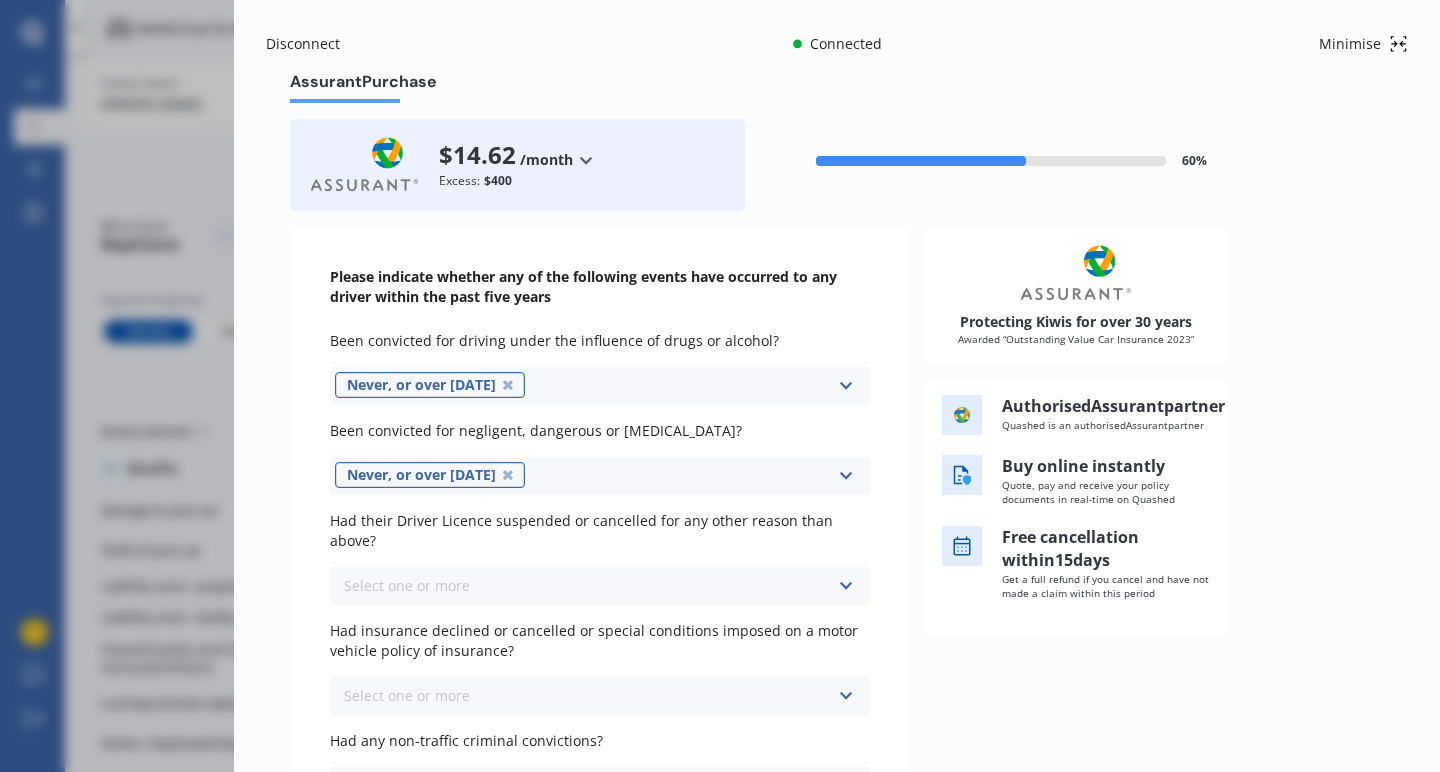 click on "Select one or more Never, or over [DATE] Last year 1 to [DATE] 2 to [DATE] 3 to [DATE]" at bounding box center (600, 586) 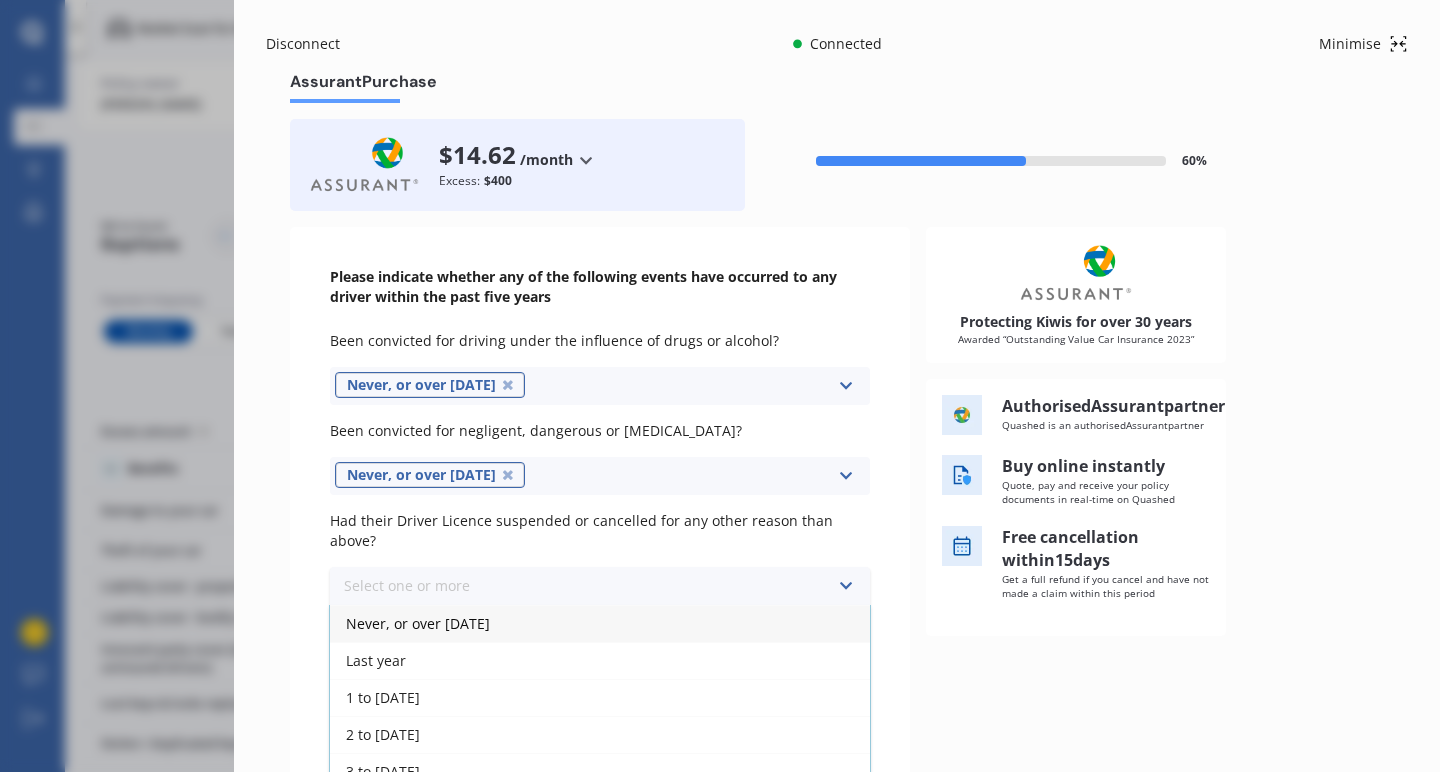 click on "Never, or over [DATE]" at bounding box center [600, 623] 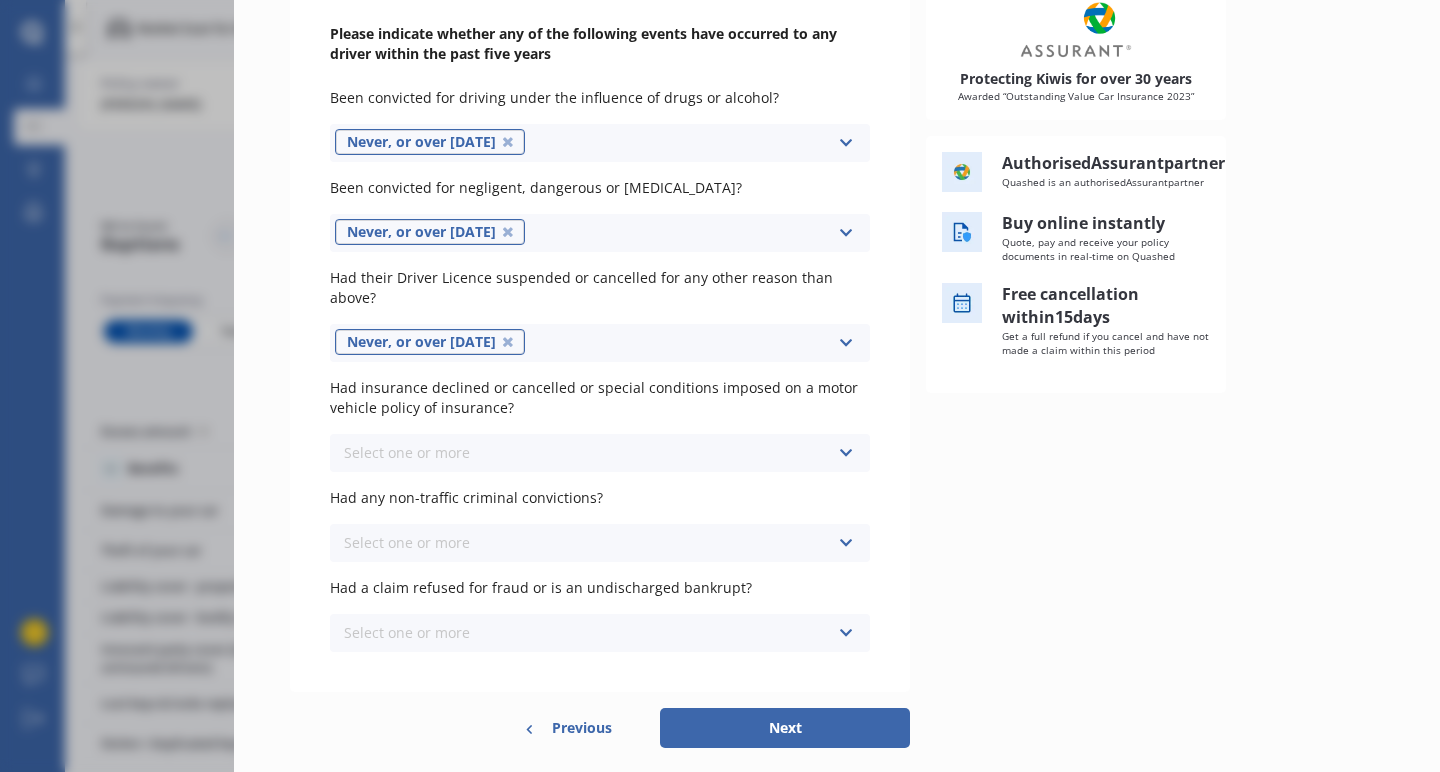 scroll, scrollTop: 251, scrollLeft: 0, axis: vertical 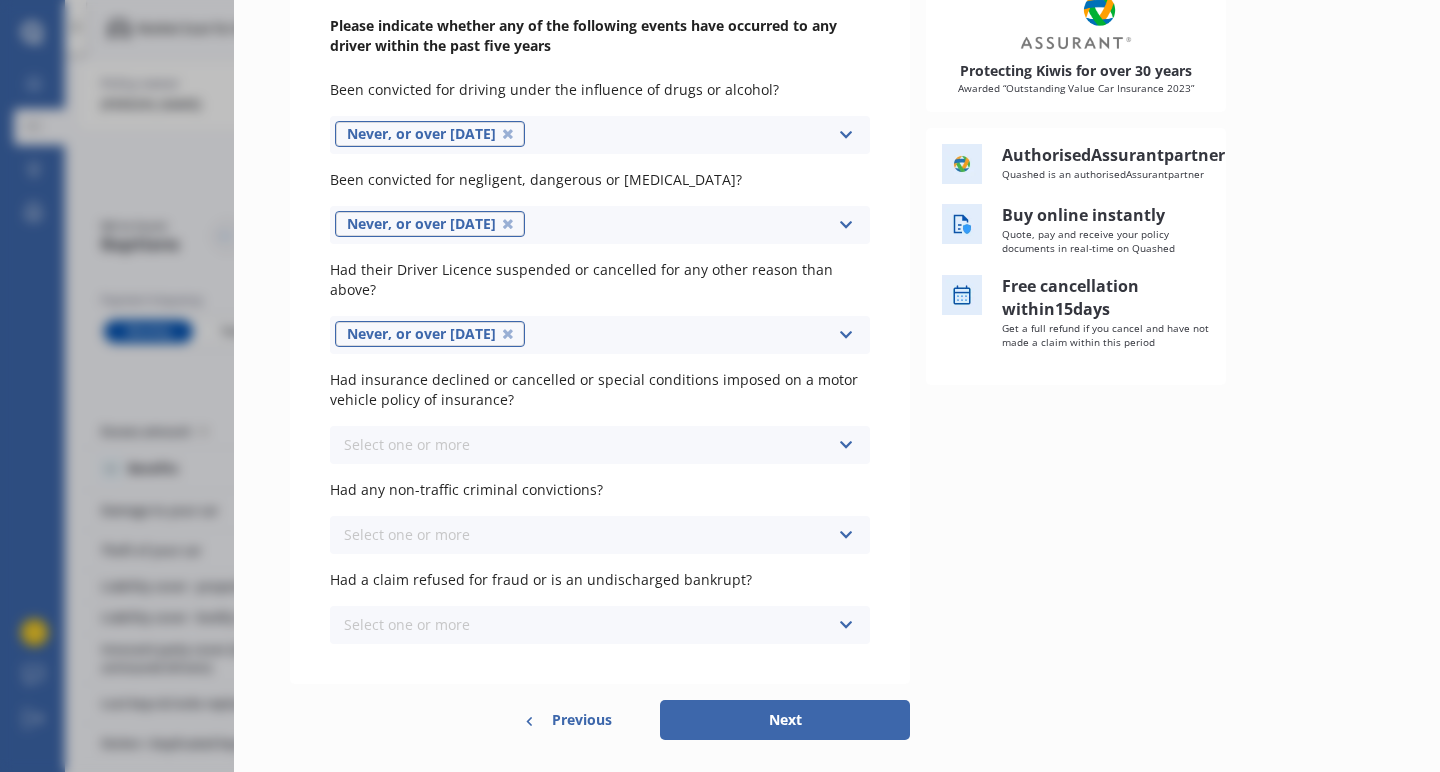 click on "Select one or more Never, or over [DATE] Last year 1 to [DATE] 2 to [DATE] 3 to [DATE]" at bounding box center [600, 445] 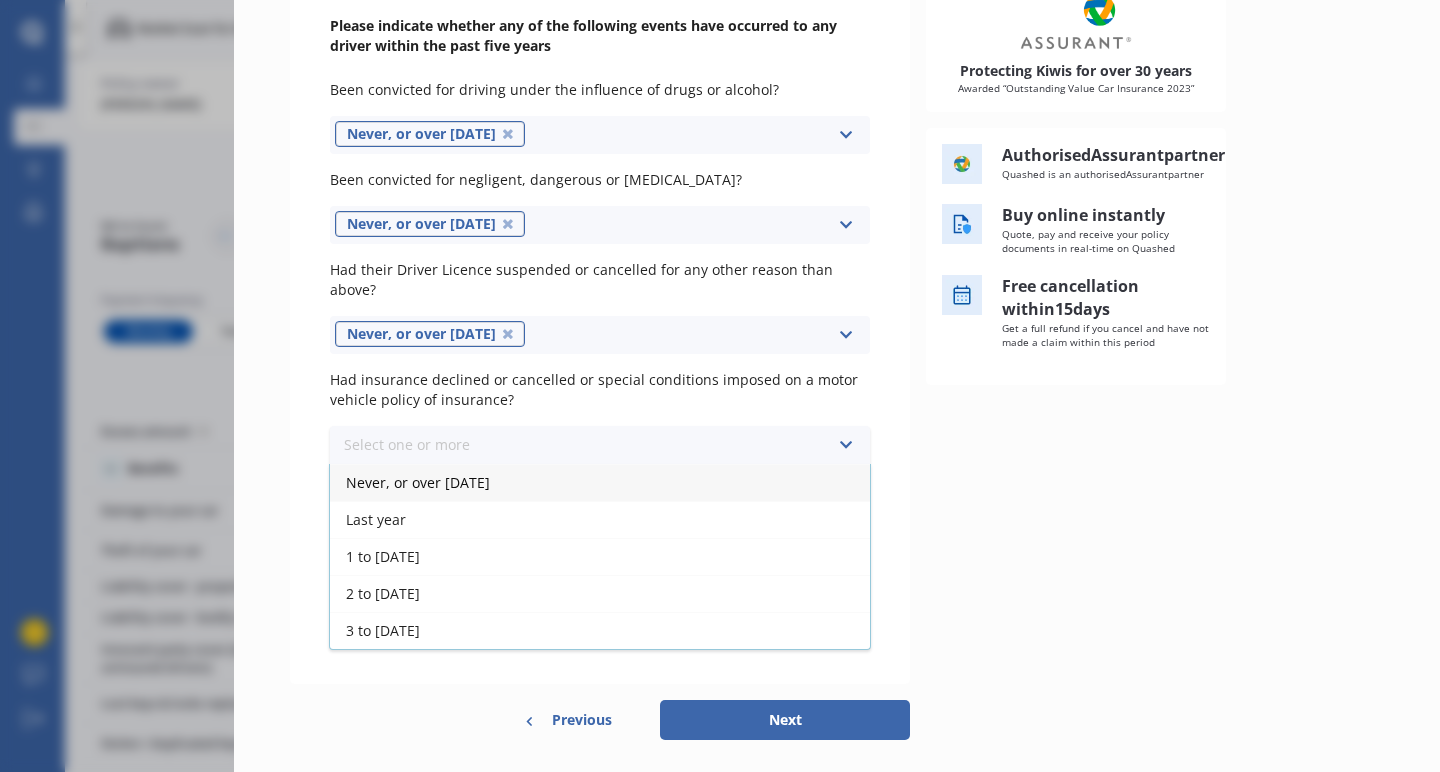 click on "Never, or over [DATE]" at bounding box center [600, 482] 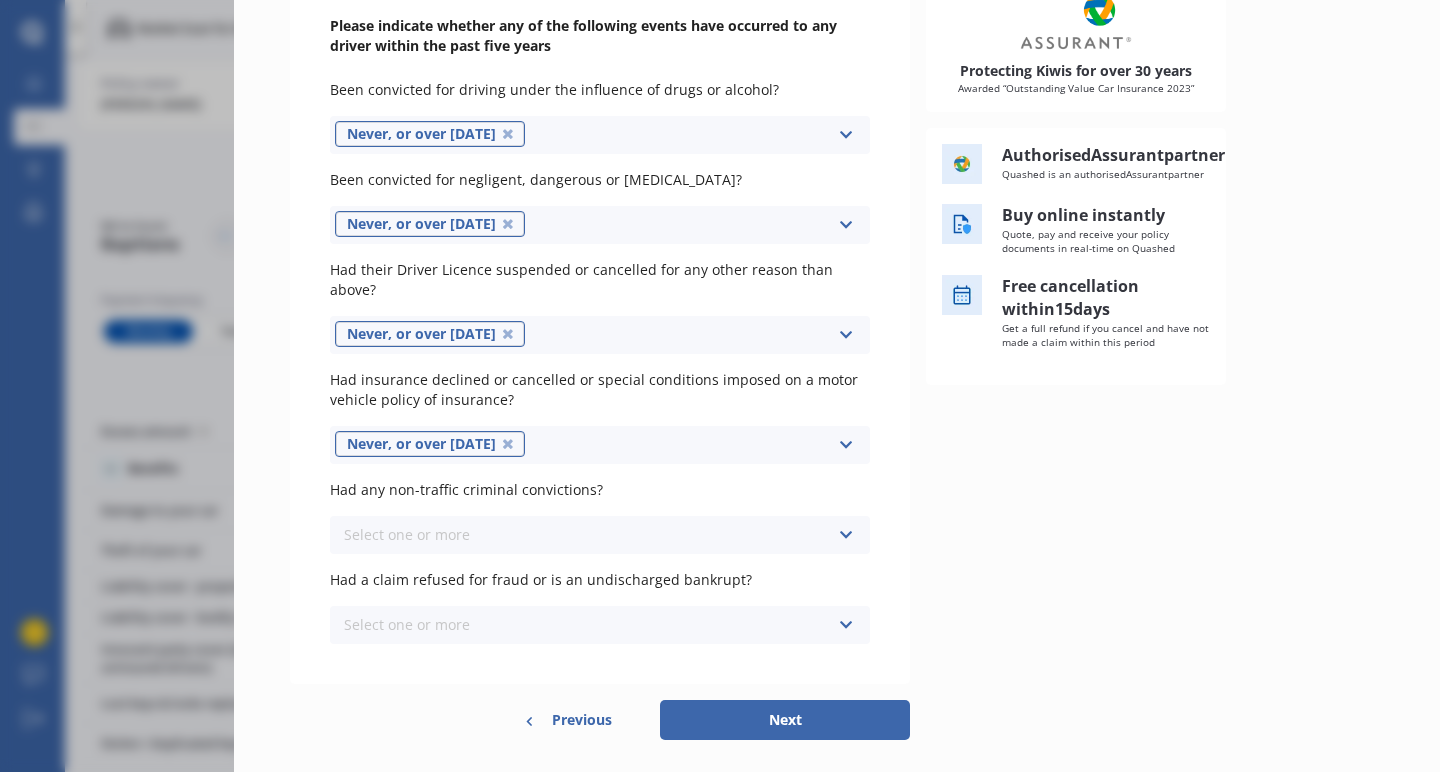 click on "Select one or more Never, or over [DATE] Last year 1 to [DATE] 2 to [DATE] 3 to [DATE]" at bounding box center [600, 535] 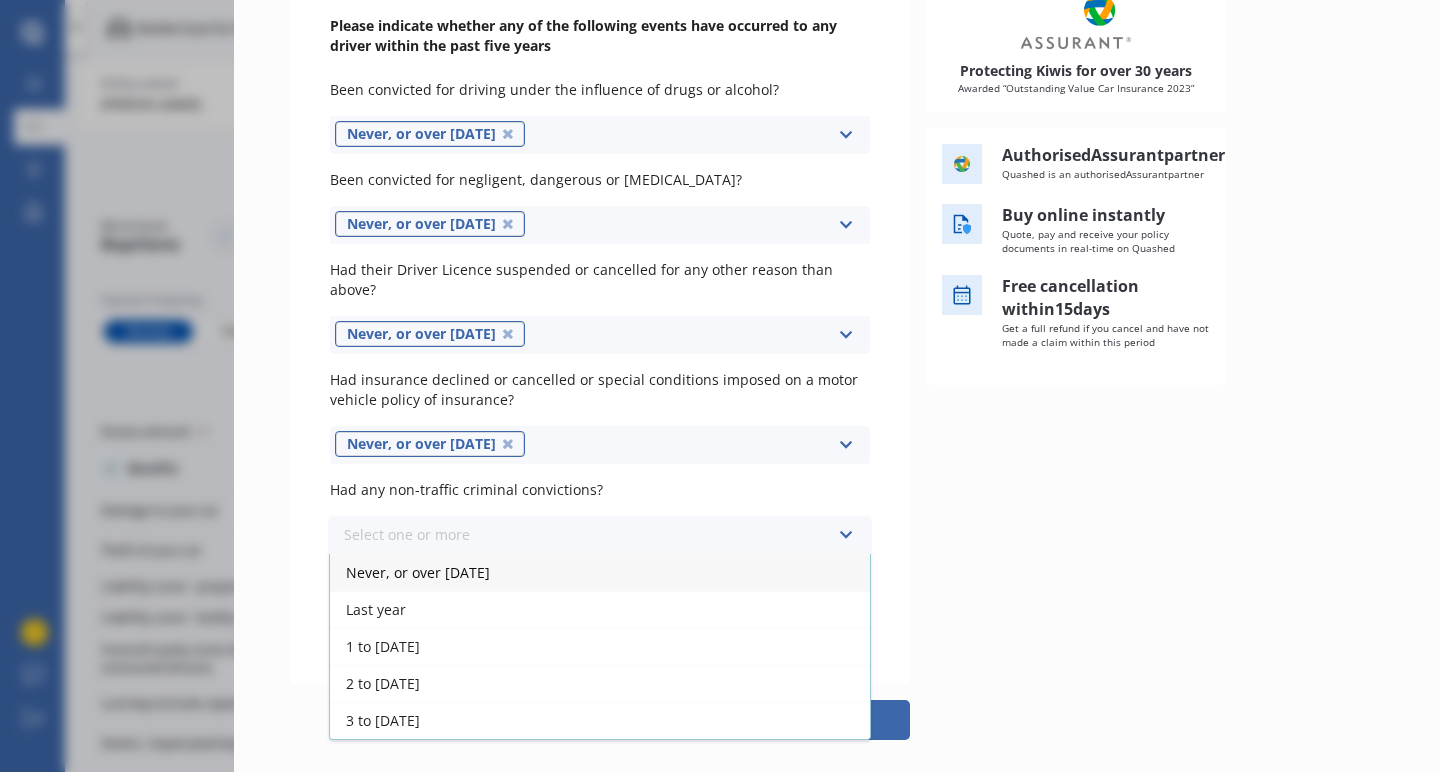 click on "Never, or over [DATE]" at bounding box center [600, 572] 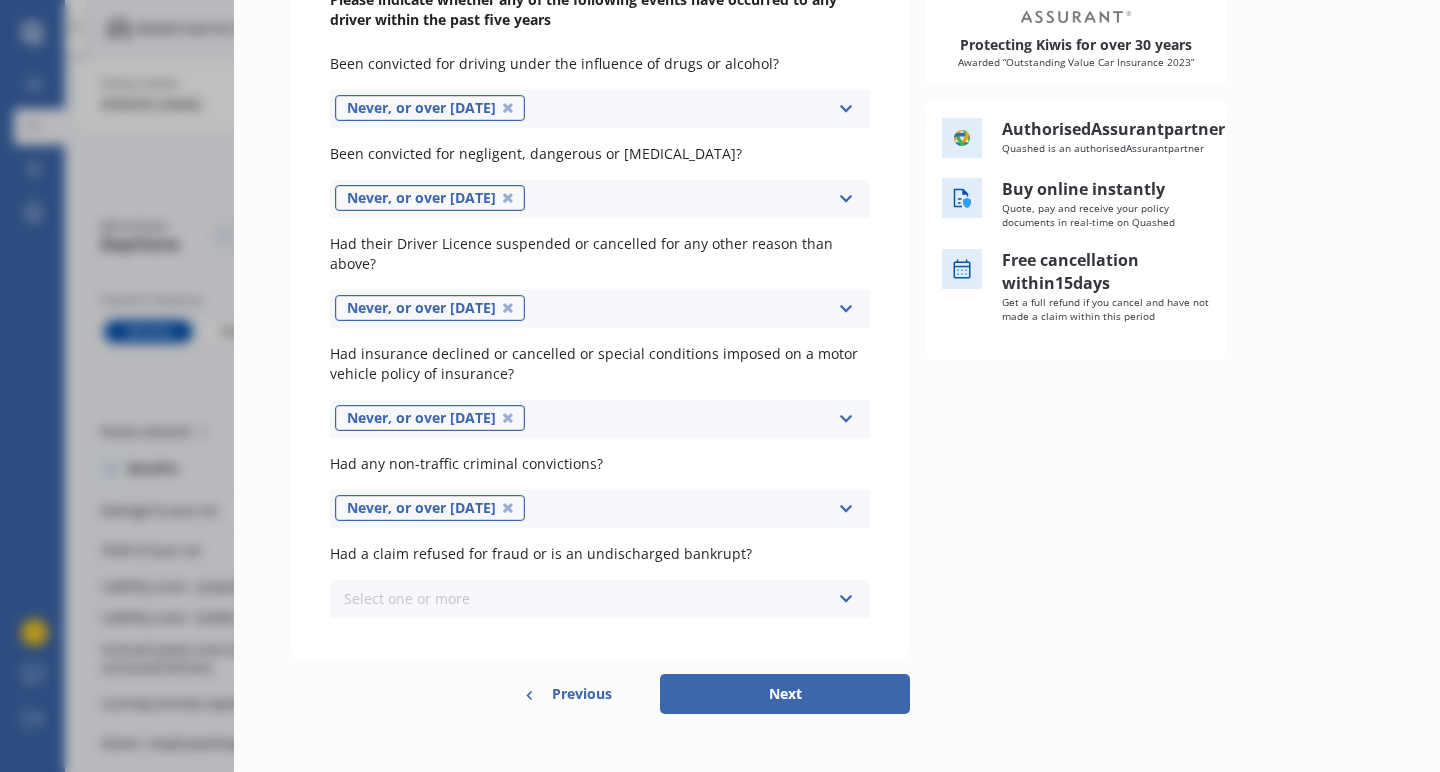 scroll, scrollTop: 279, scrollLeft: 0, axis: vertical 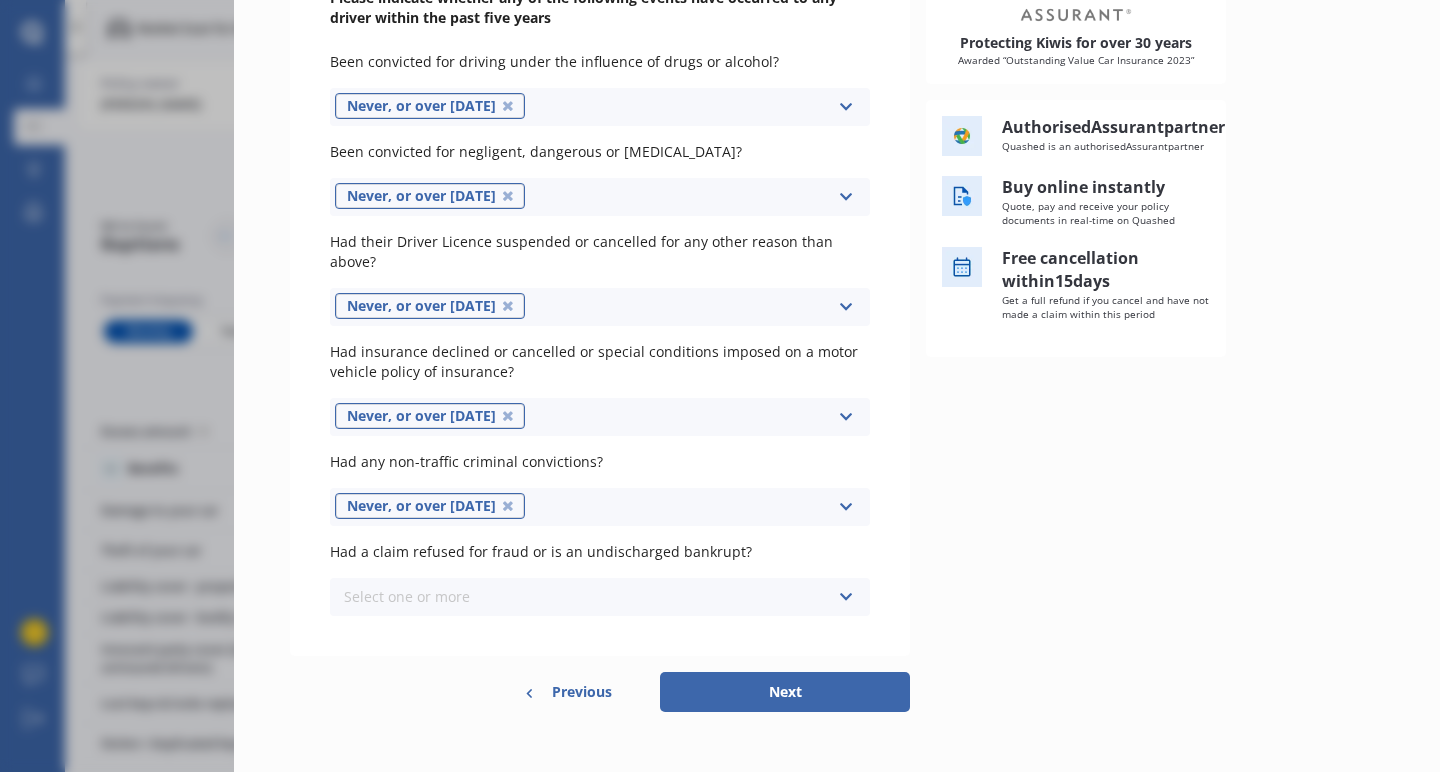 click on "Select one or more Never, or over [DATE] Last year 1 to [DATE] 2 to [DATE] 3 to [DATE]" at bounding box center (600, 597) 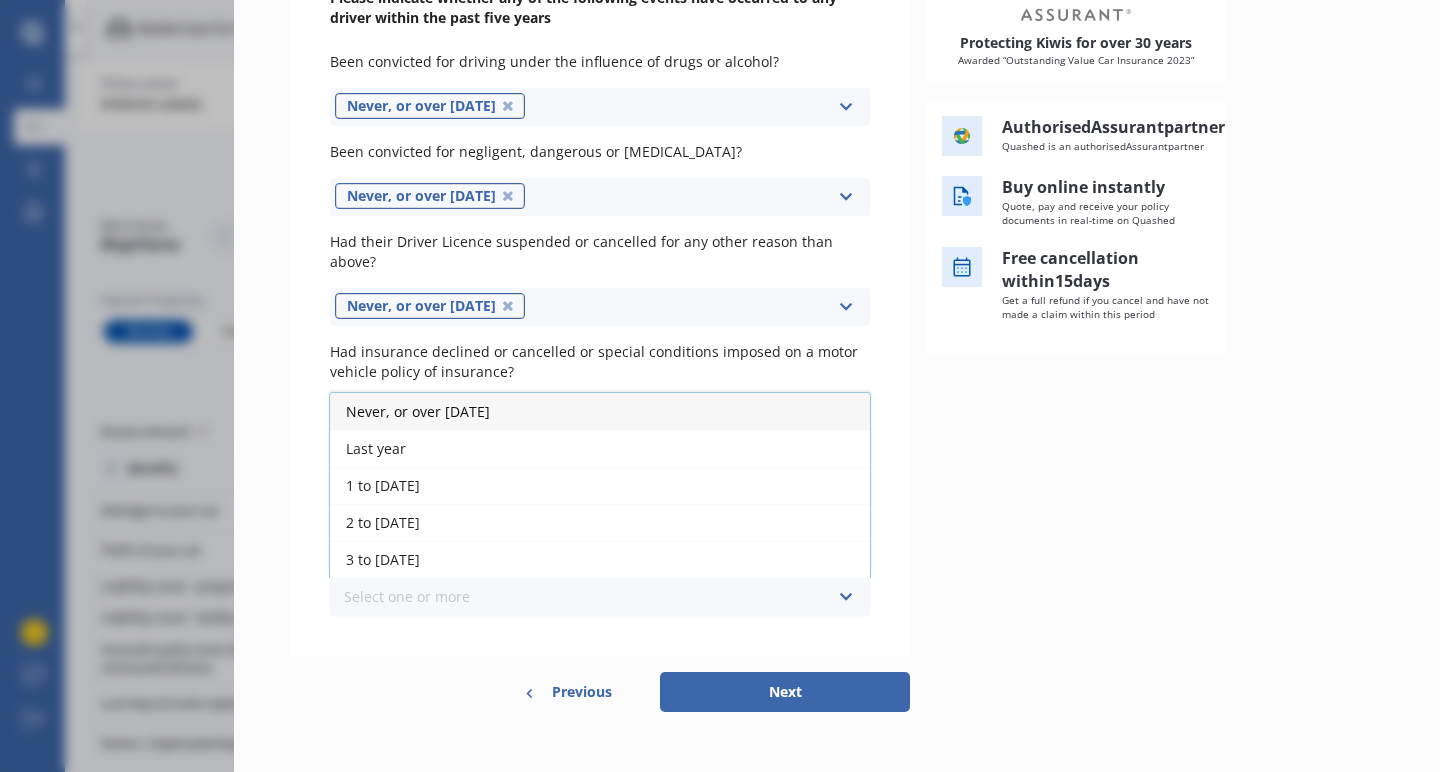 click on "Never, or over [DATE]" at bounding box center [418, 411] 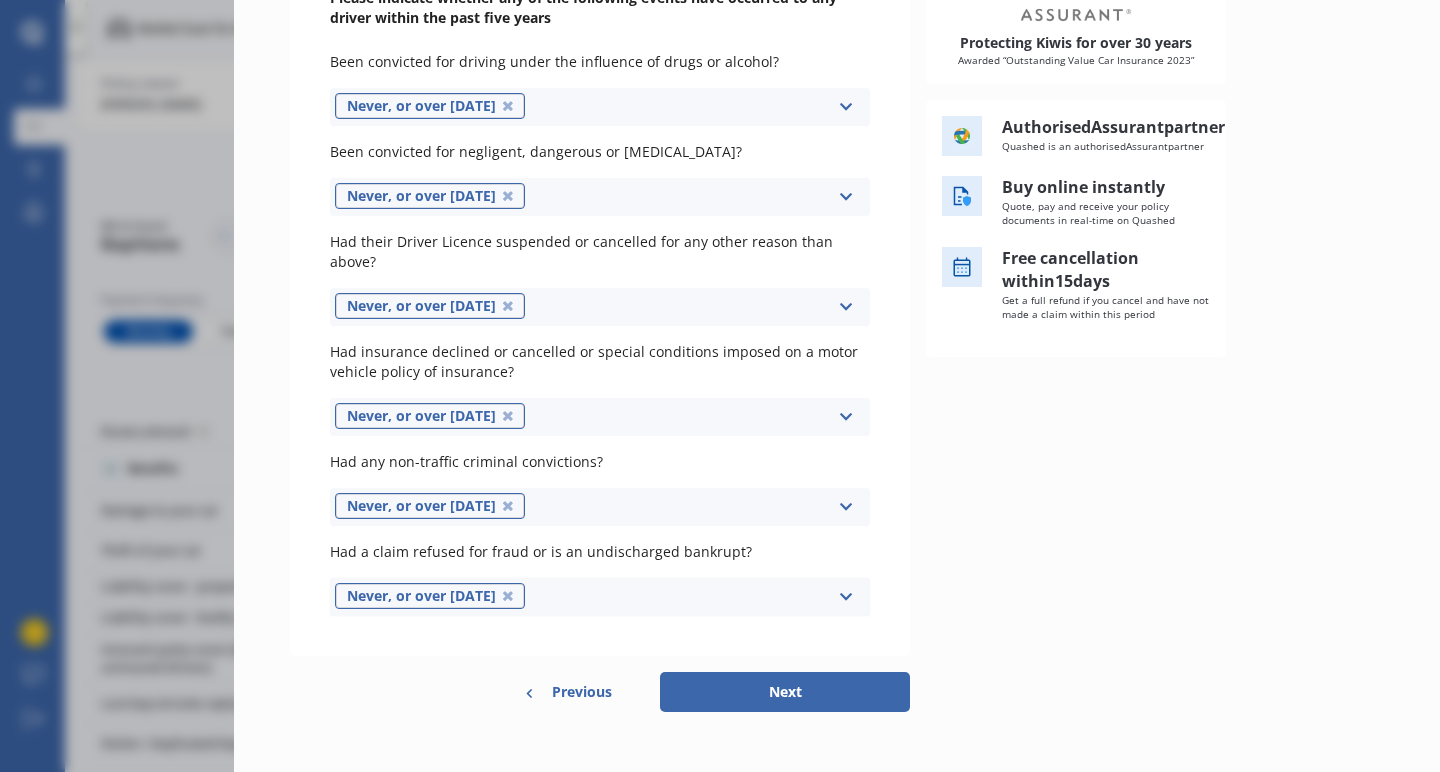 click on "Next" at bounding box center (785, 692) 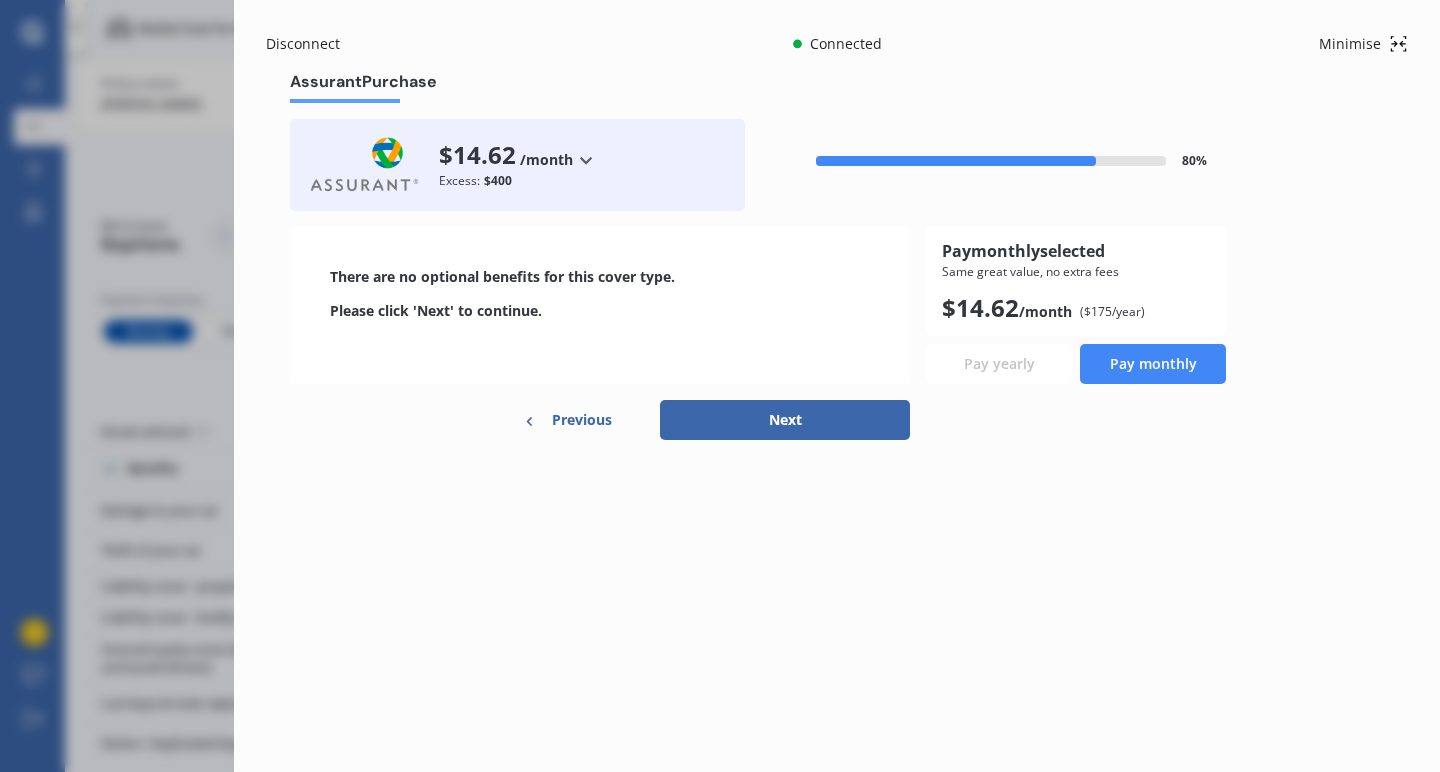 scroll, scrollTop: 0, scrollLeft: 0, axis: both 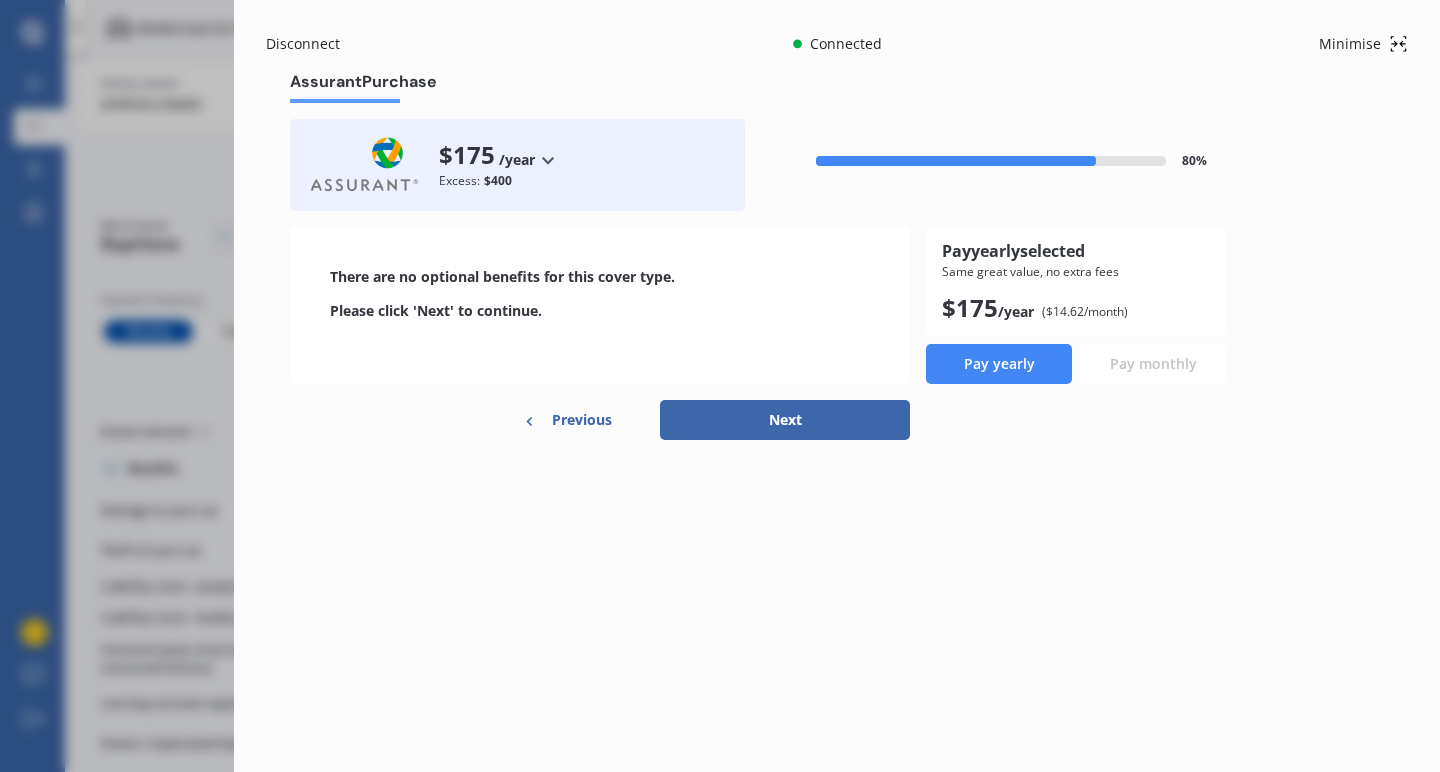 click on "Pay monthly" at bounding box center [1153, 364] 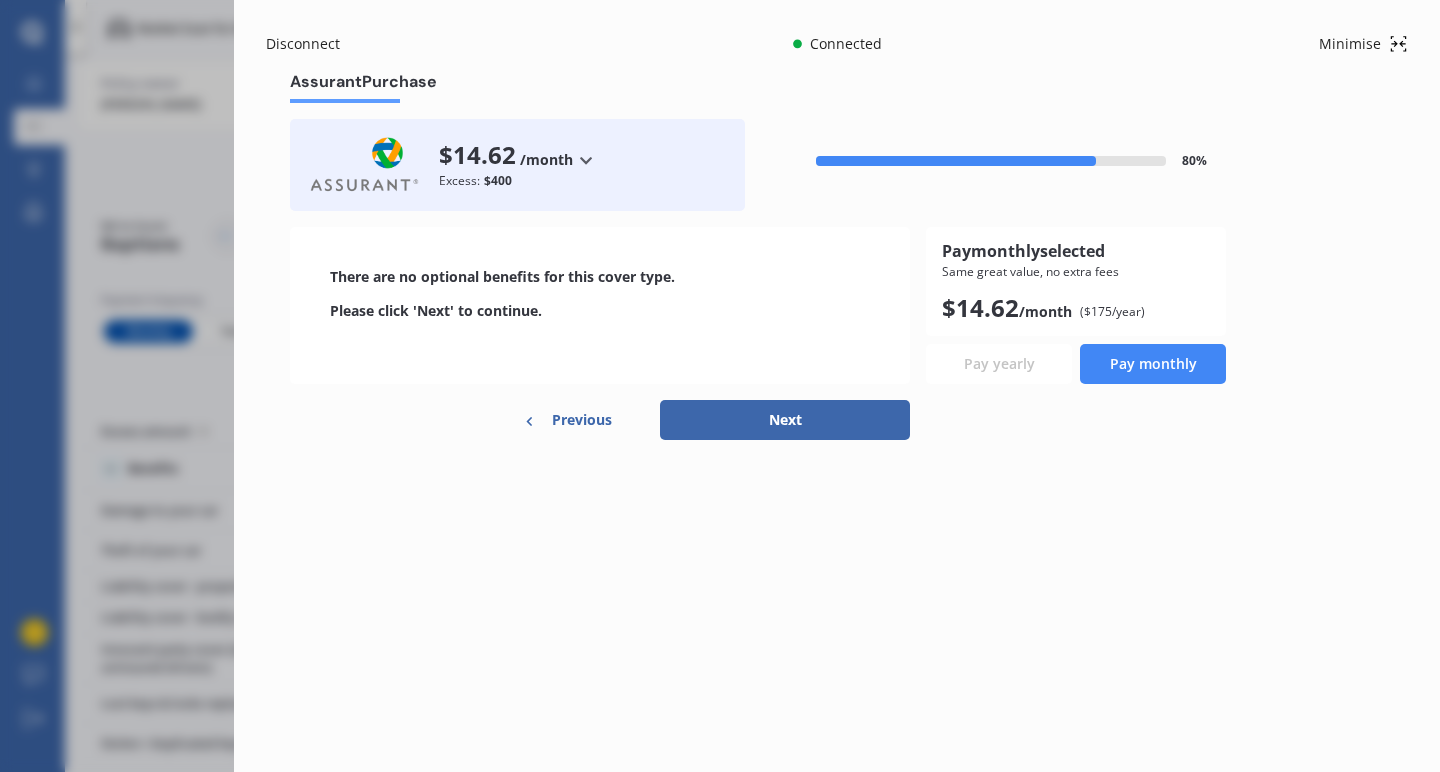 click on "Next" at bounding box center [785, 420] 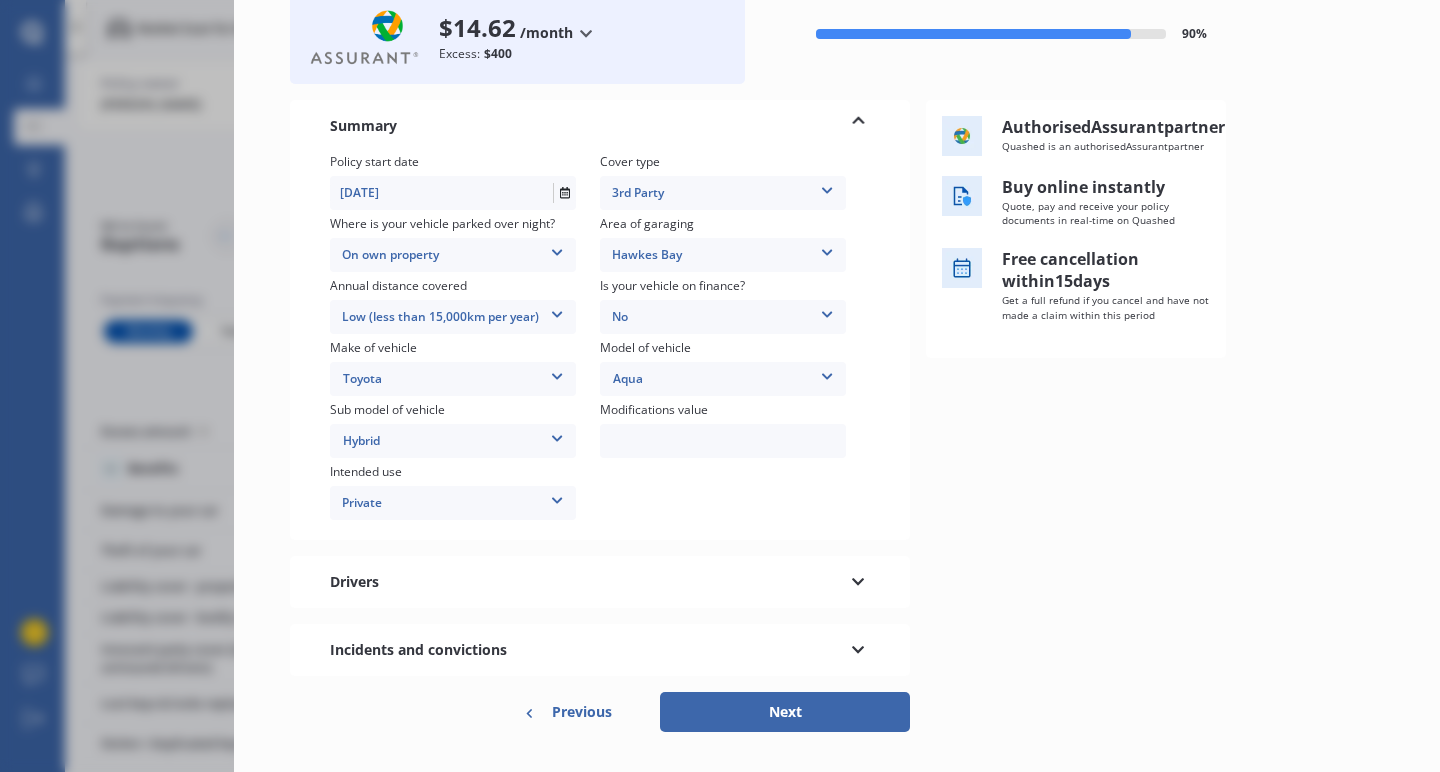 scroll, scrollTop: 167, scrollLeft: 0, axis: vertical 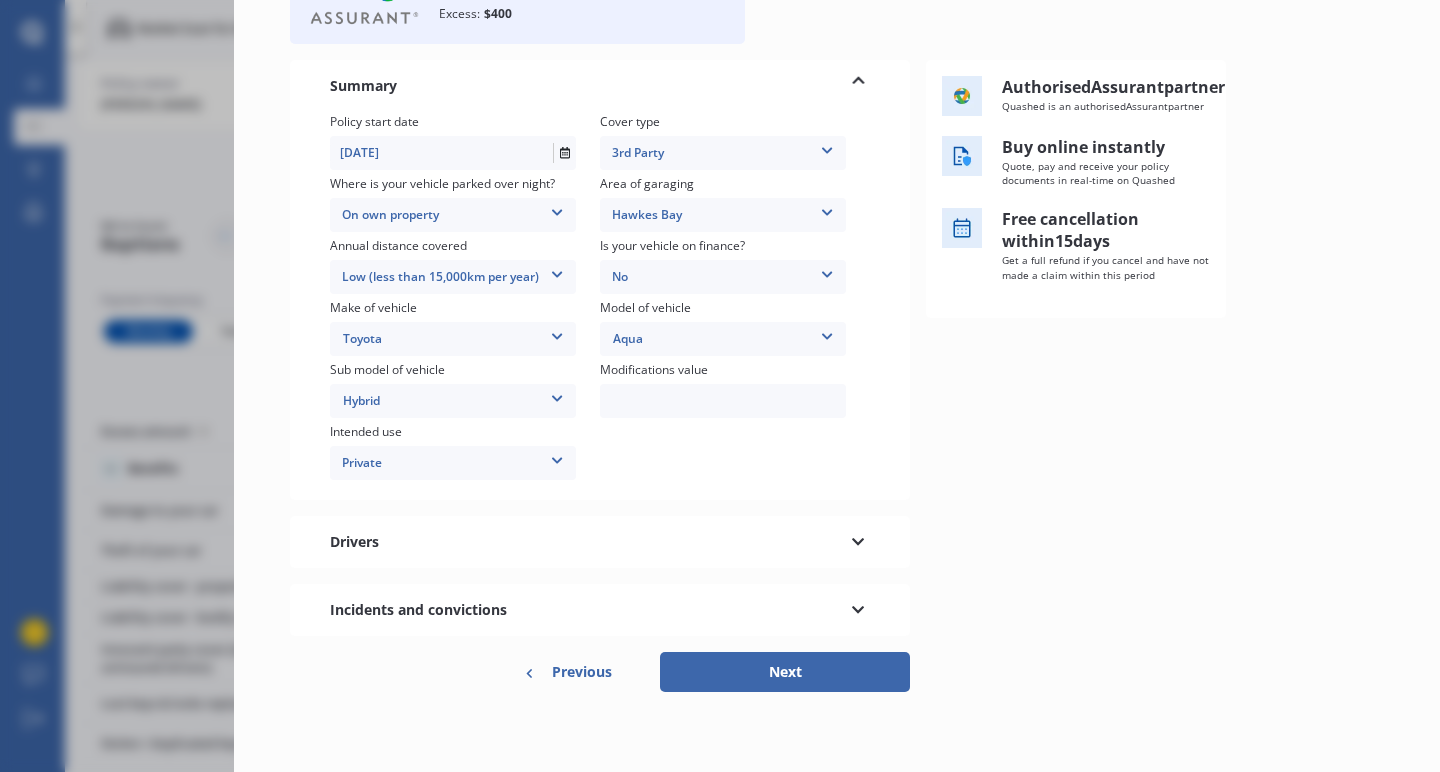 click on "Drivers" at bounding box center [600, 542] 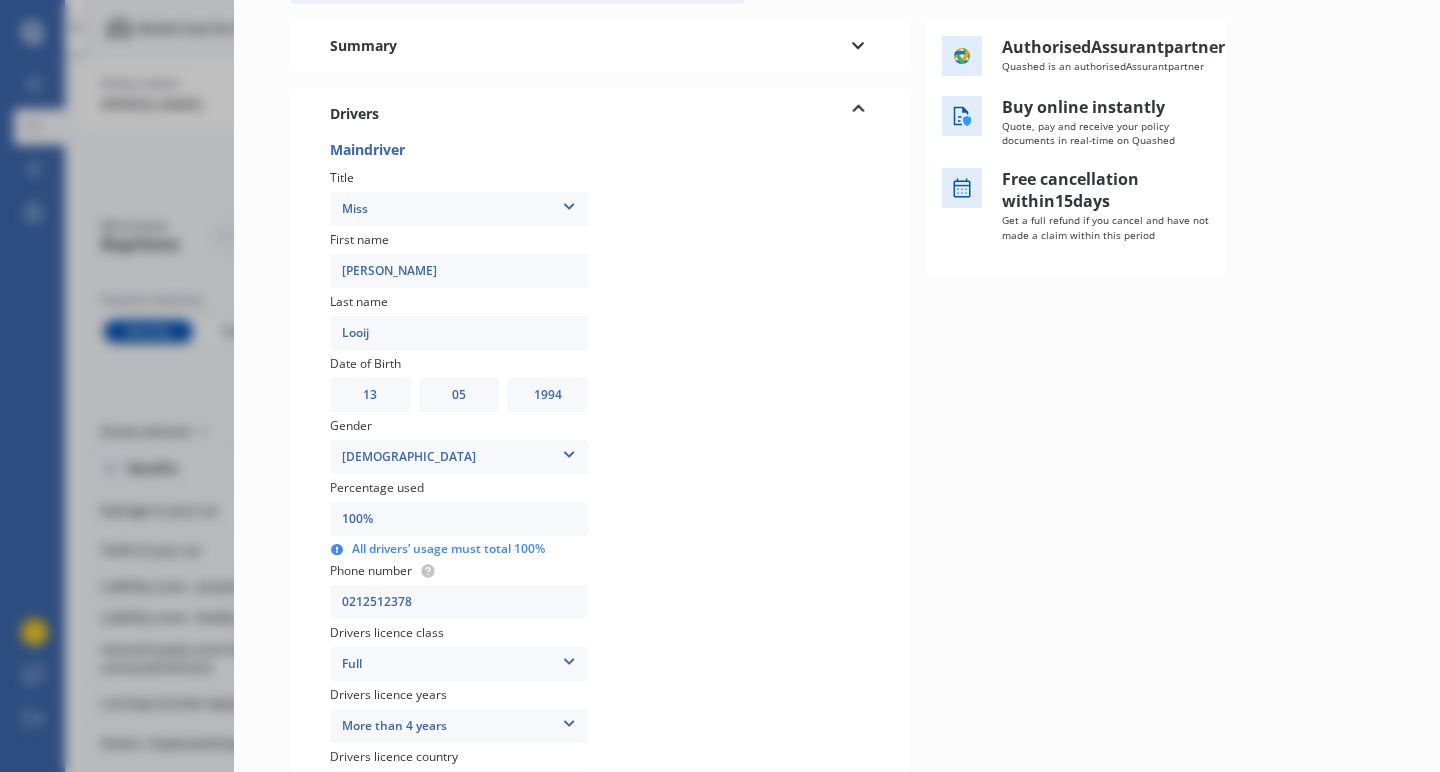 scroll, scrollTop: 0, scrollLeft: 0, axis: both 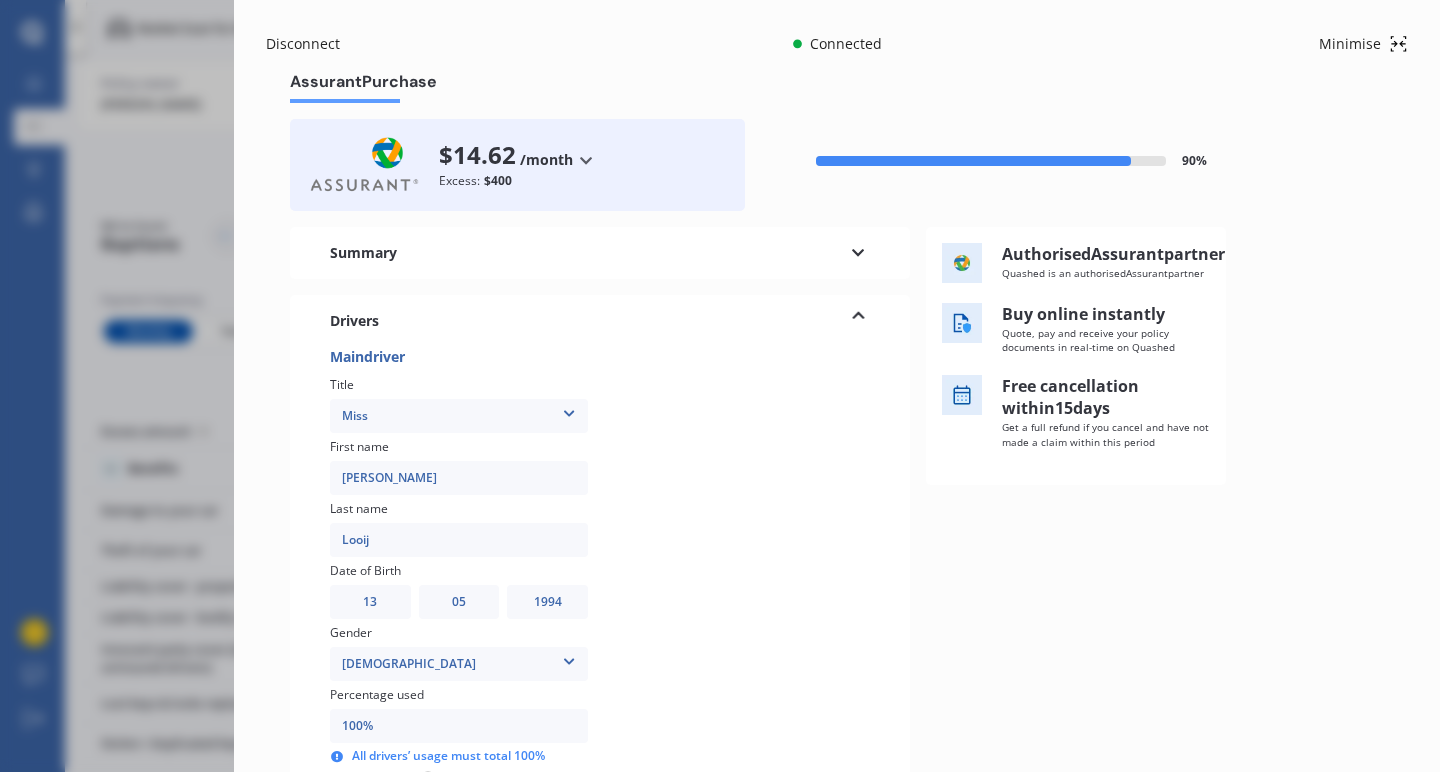 click on "Drivers" at bounding box center [600, 321] 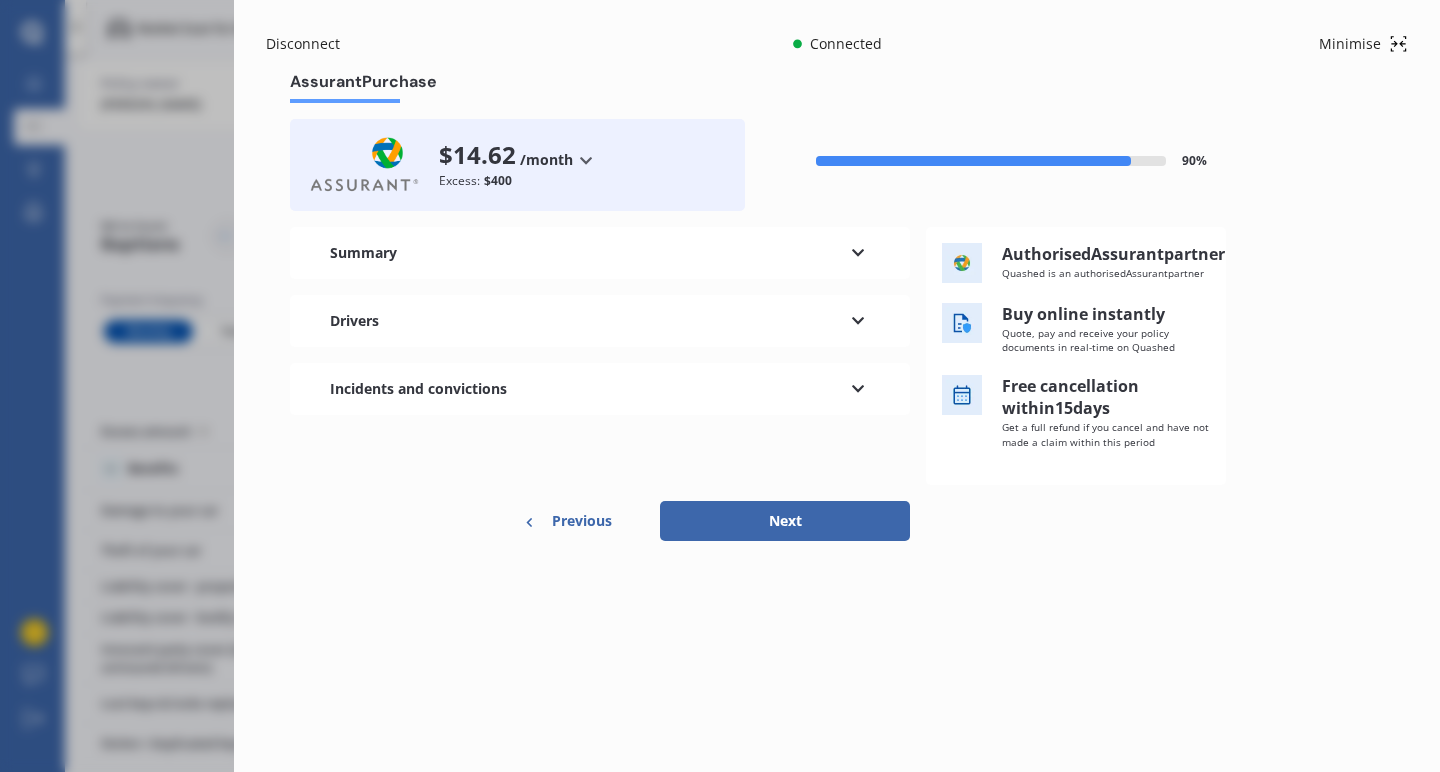 click at bounding box center [858, 386] 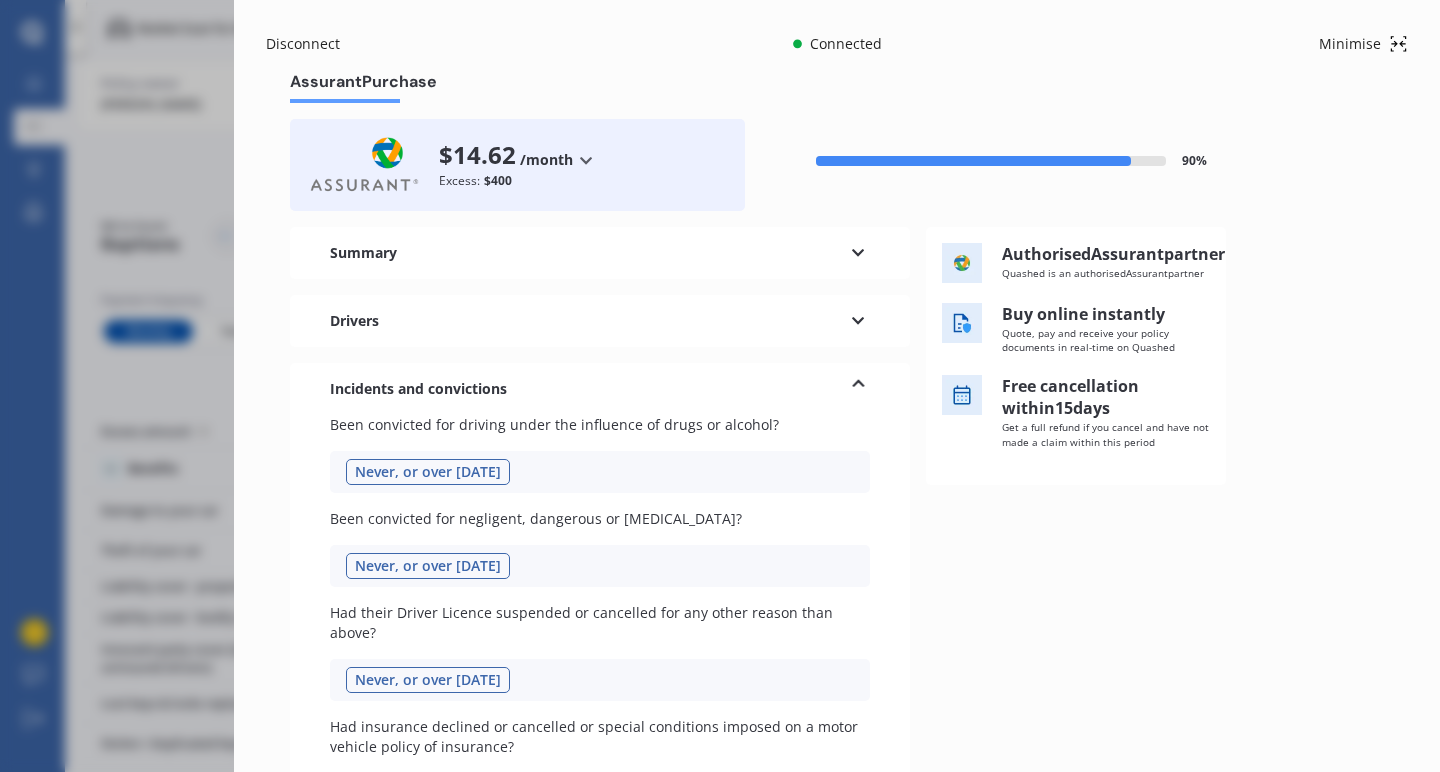 click at bounding box center [858, 386] 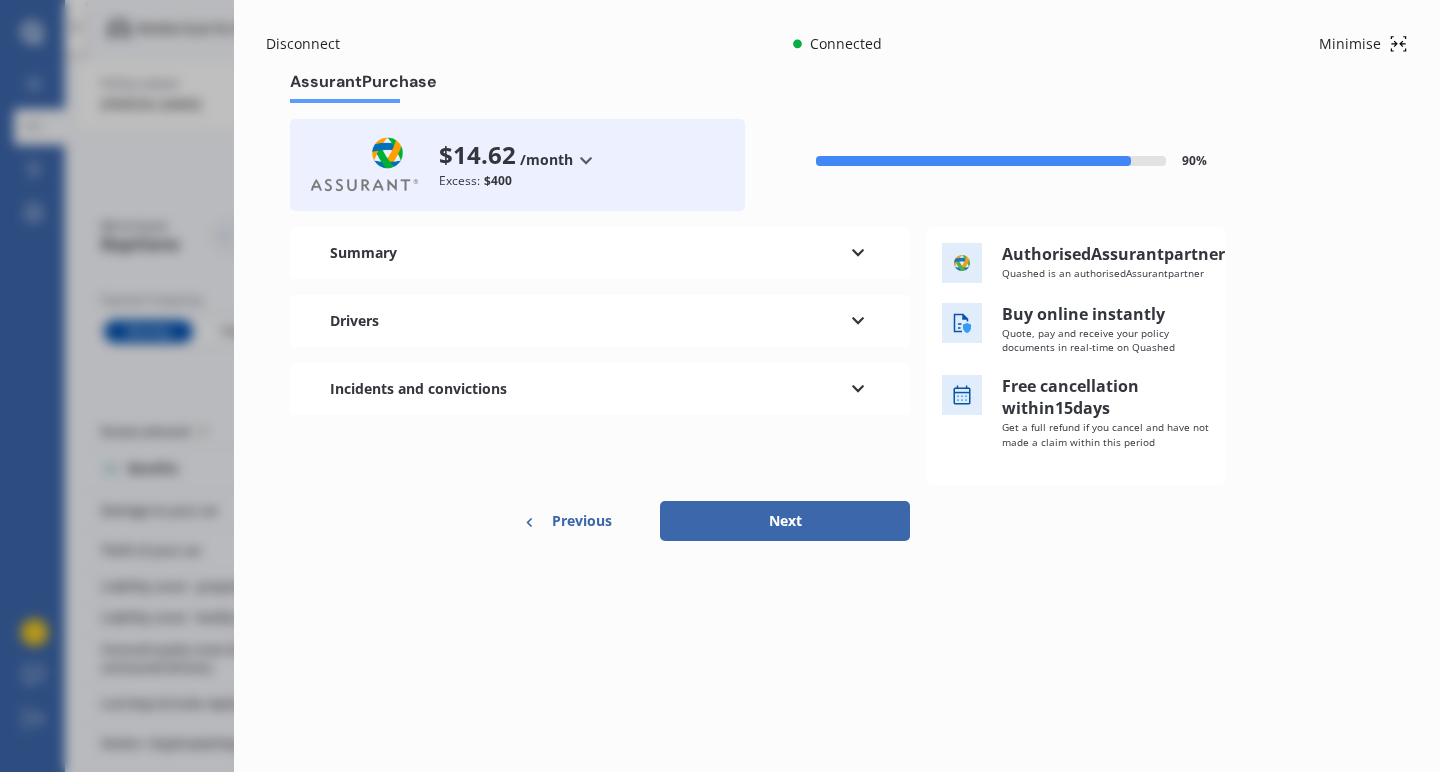 click on "Next" at bounding box center [785, 521] 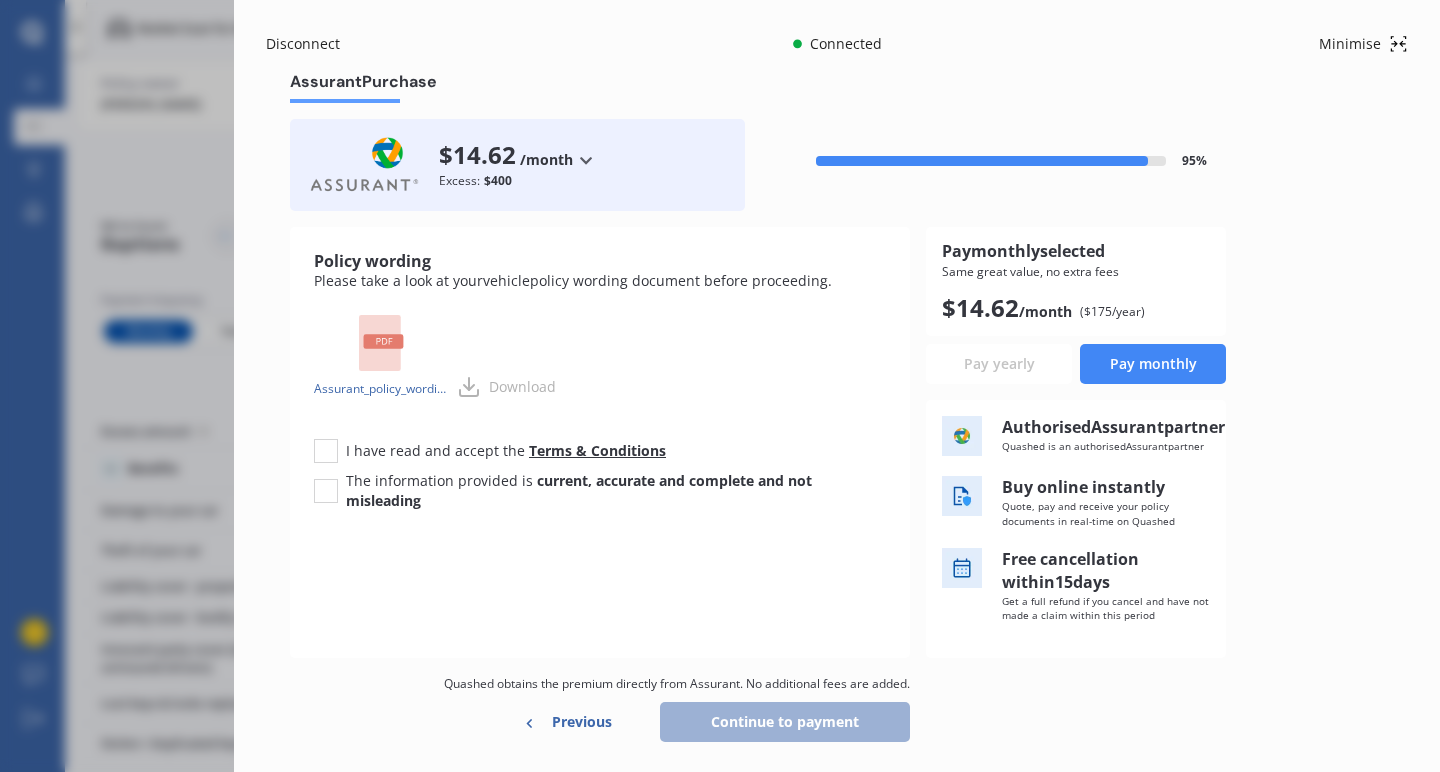 click on "Assurant_policy_wording.pdf" at bounding box center [381, 353] 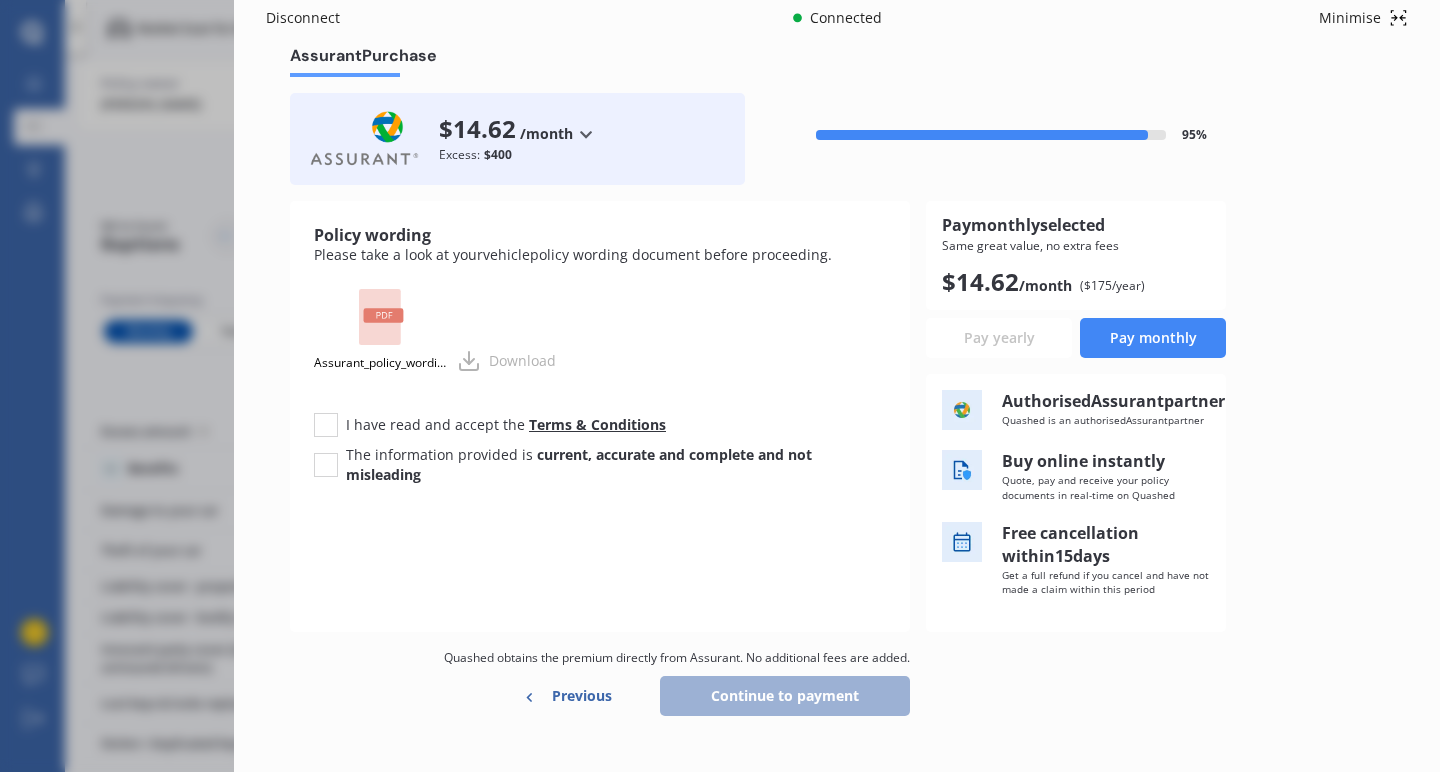 scroll, scrollTop: 39, scrollLeft: 0, axis: vertical 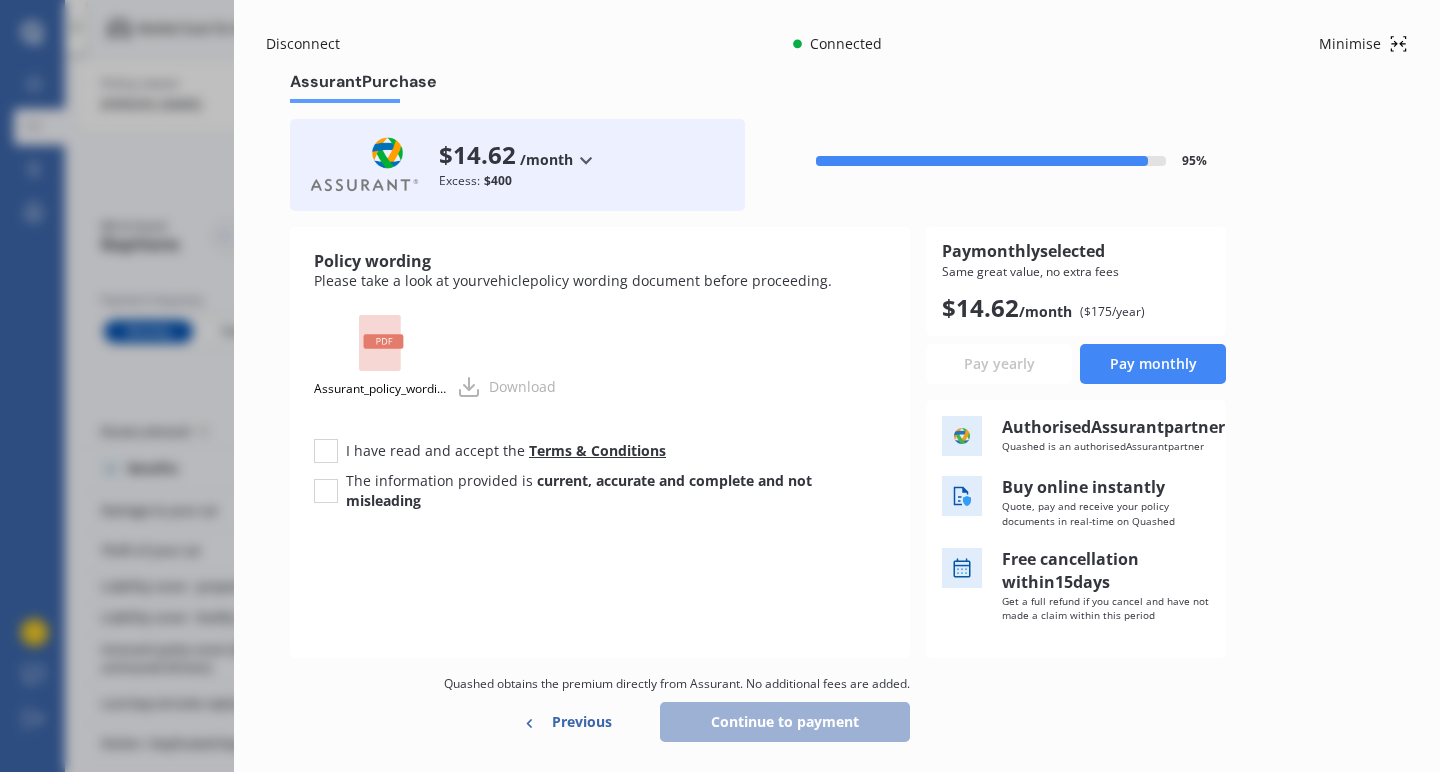 click on "Disconnect" at bounding box center (314, 44) 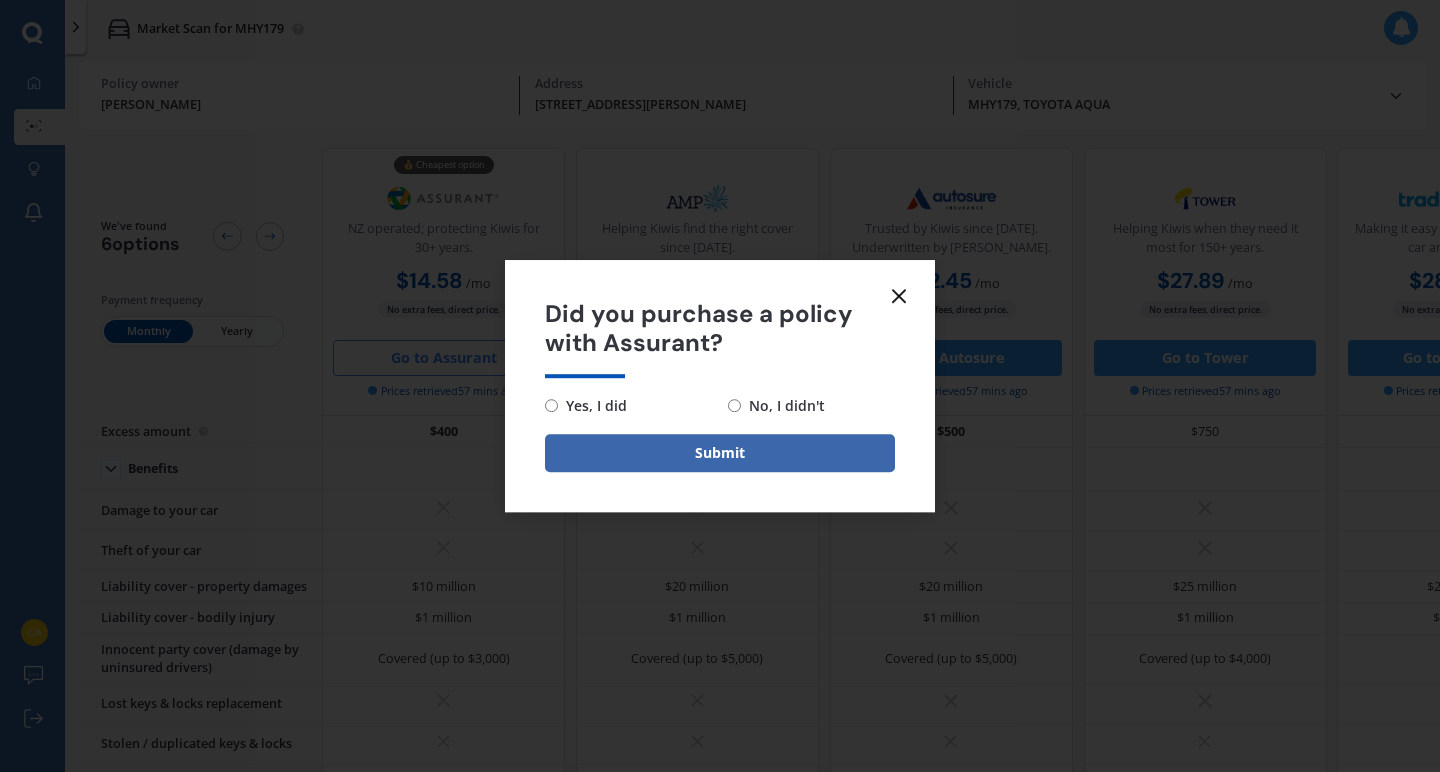 click on "No, I didn't" at bounding box center (783, 406) 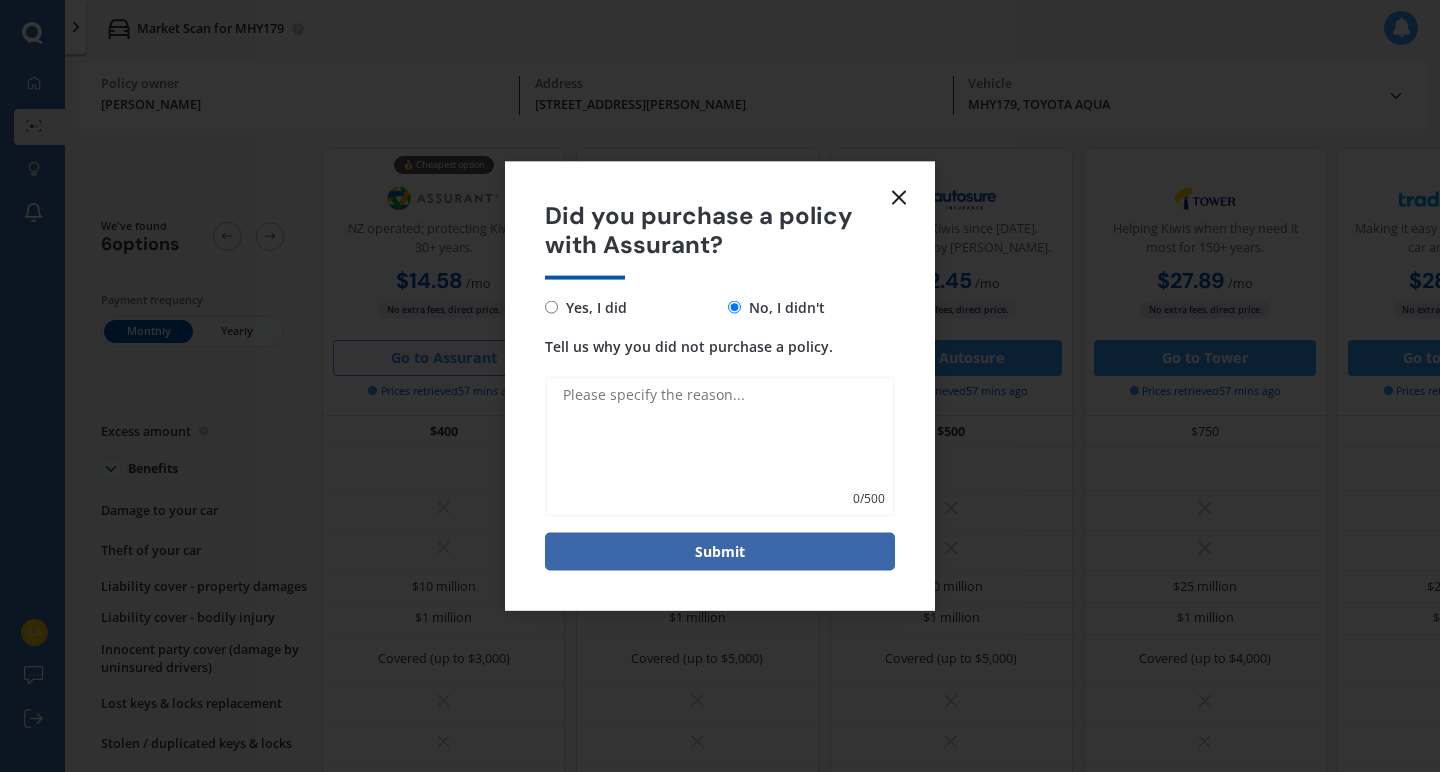 click on "Tell us why you did not purchase a policy." at bounding box center [720, 446] 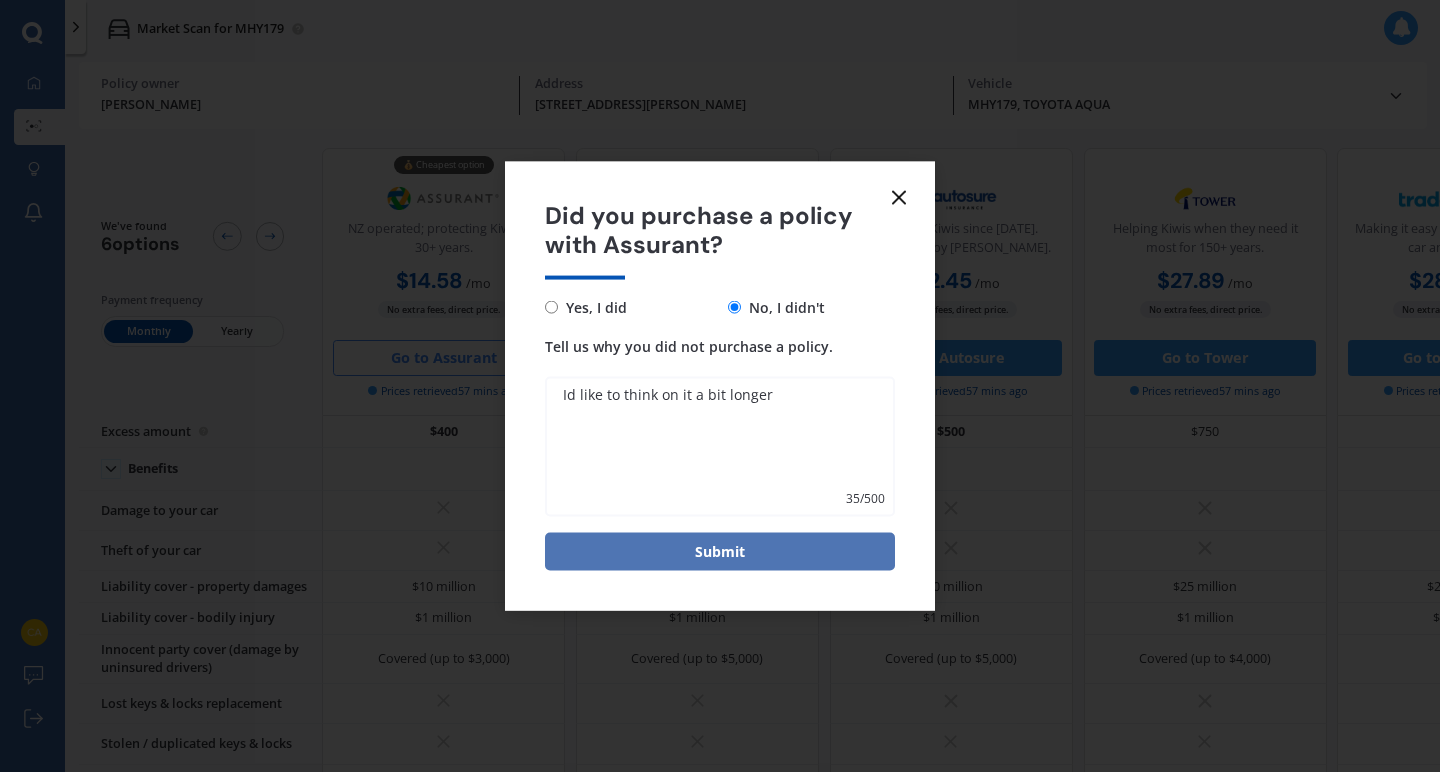 type on "Id like to think on it a bit longer" 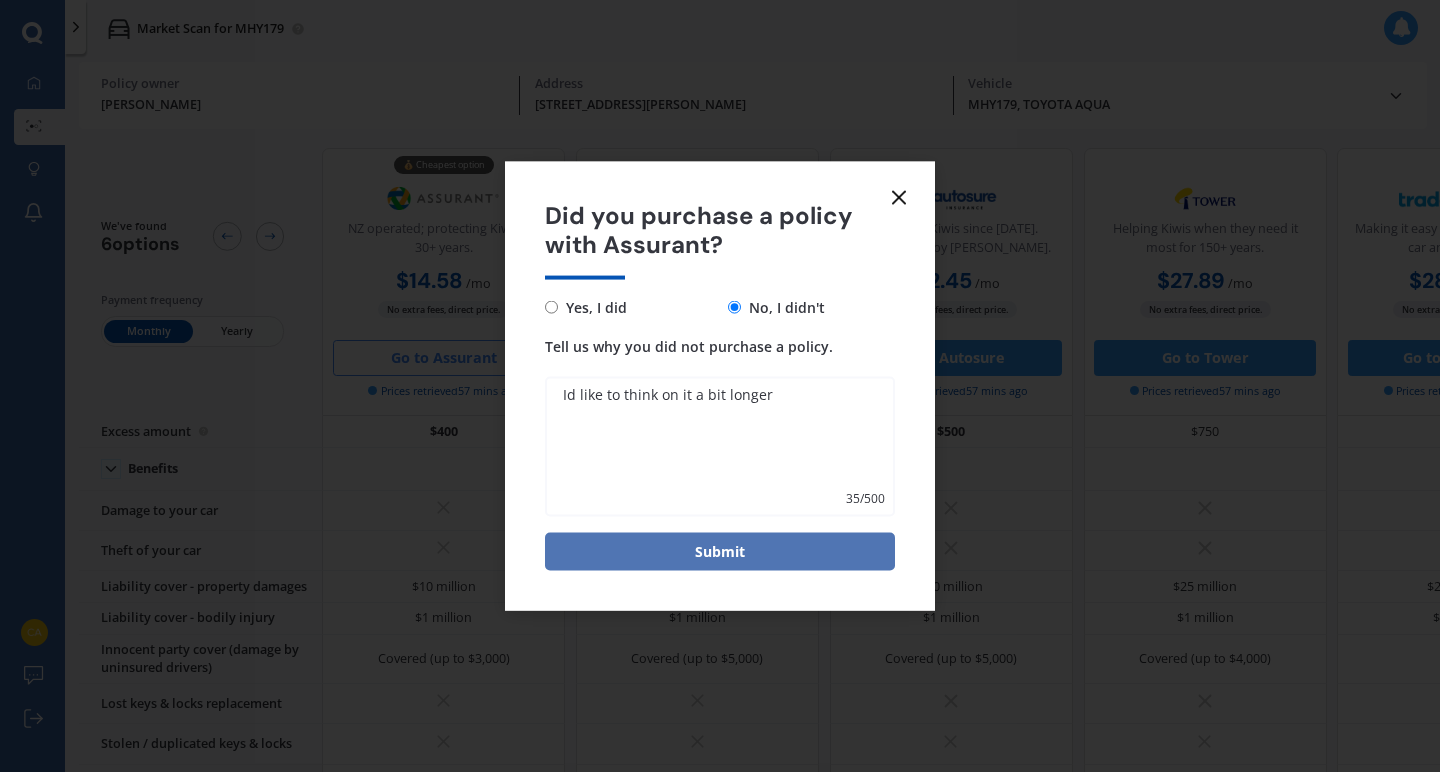click on "Submit" at bounding box center (720, 551) 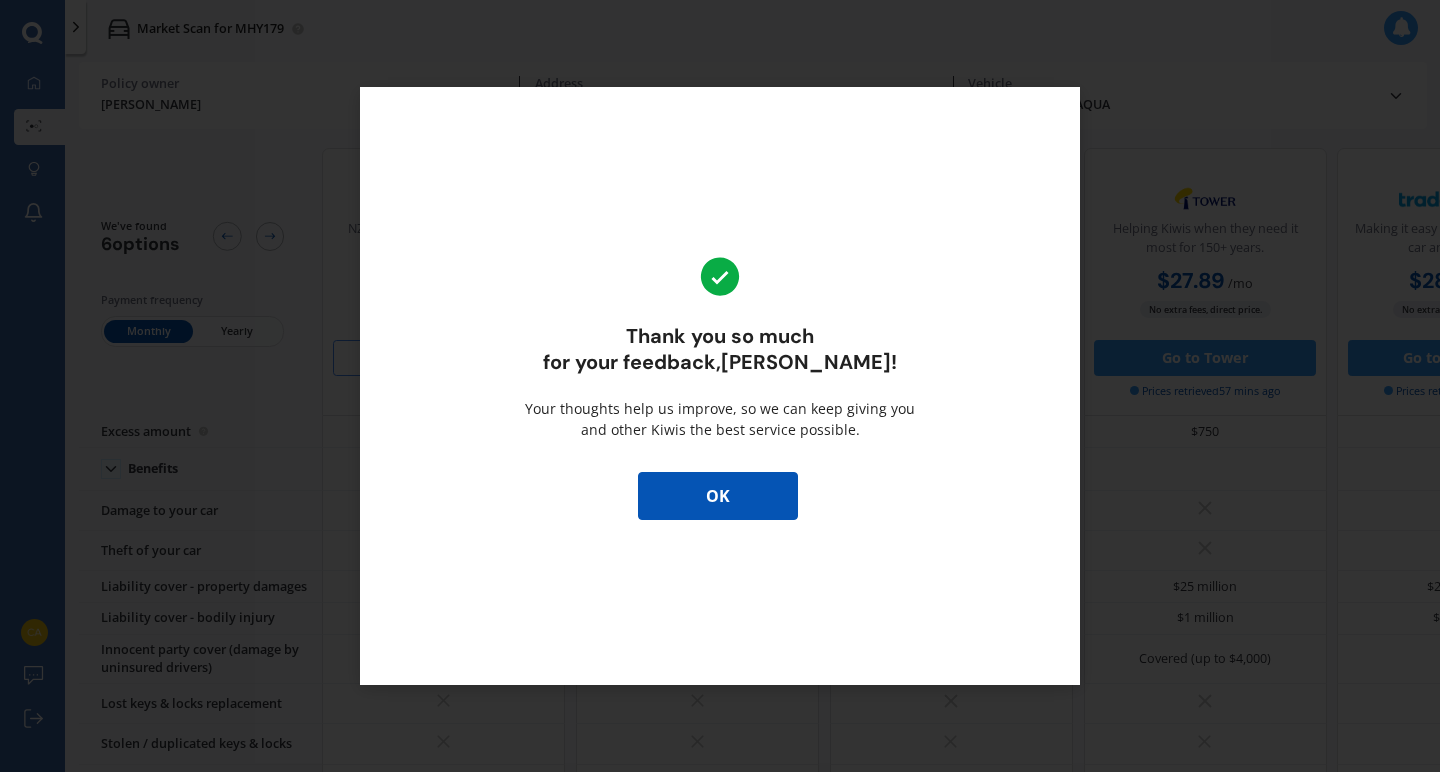 click on "OK" at bounding box center (718, 496) 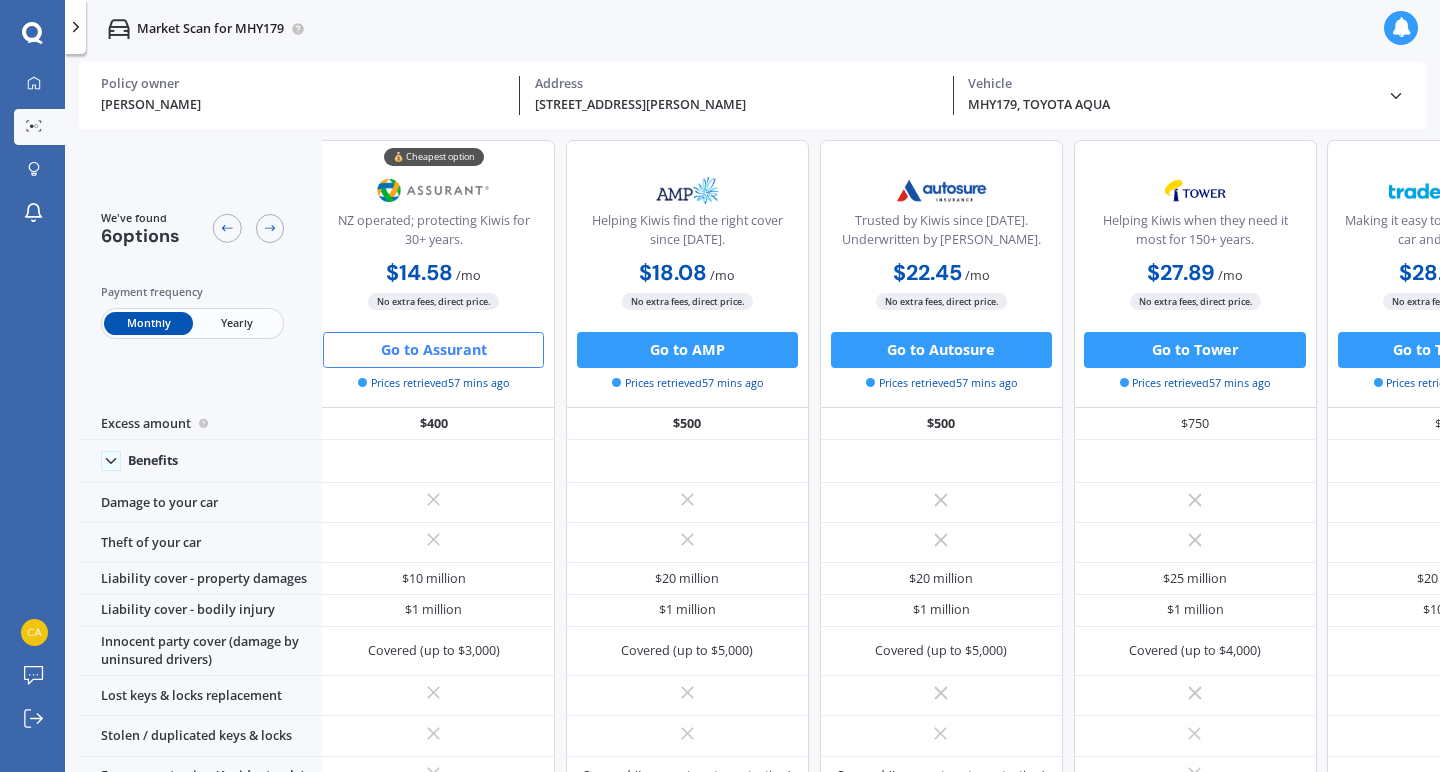 scroll, scrollTop: 6, scrollLeft: 11, axis: both 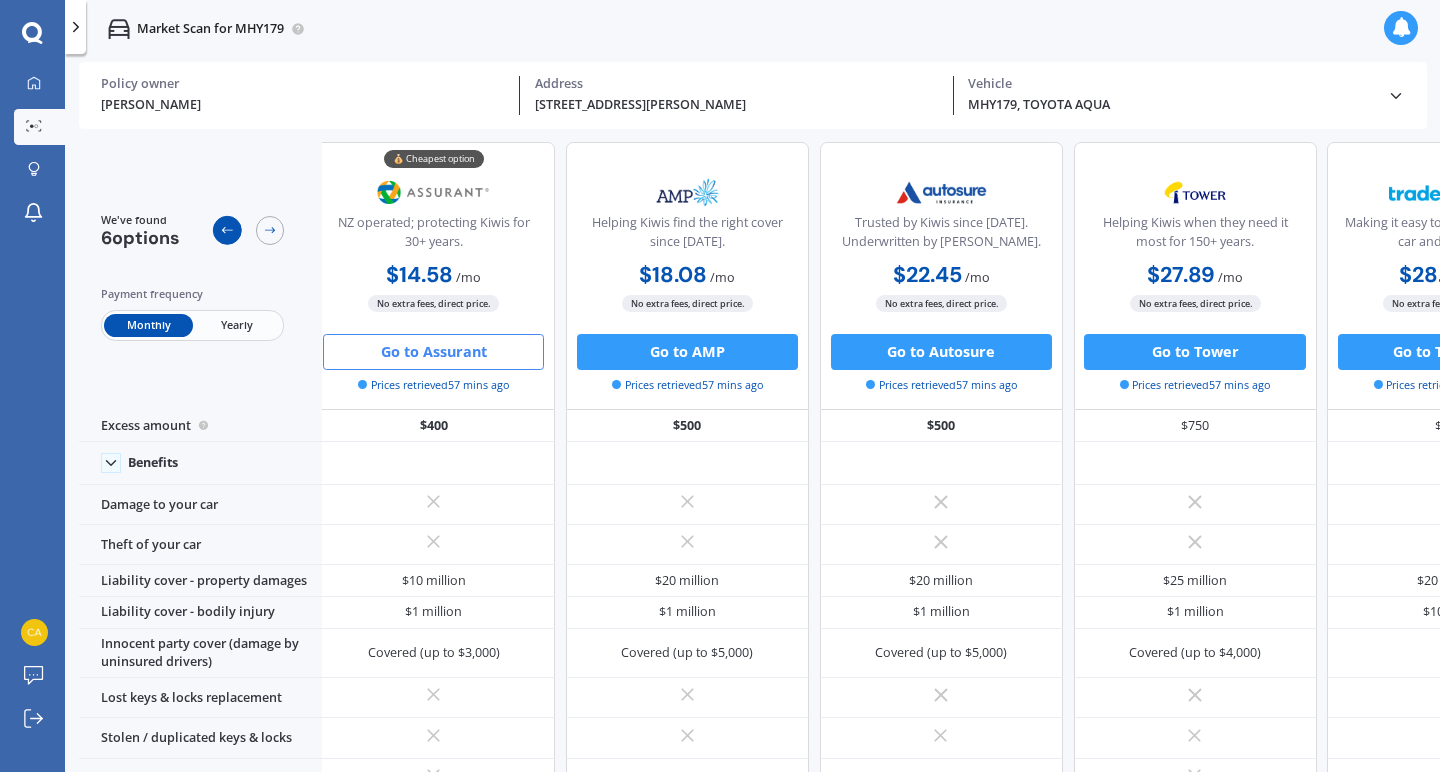 click 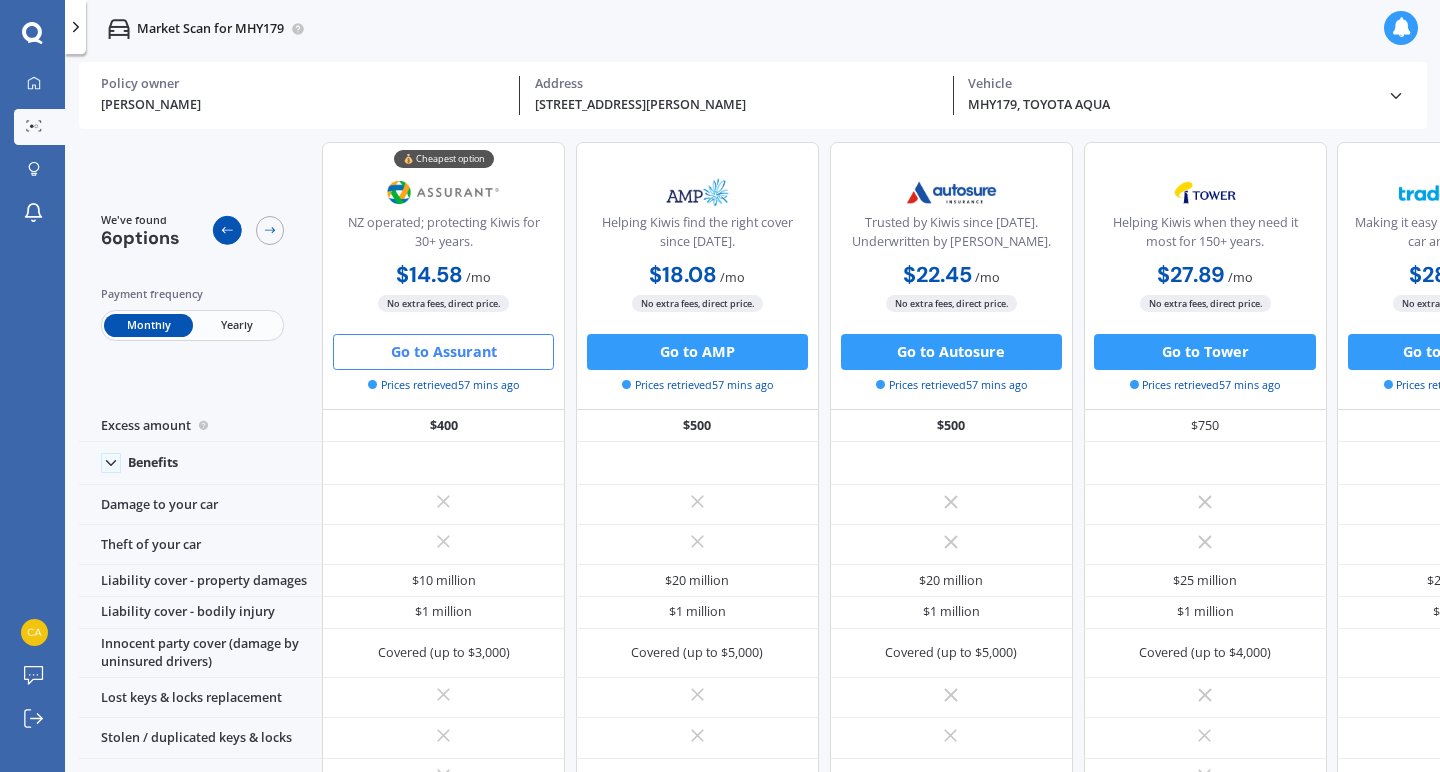 click 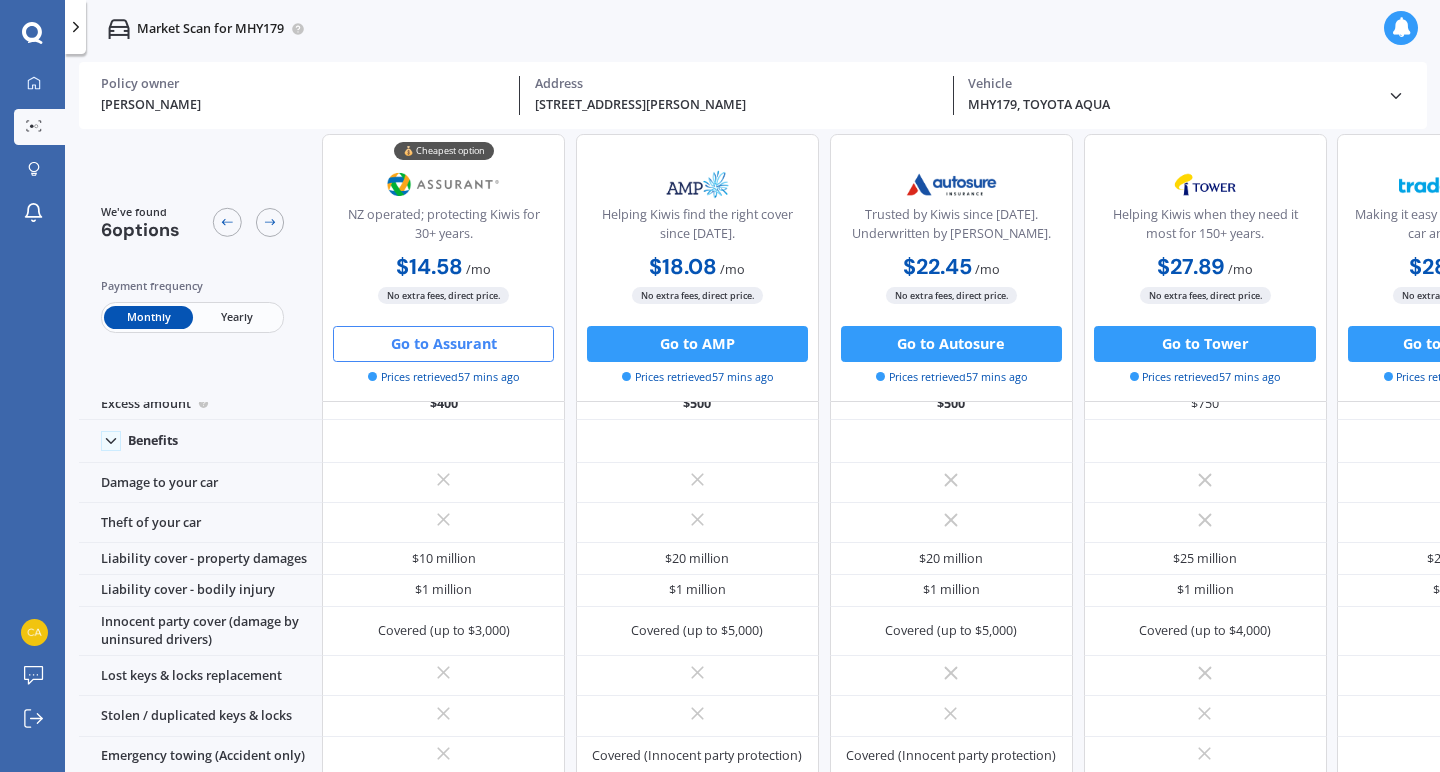 scroll, scrollTop: 0, scrollLeft: 0, axis: both 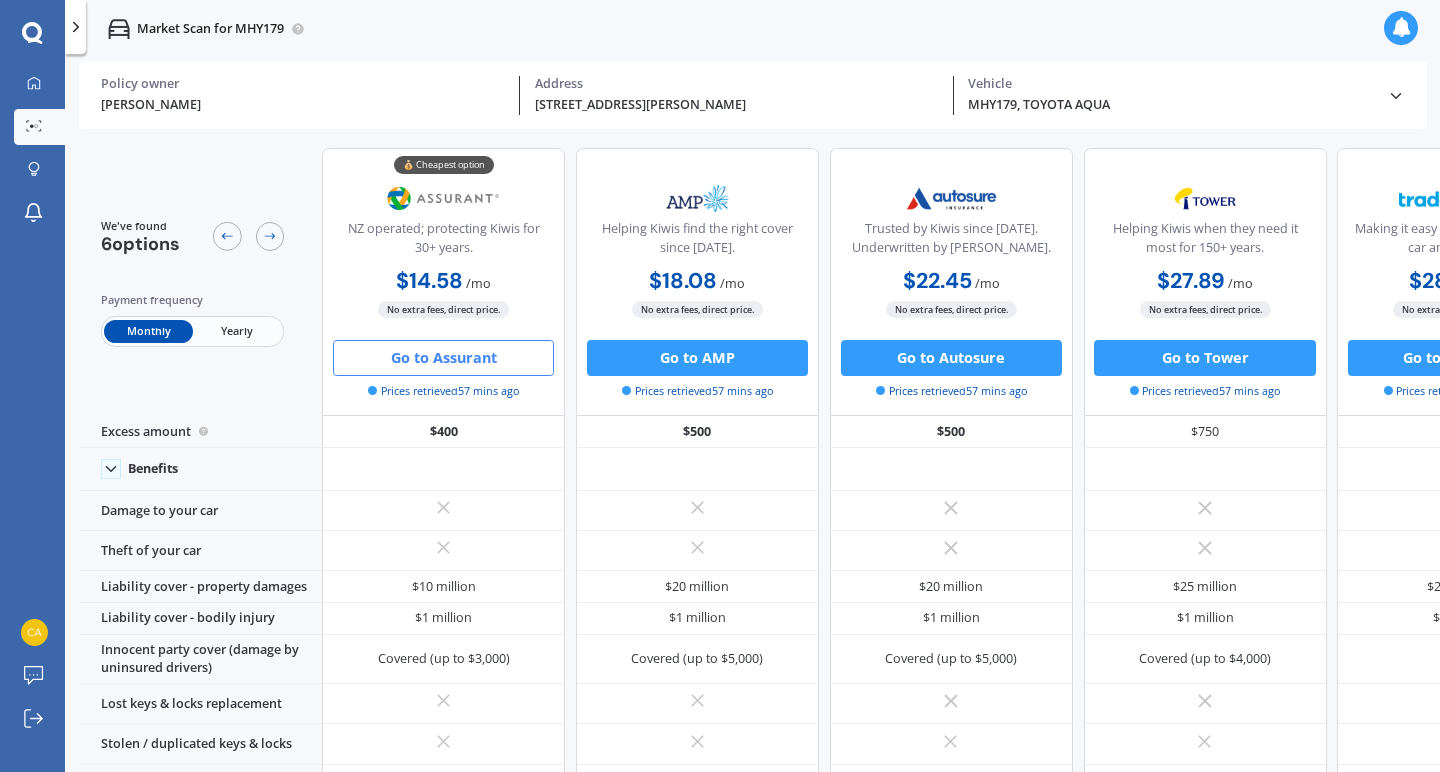click 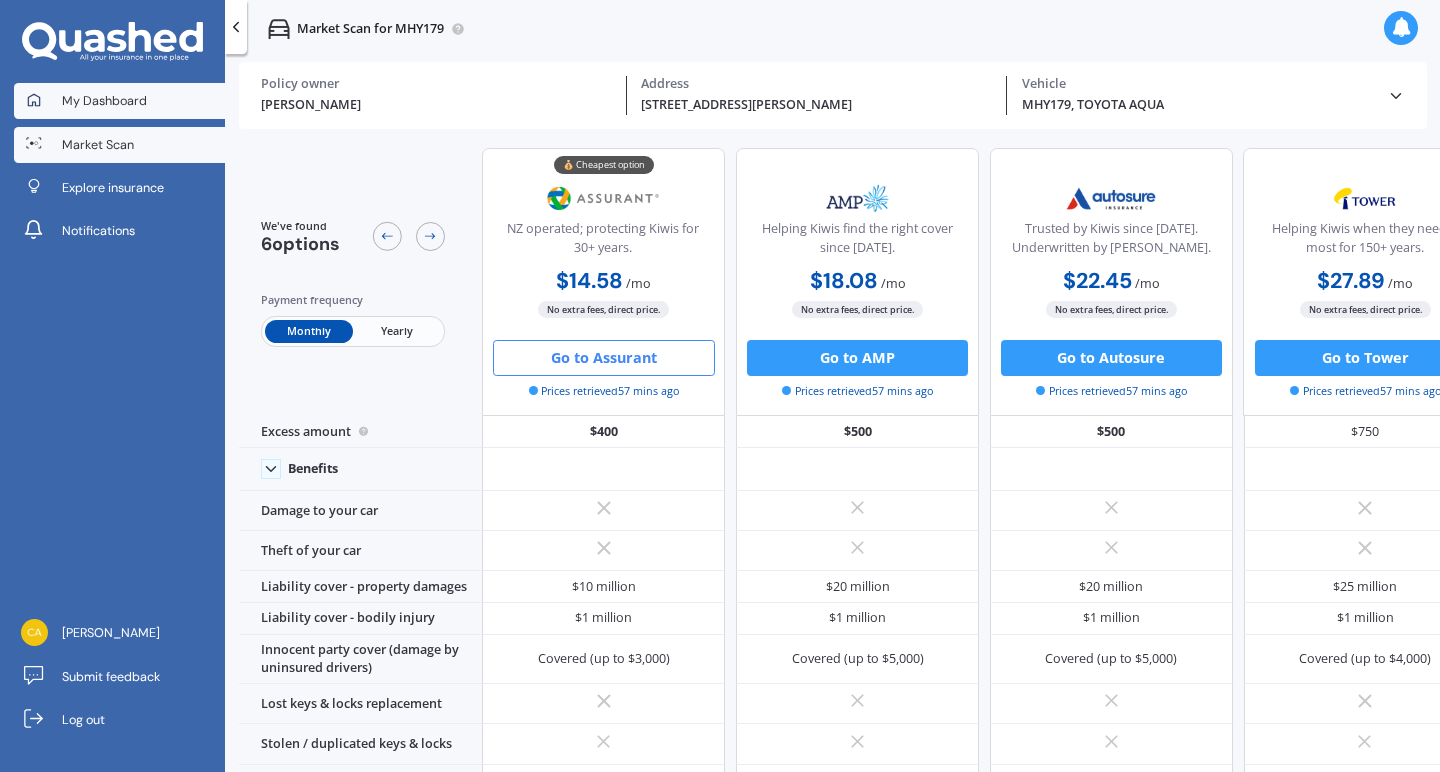 click on "My Dashboard" at bounding box center (104, 101) 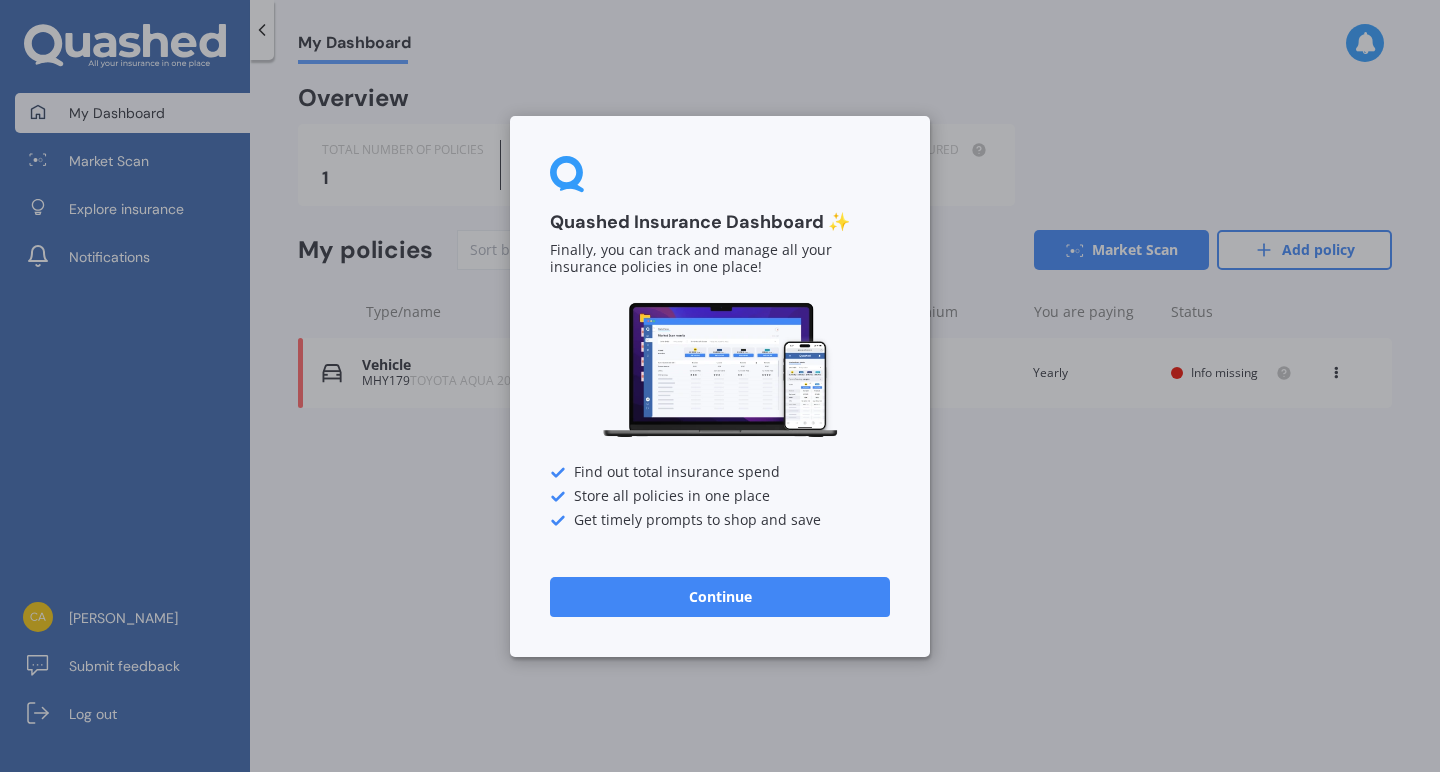 click on "Continue" at bounding box center (720, 596) 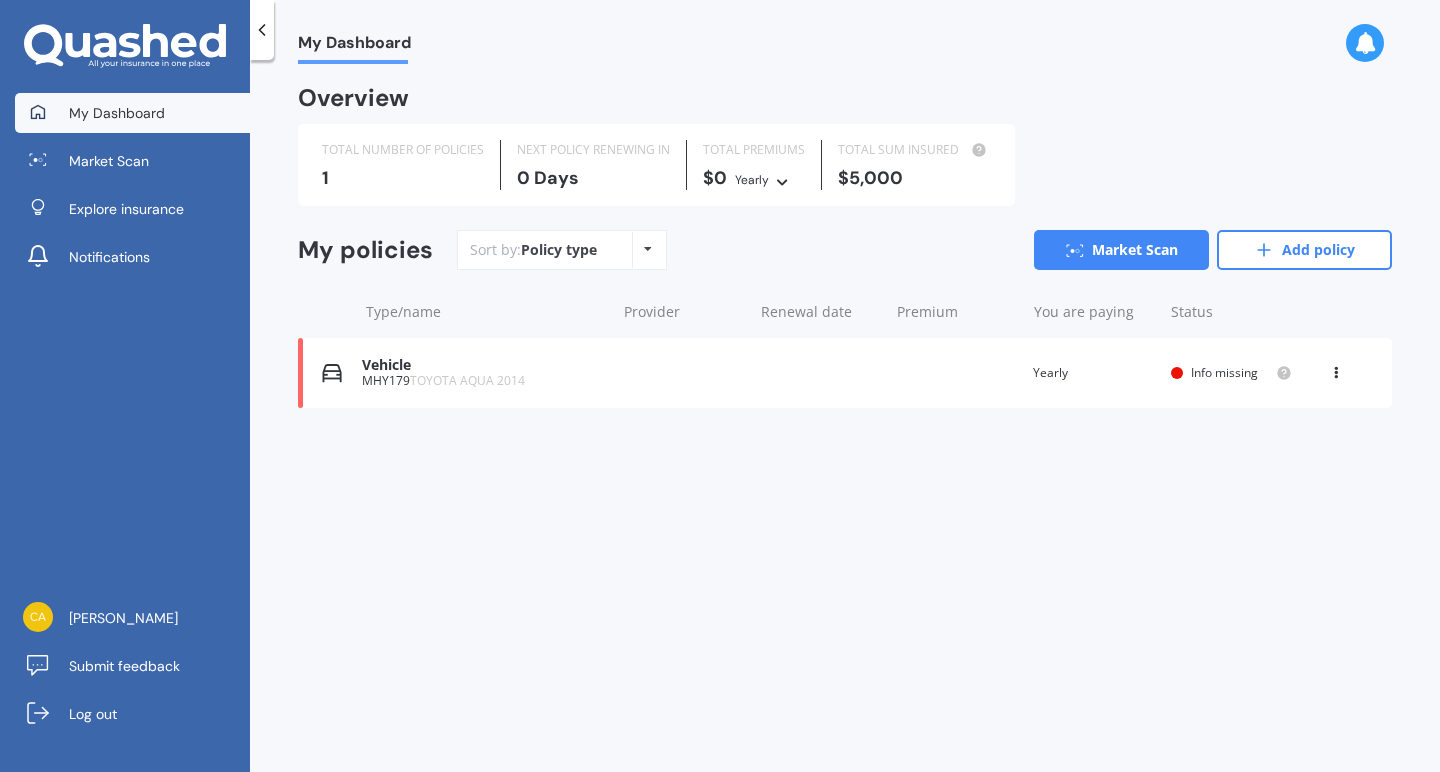 click on "Info missing" at bounding box center (1224, 372) 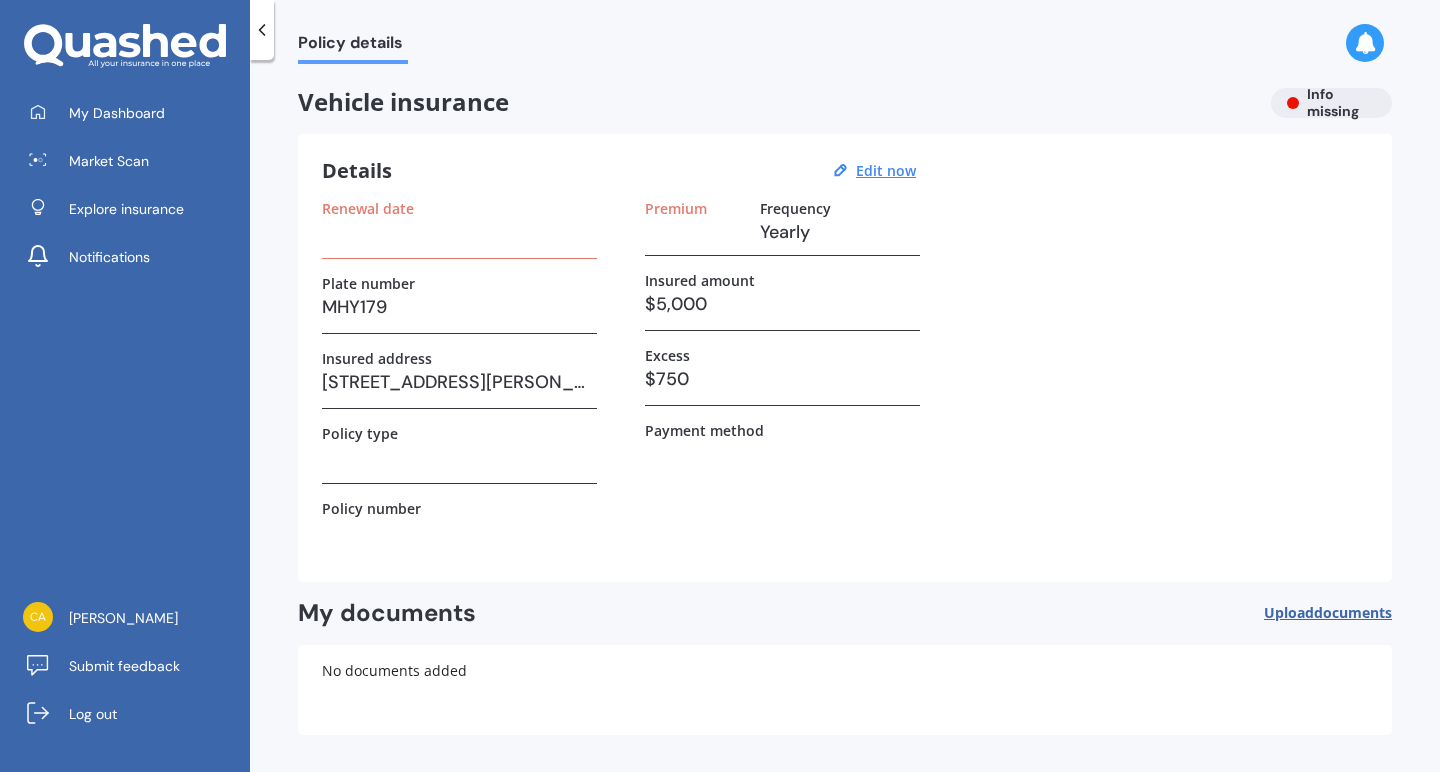 click at bounding box center (459, 457) 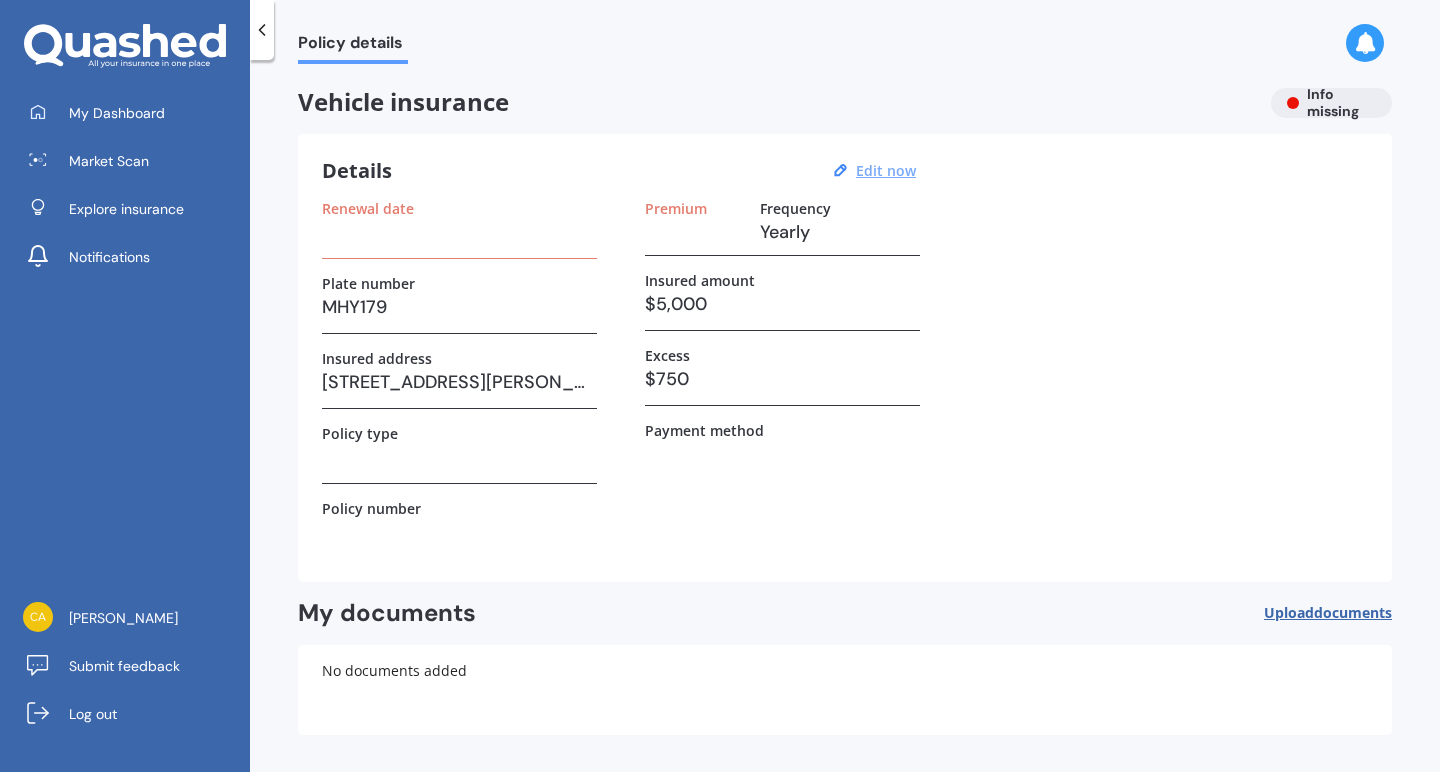 click on "Edit now" at bounding box center [886, 170] 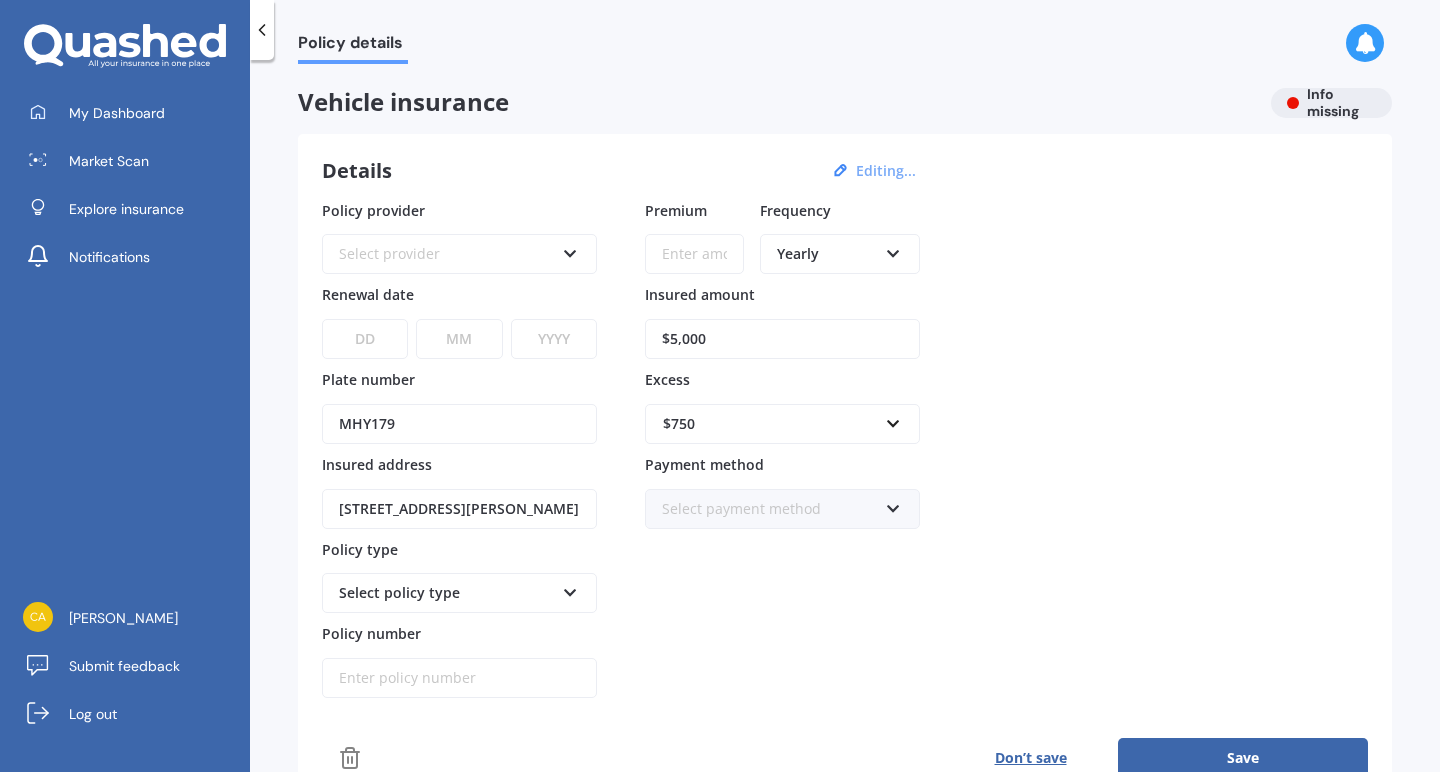 scroll, scrollTop: 7, scrollLeft: 0, axis: vertical 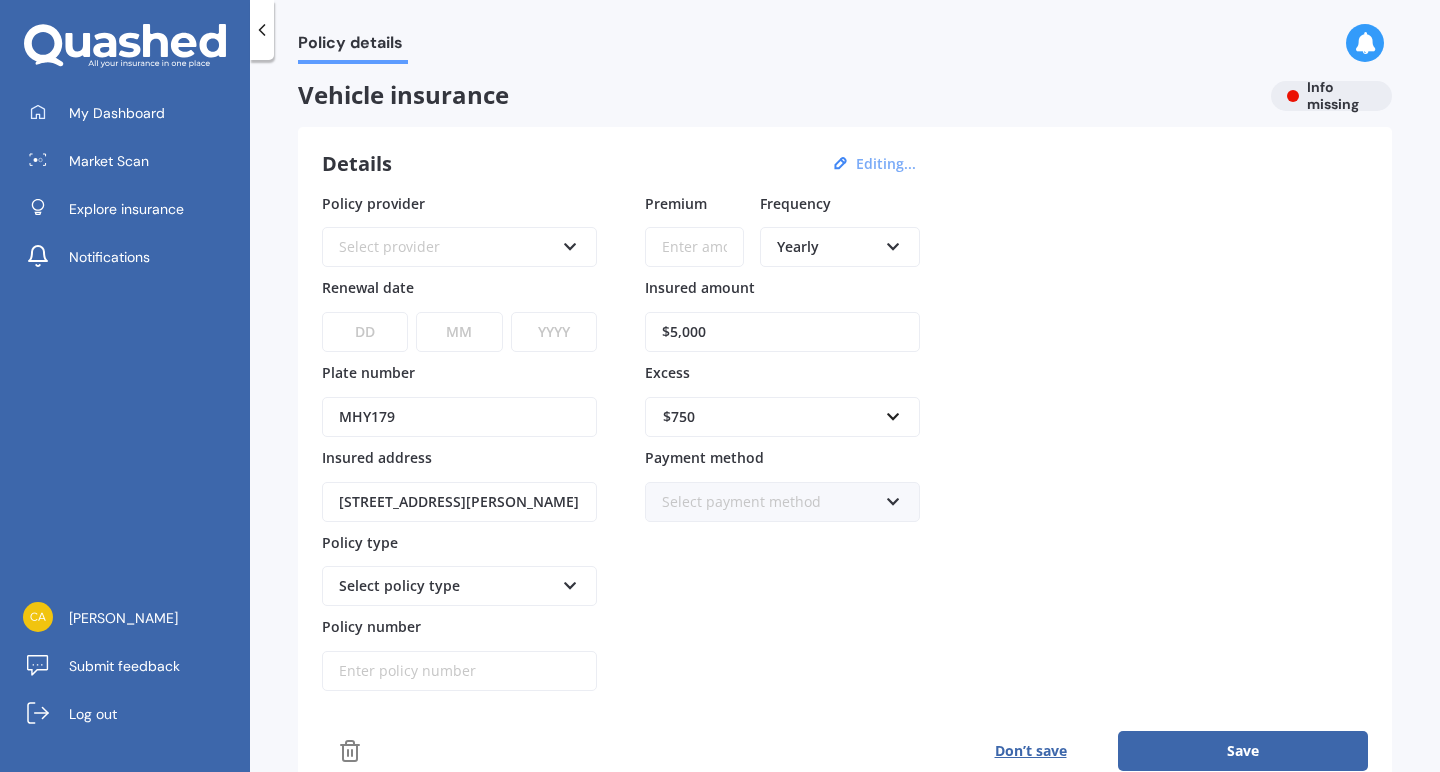 click on "Select policy type" at bounding box center [446, 586] 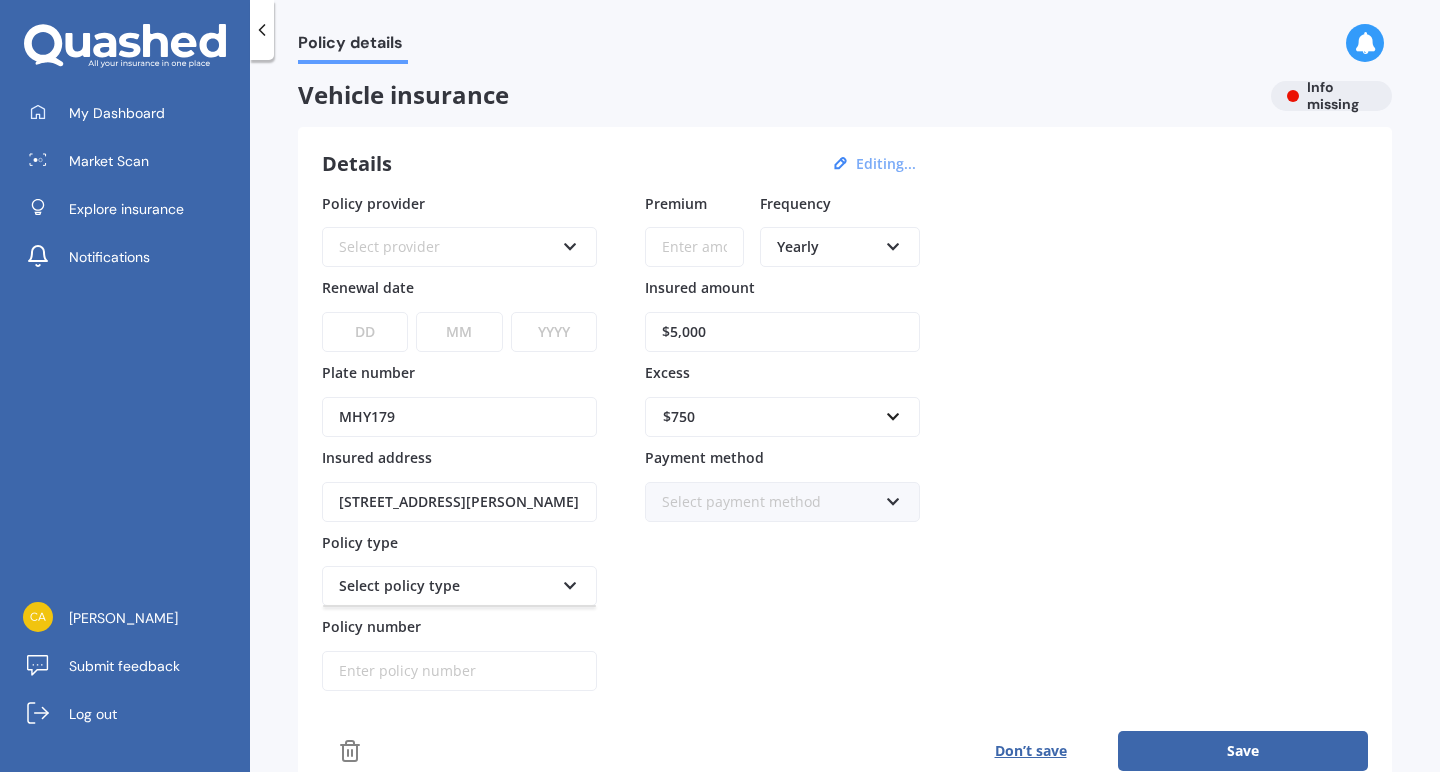 click on "Select policy type" at bounding box center (459, 586) 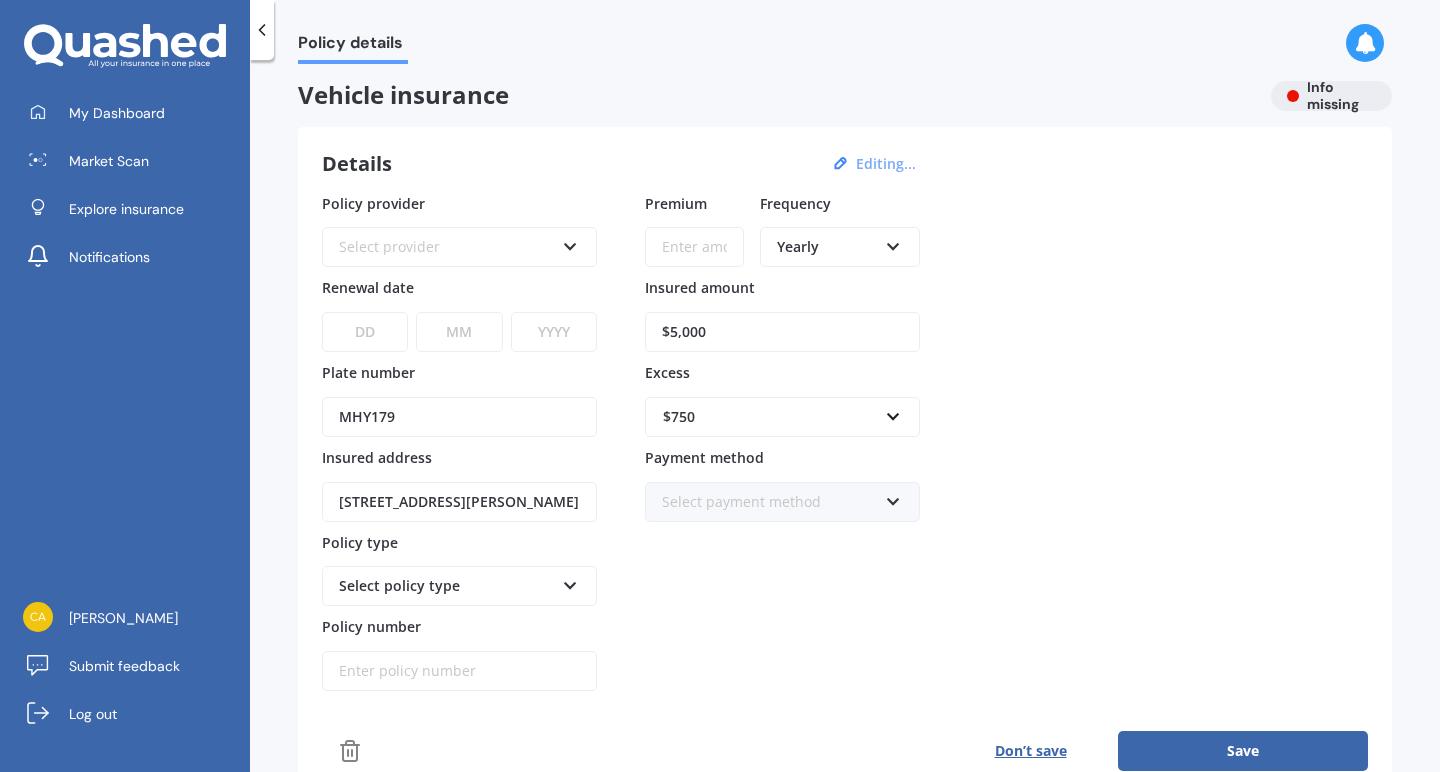 click at bounding box center (570, 582) 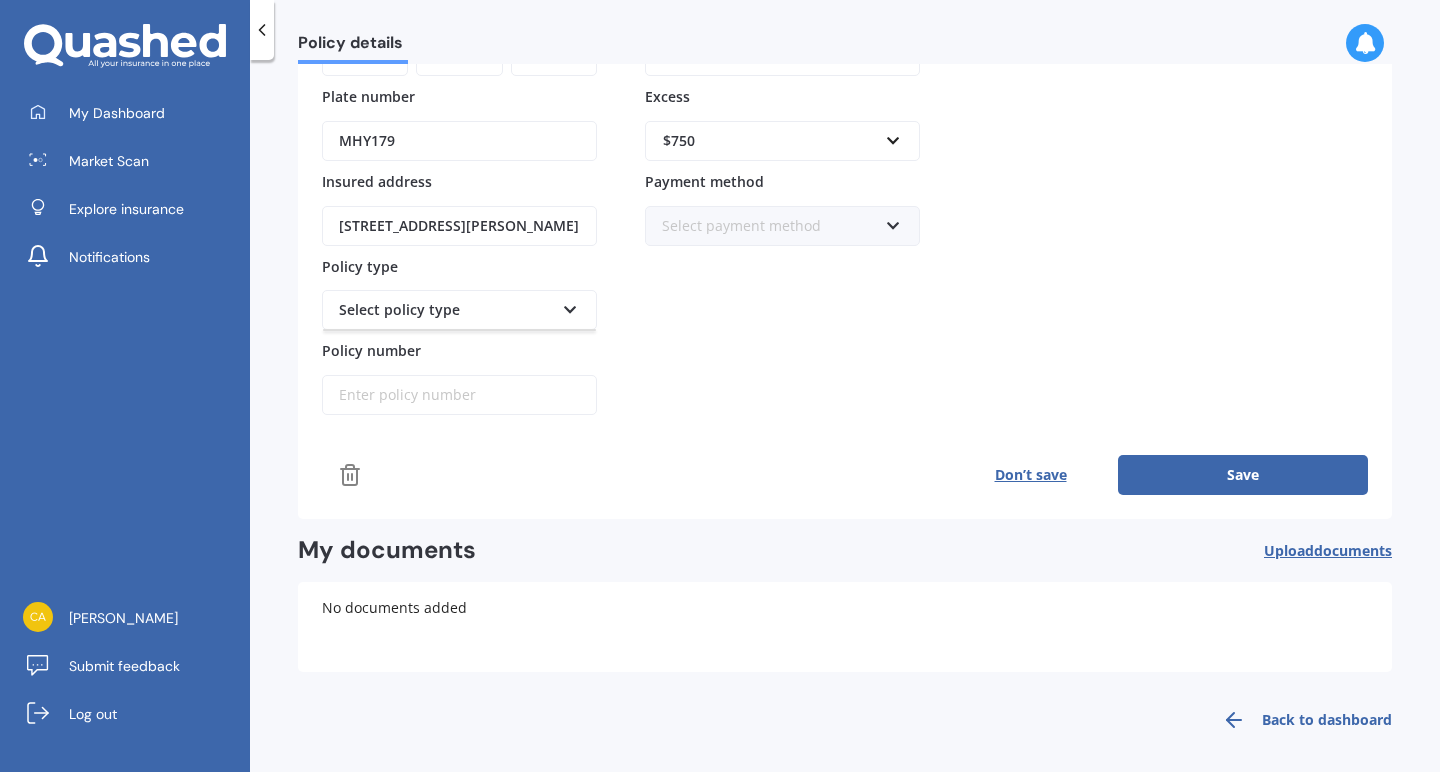 scroll, scrollTop: 139, scrollLeft: 0, axis: vertical 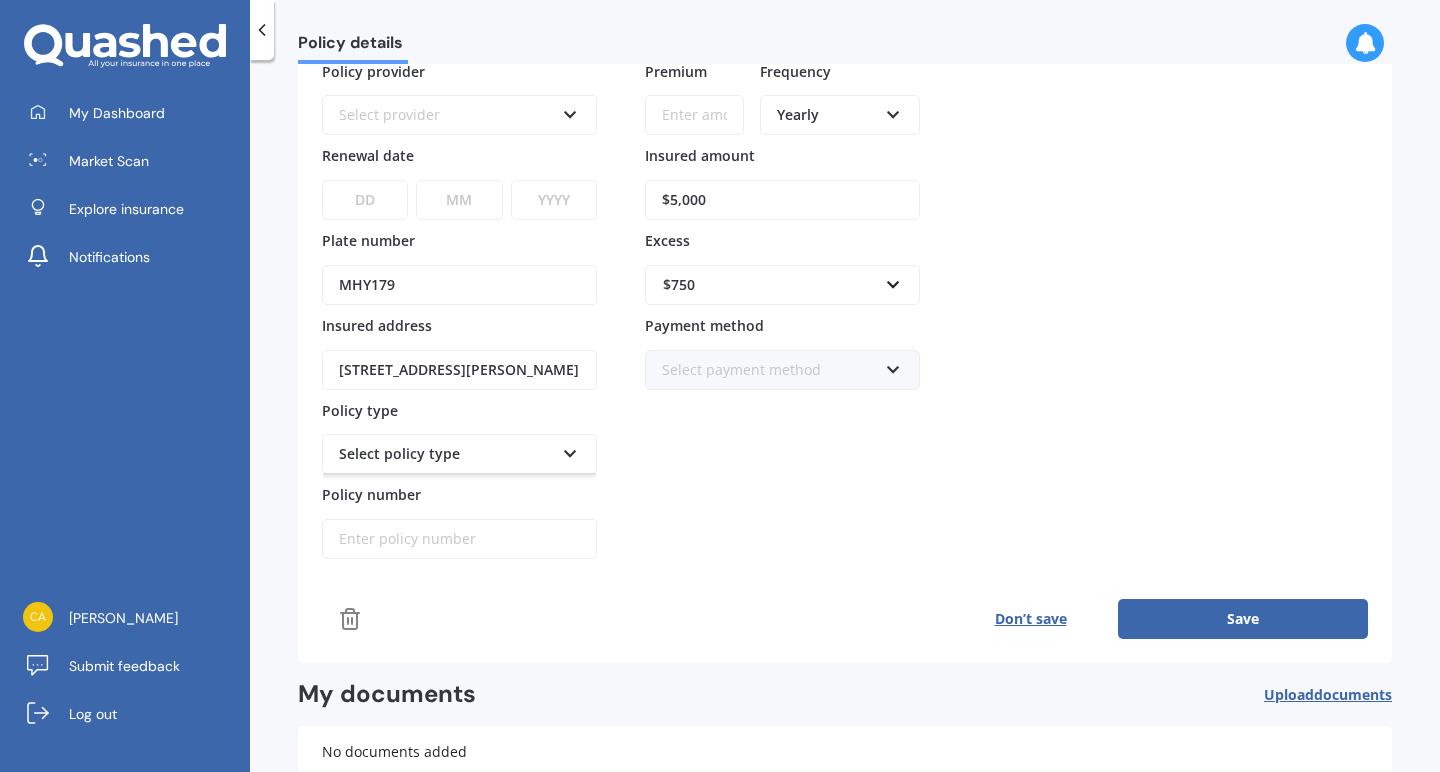 click on "Don’t save" at bounding box center (1030, 619) 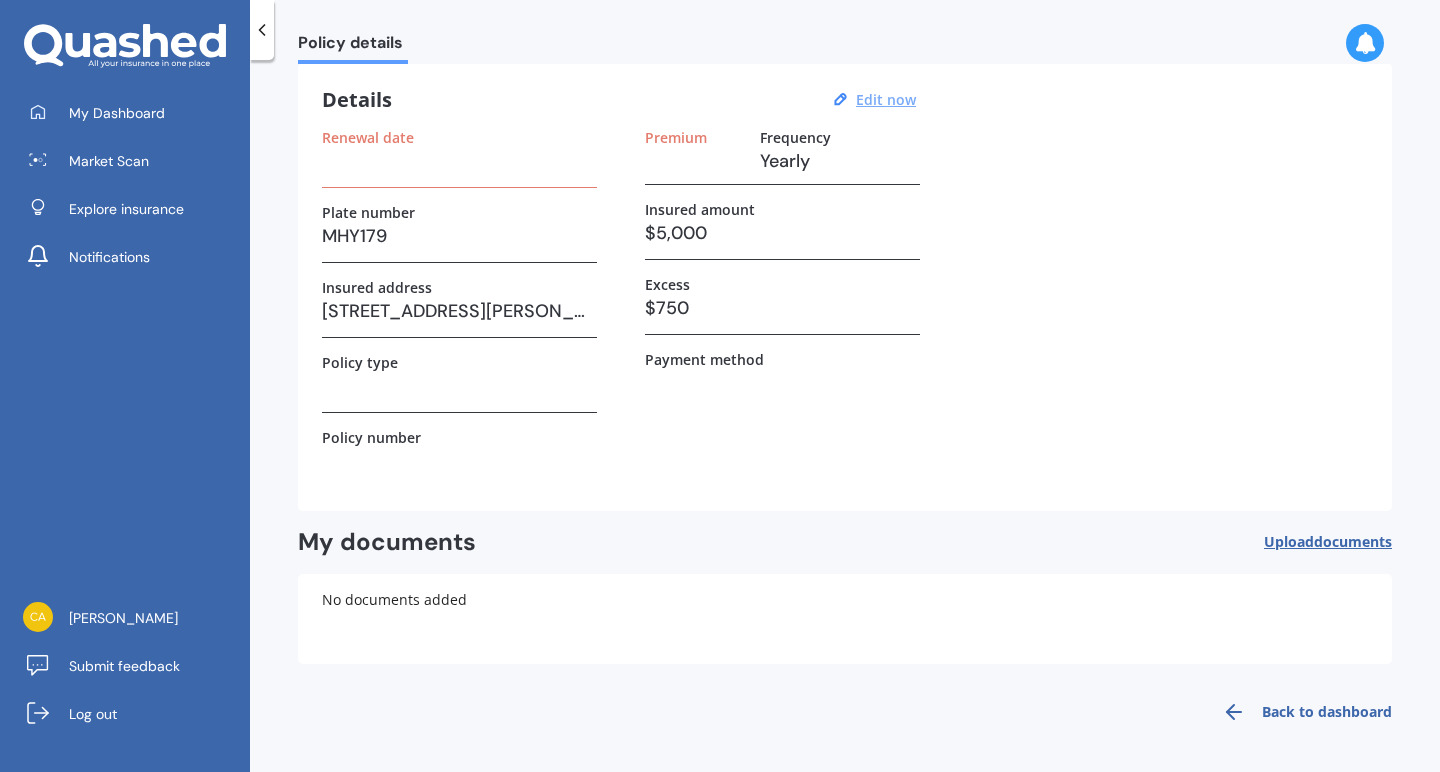 scroll, scrollTop: 0, scrollLeft: 0, axis: both 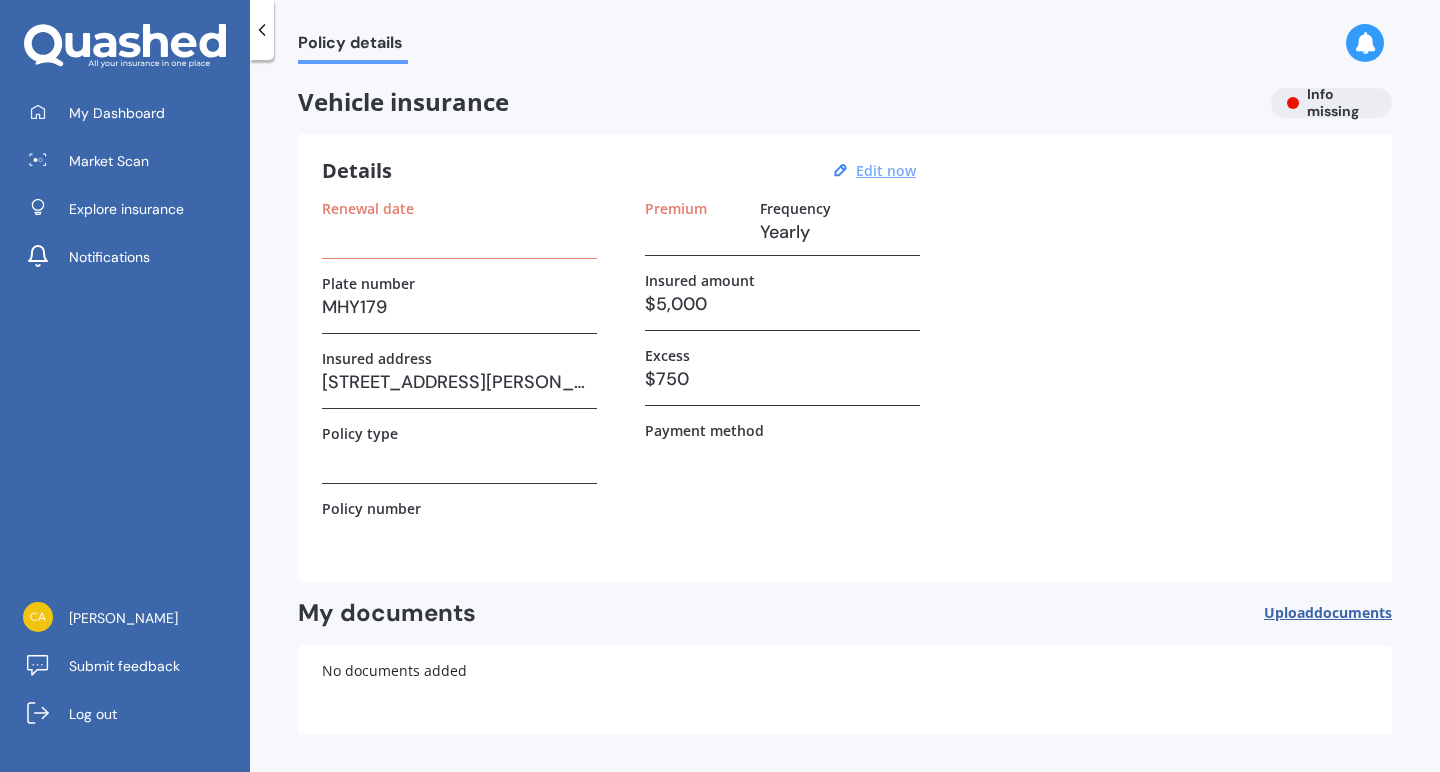 click 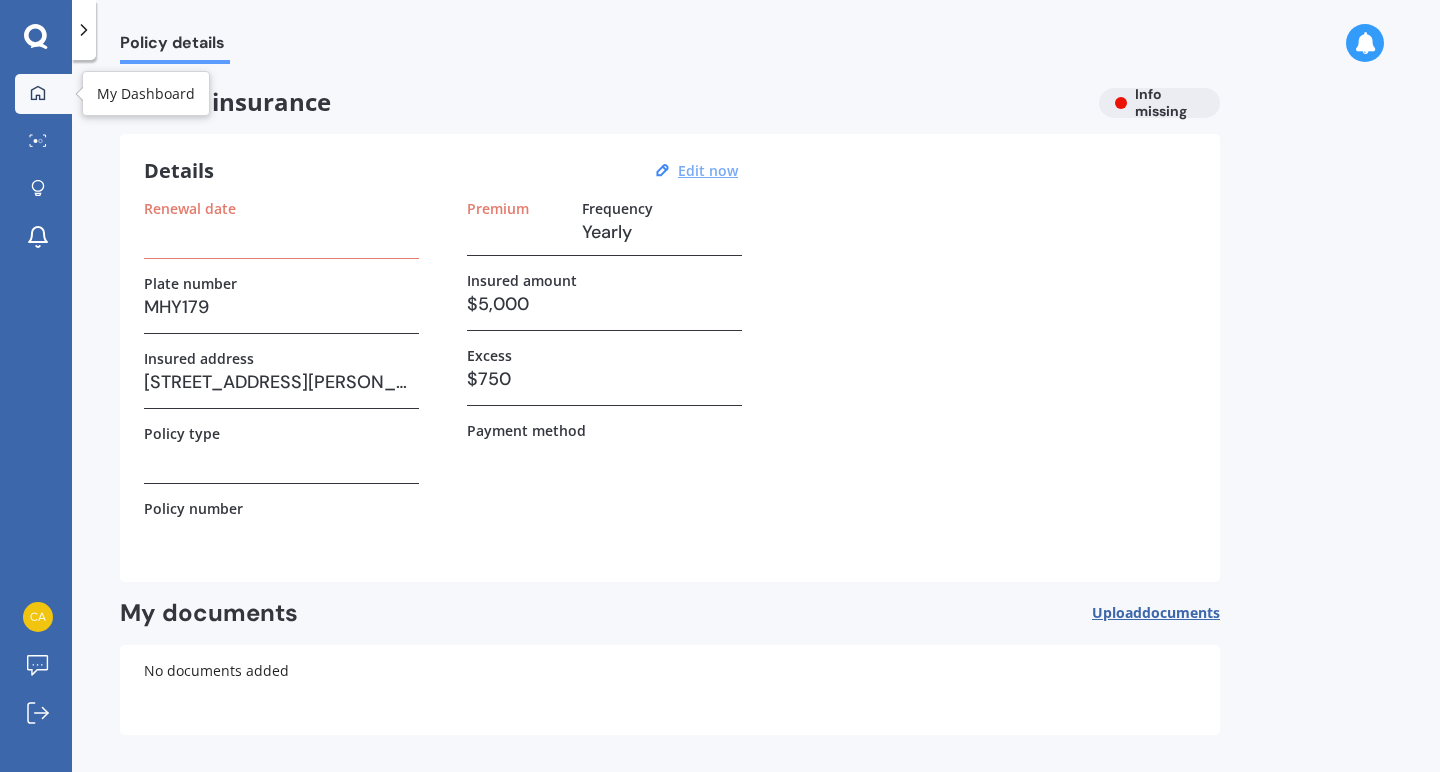 click on "My Dashboard" at bounding box center [43, 94] 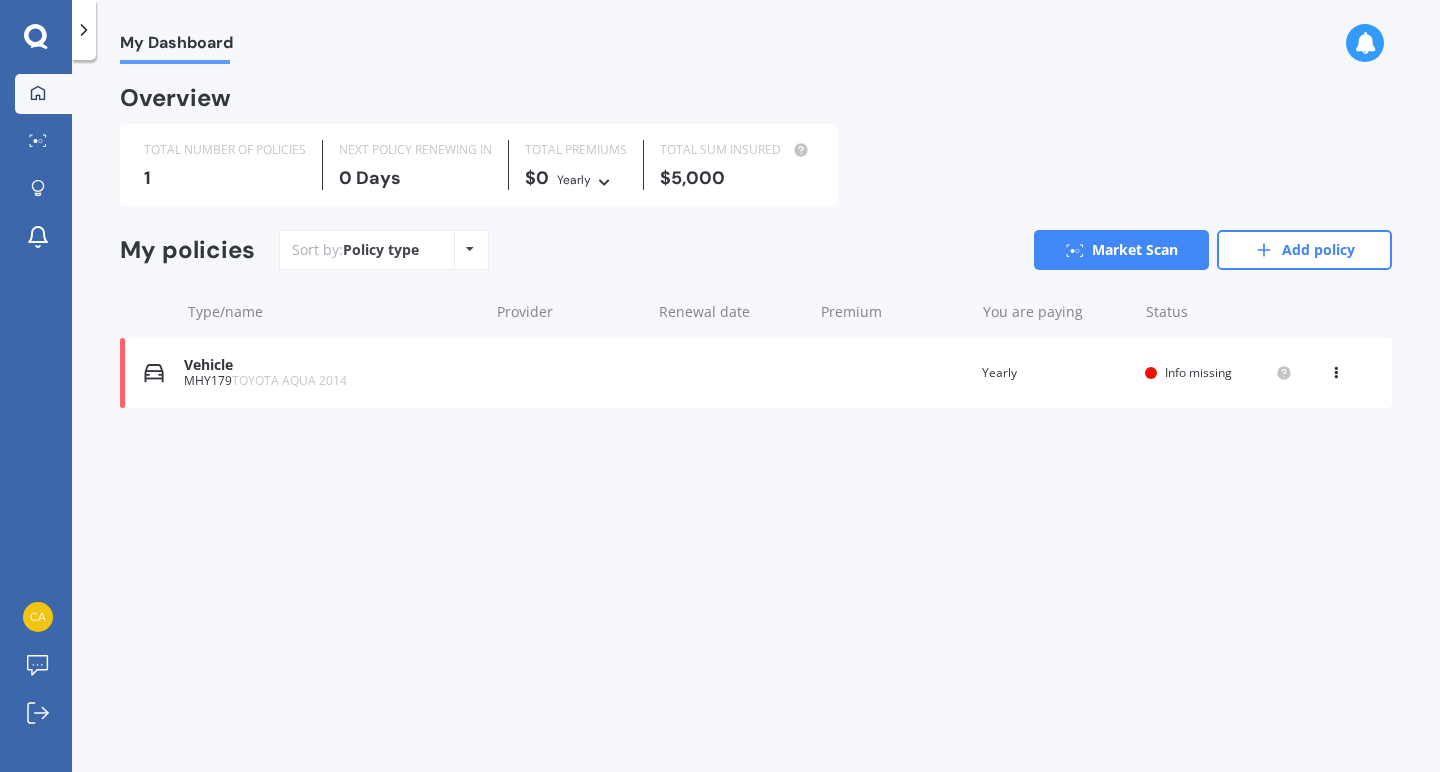 click on "TOYOTA AQUA 2014" at bounding box center [289, 380] 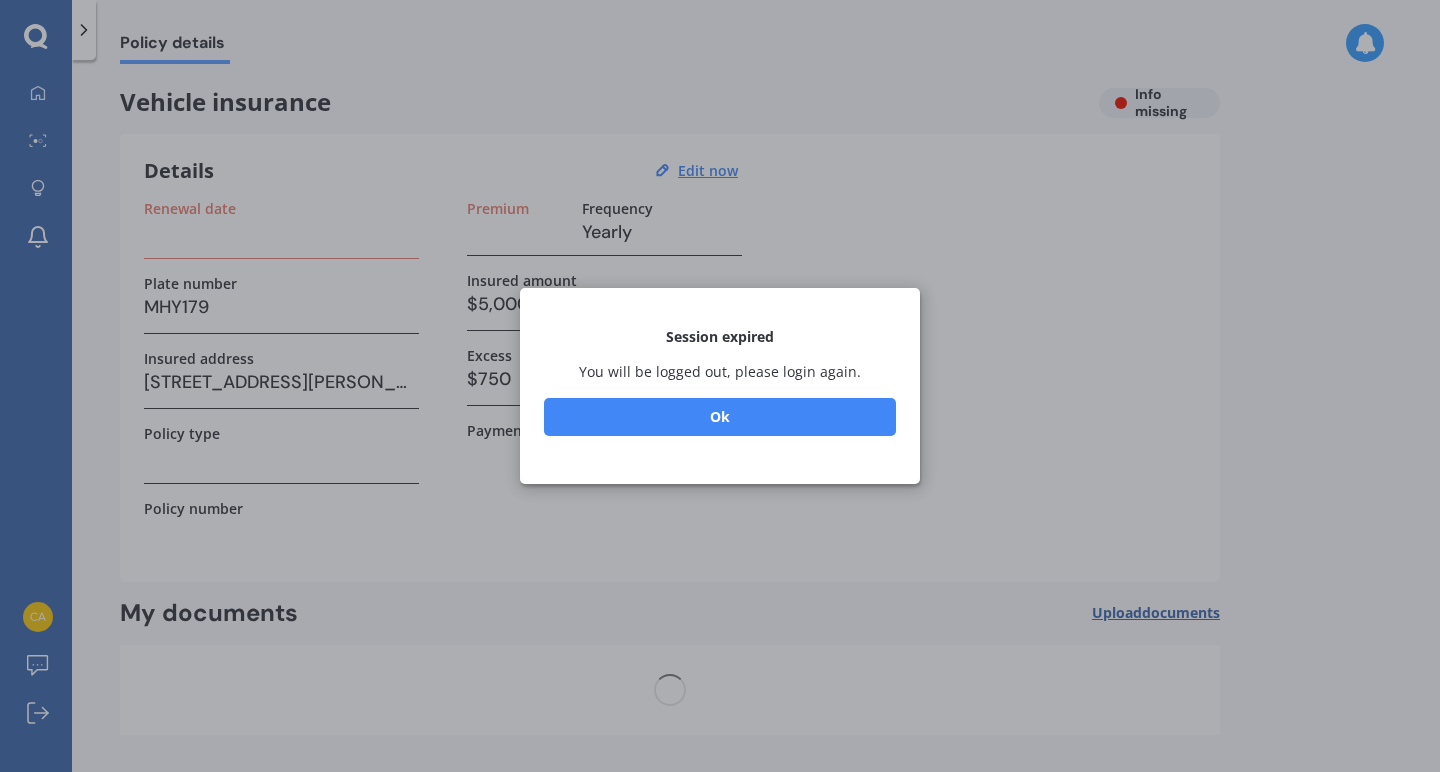 click on "Ok" at bounding box center (720, 417) 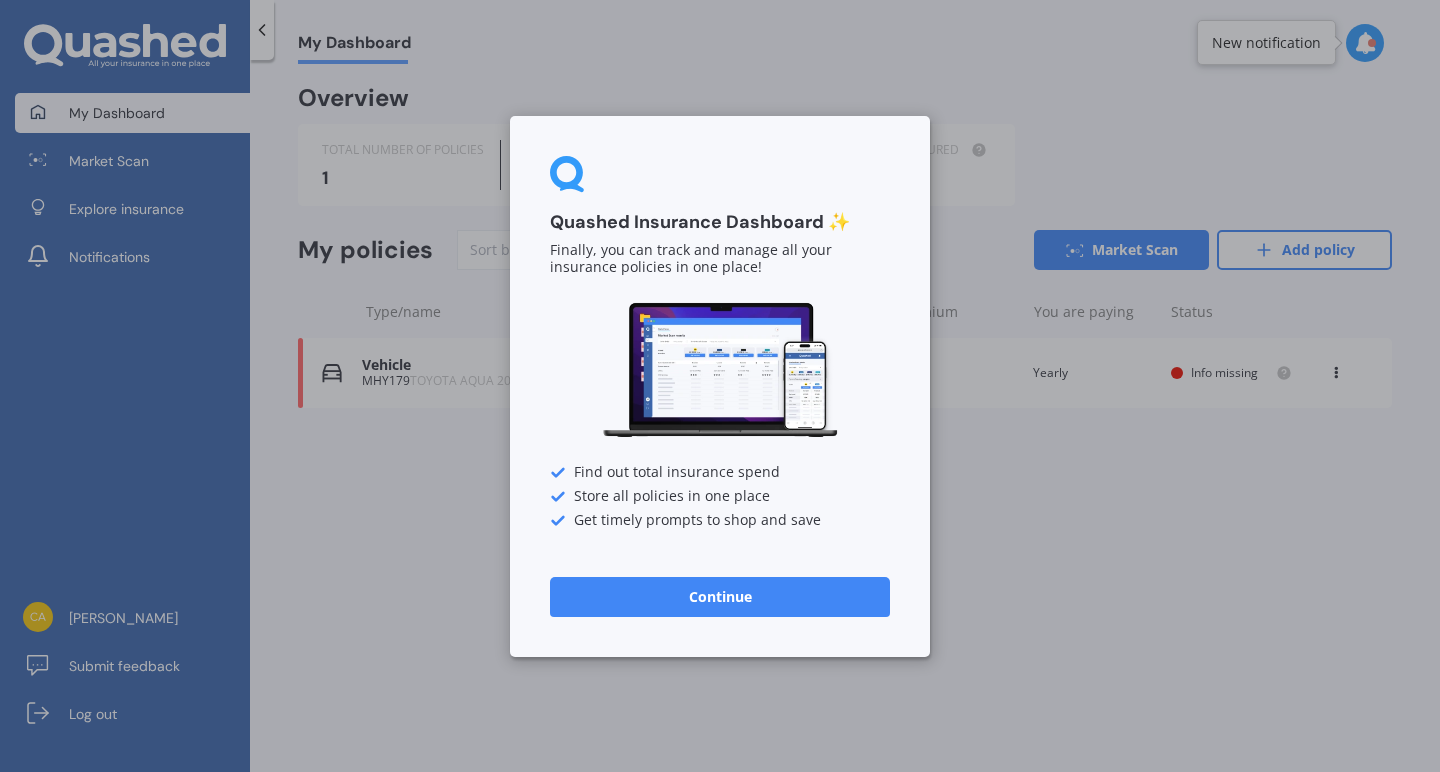 scroll, scrollTop: 0, scrollLeft: 0, axis: both 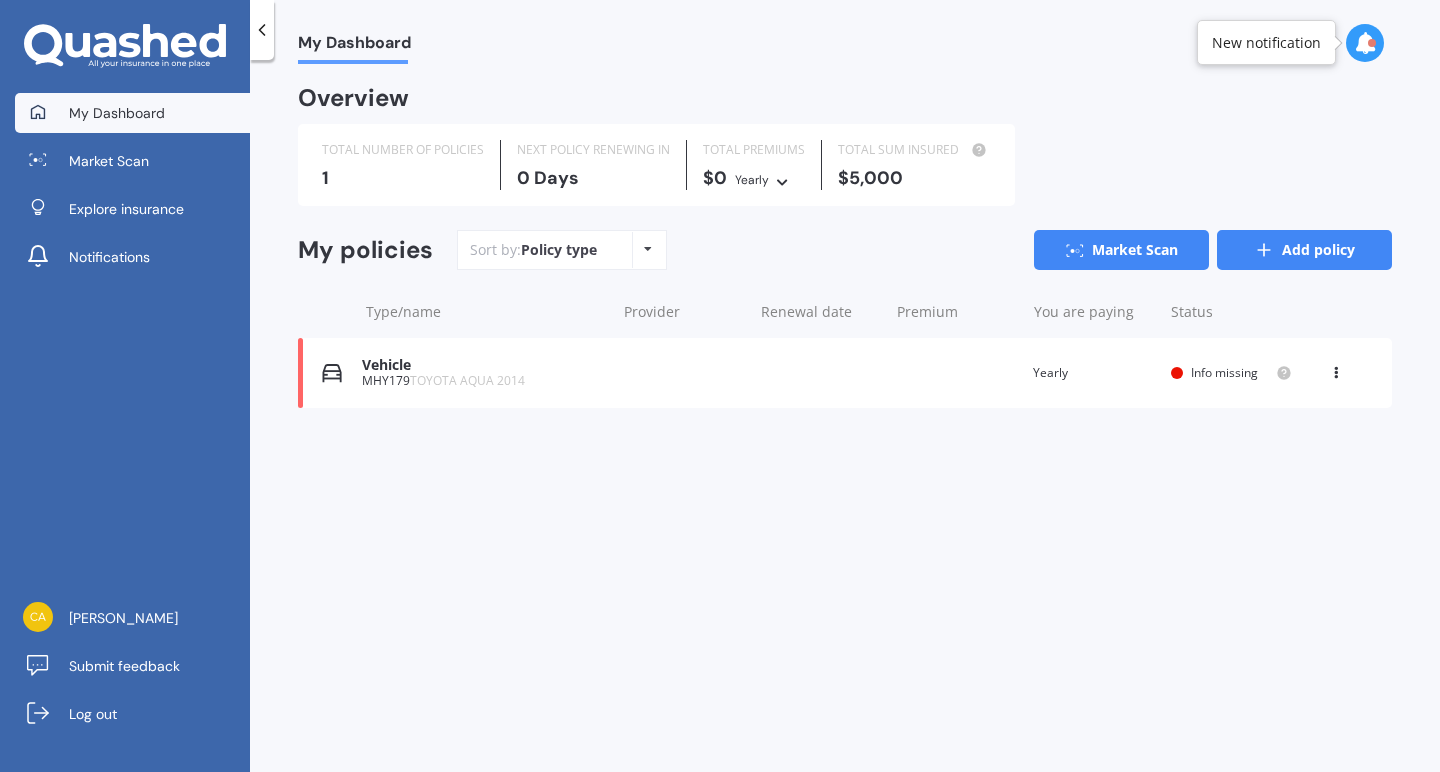 click on "Add policy" at bounding box center [1304, 250] 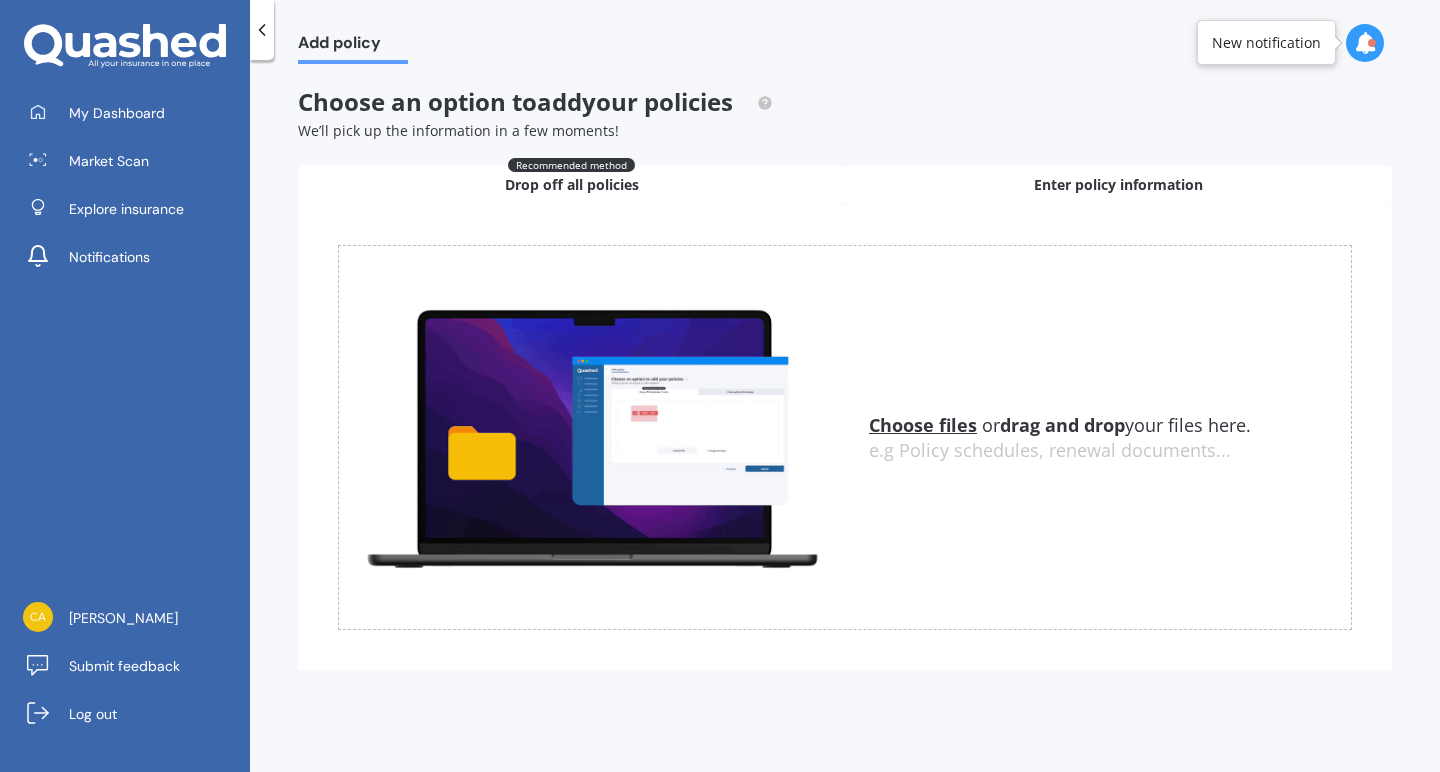 click on "Enter policy information" at bounding box center [1118, 185] 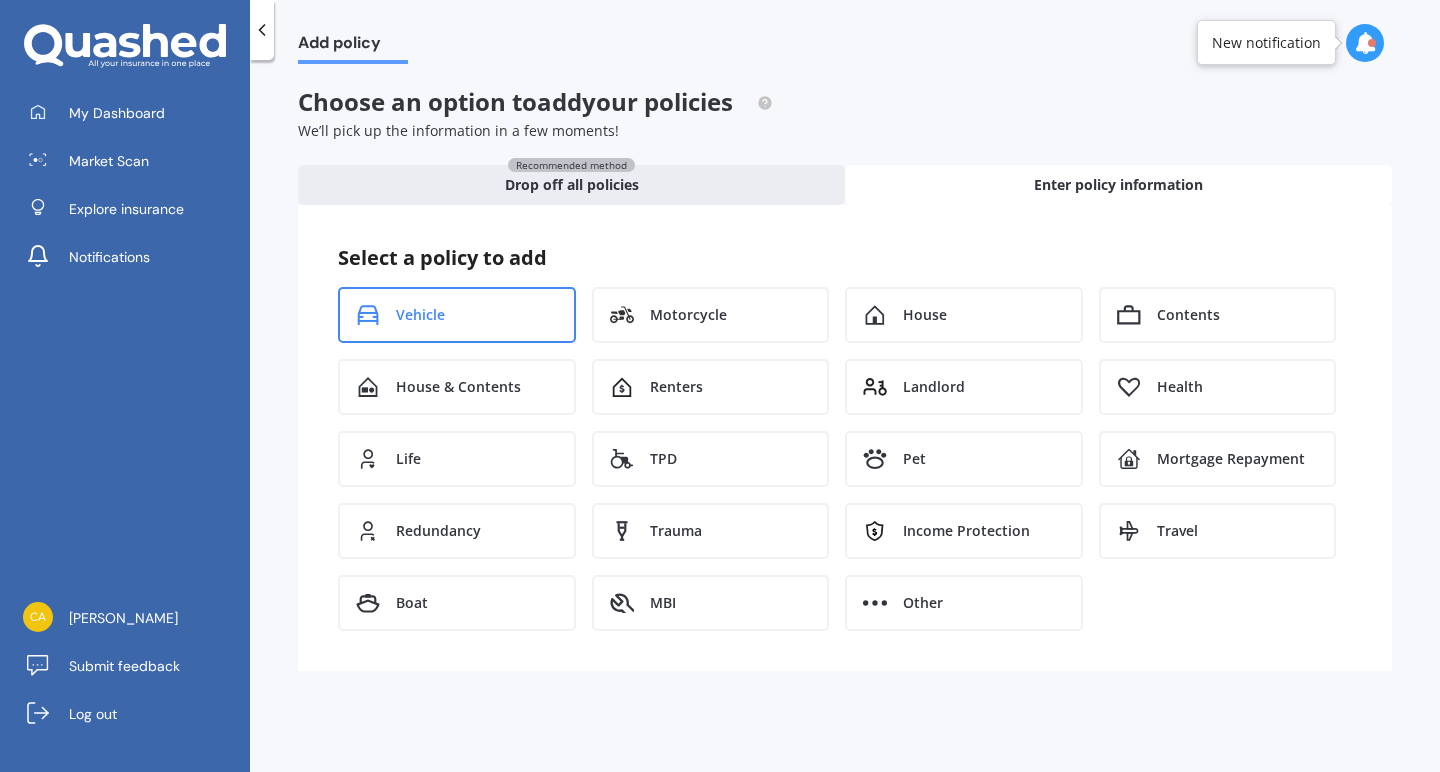 click on "Vehicle" at bounding box center [457, 315] 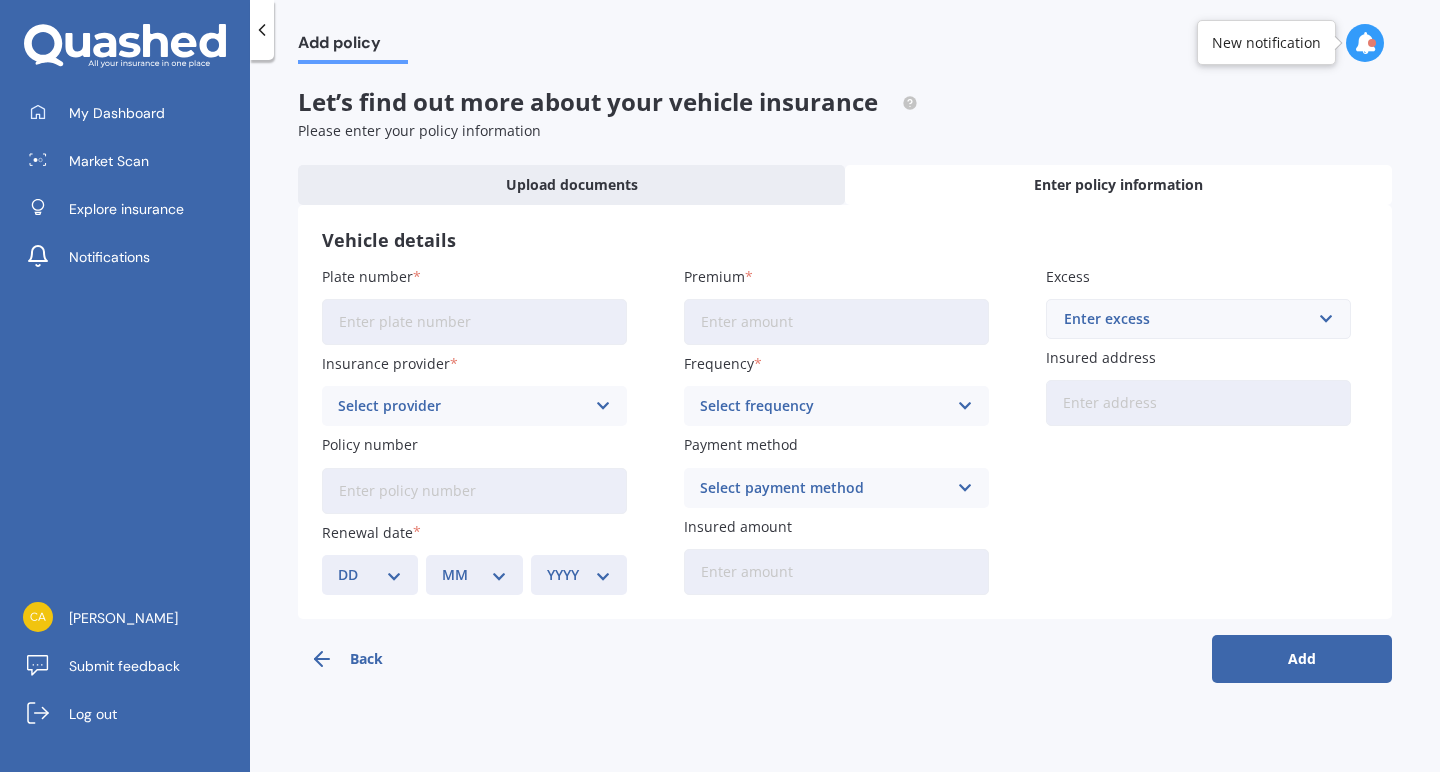 click on "Plate number" at bounding box center (474, 322) 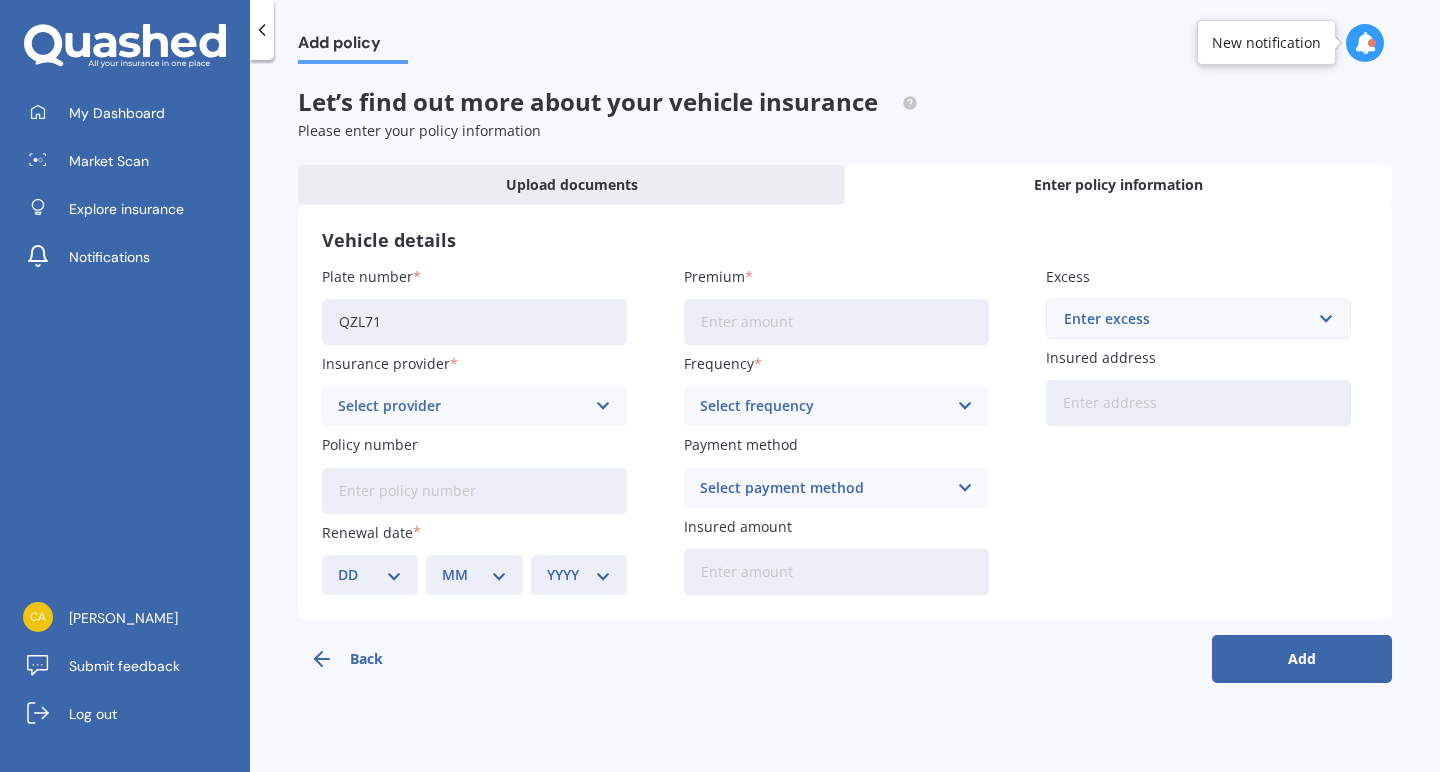 type on "QZL71" 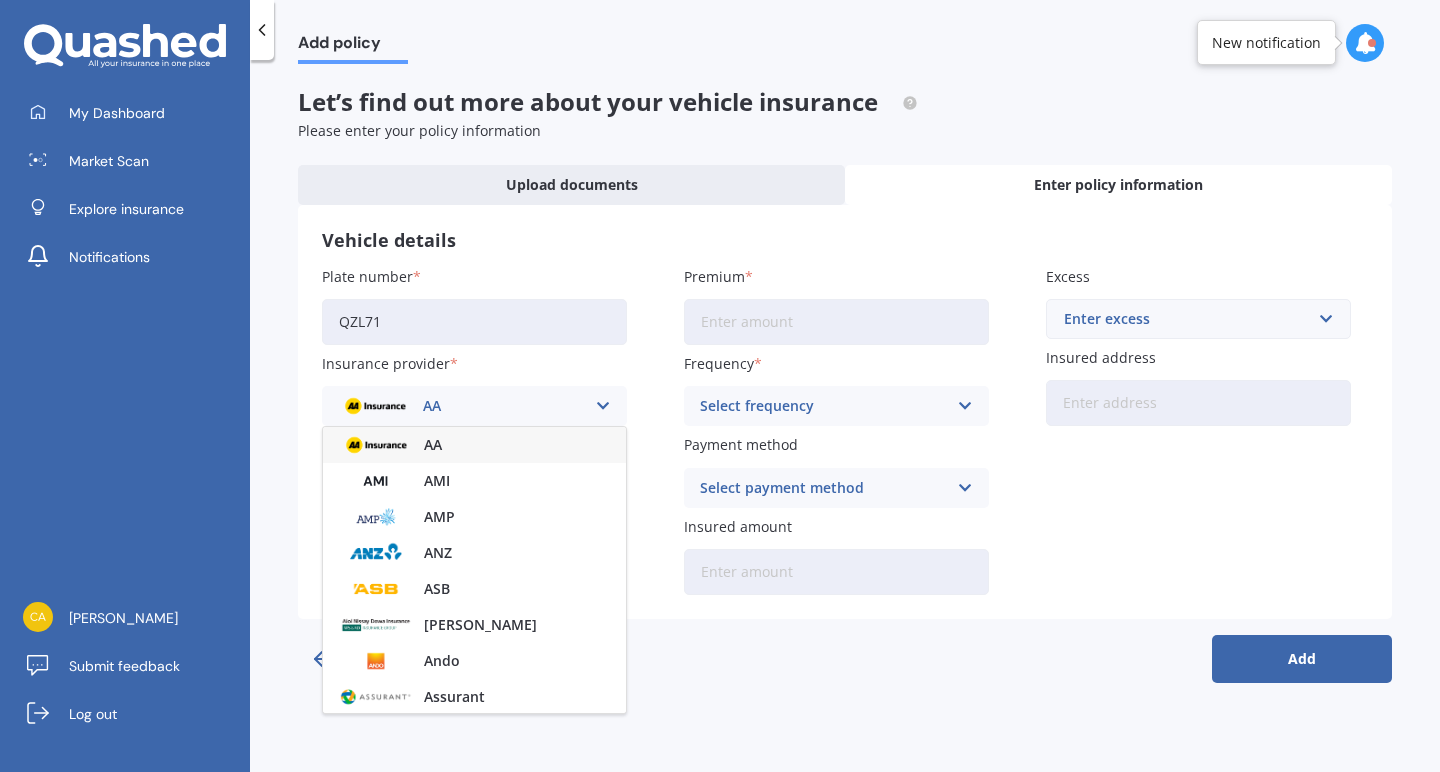 click on "AA" at bounding box center (461, 406) 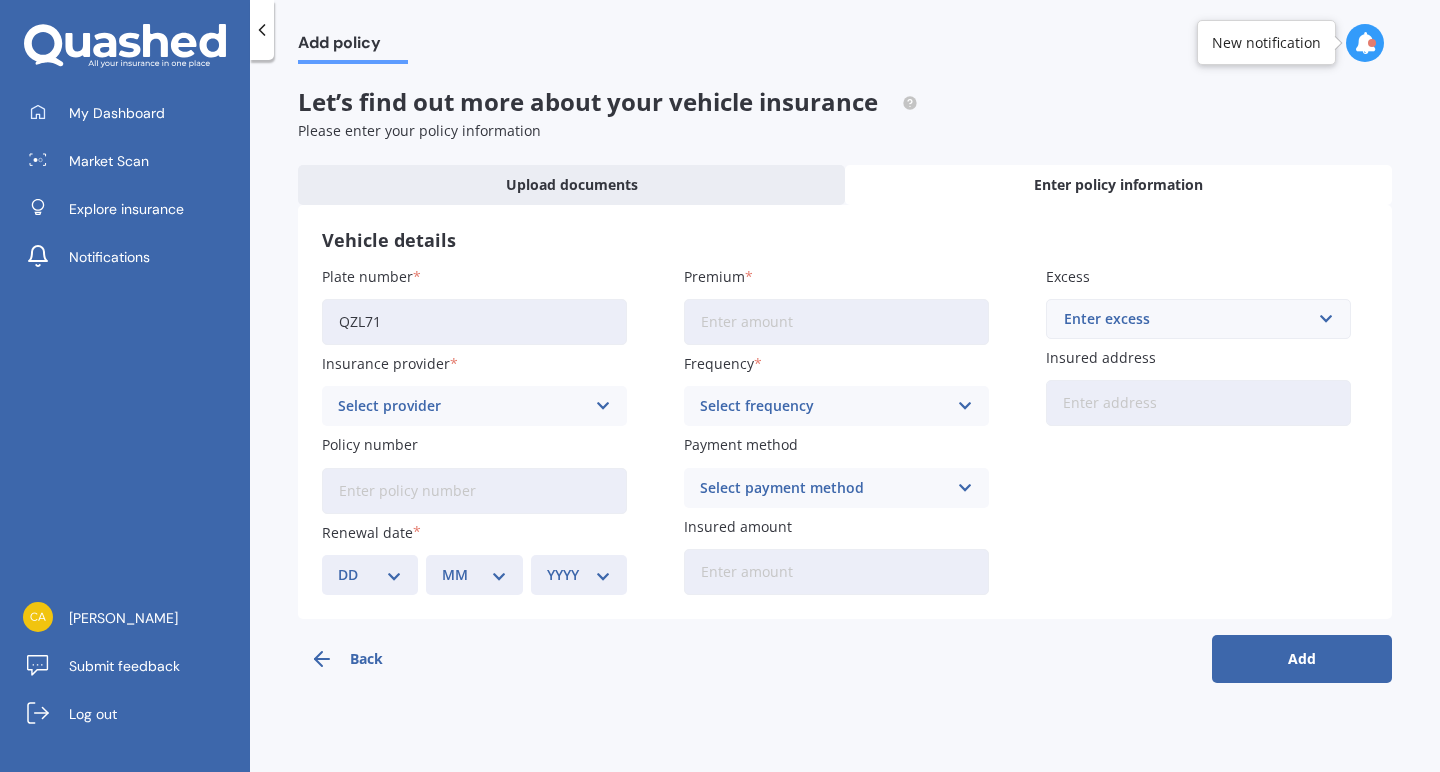 click on "Select provider" at bounding box center (461, 406) 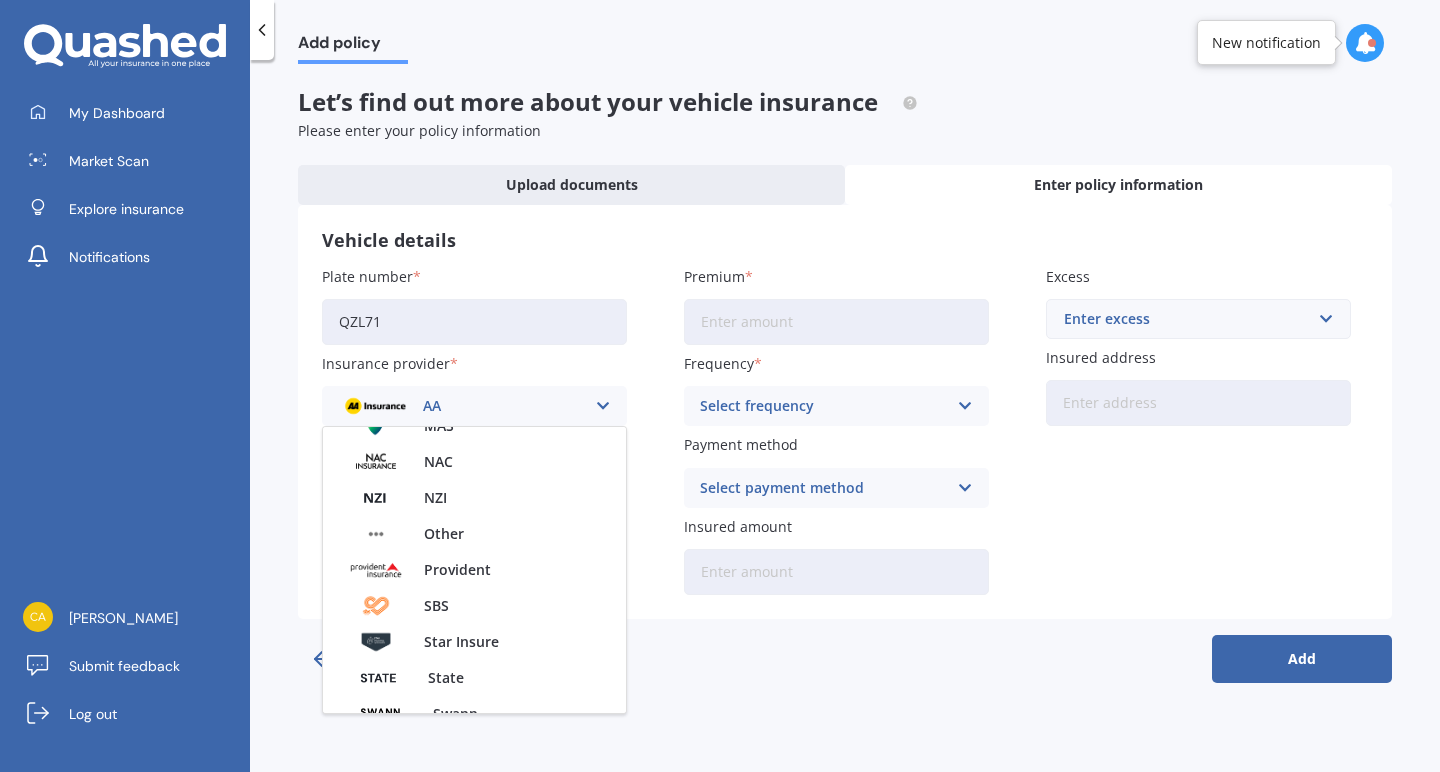 scroll, scrollTop: 866, scrollLeft: 0, axis: vertical 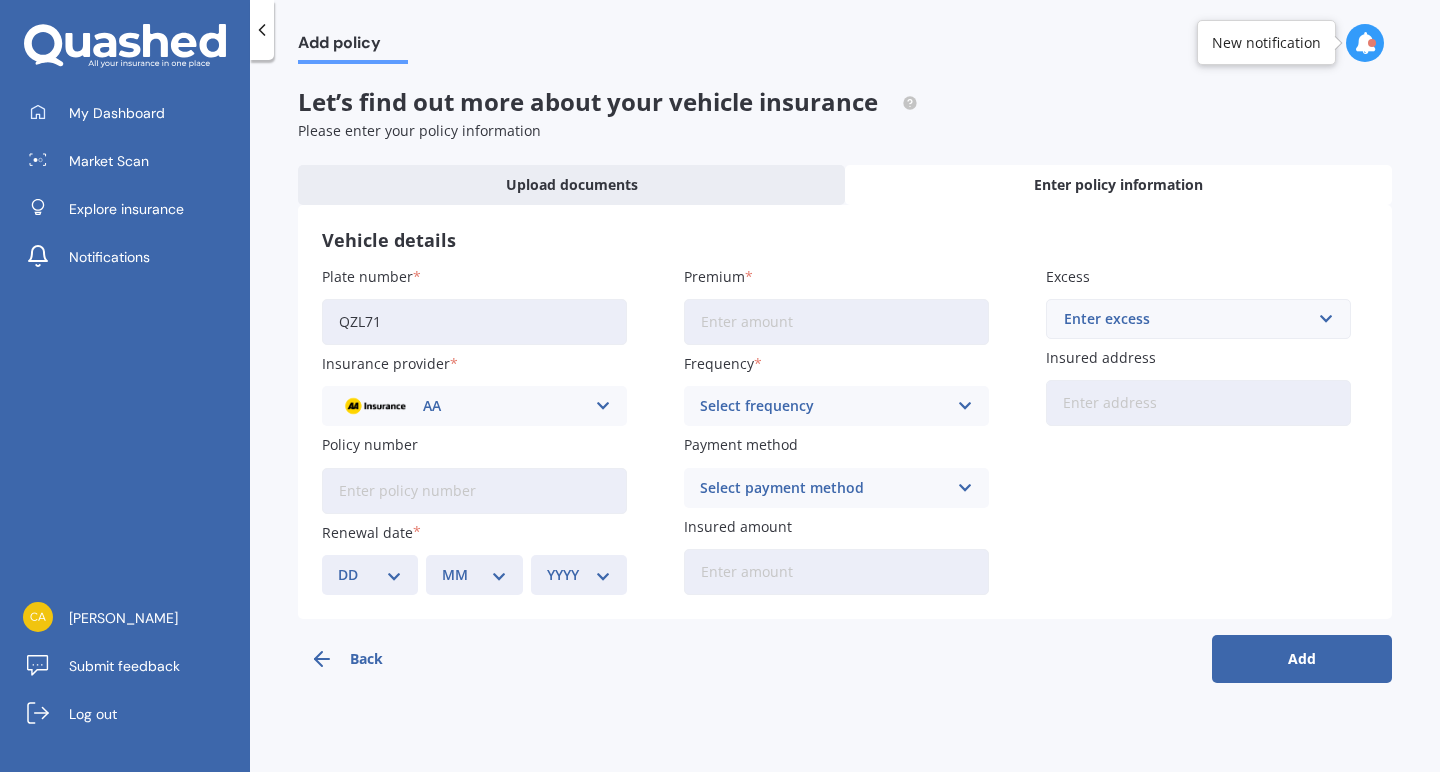click on "Add policy Let’s find out more about your vehicle insurance Please enter your policy information Upload documents Enter policy information Vehicle details Plate number QZL71 Insurance provider AA AA AMI AMP ANZ ASB Aioi Nissay Dowa Ando Assurant Autosure BNZ Co-Operative Bank Cove FMG Initio Kiwibank Lantern Lumley MAS NAC NZI Other Provident SBS Star Insure State Swann TSB Tower Trade Me Insurance Vero Westpac YOUI Policy number Renewal date DD 01 02 03 04 05 06 07 08 09 10 11 12 13 14 15 16 17 18 19 20 21 22 23 24 25 26 27 28 29 30 31 MM 01 02 03 04 05 06 07 08 09 10 11 12 YYYY 2027 2026 2025 2024 2023 2022 2021 2020 2019 2018 2017 2016 2015 2014 2013 2012 2011 2010 2009 2008 2007 2006 2005 2004 2003 2002 2001 2000 1999 1998 1997 1996 1995 1994 1993 1992 1991 1990 1989 1988 1987 1986 1985 1984 1983 1982 1981 1980 1979 1978 1977 1976 1975 1974 1973 1972 1971 1970 1969 1968 1967 1966 1965 1964 1963 1962 1961 1960 1959 1958 1957 1956 1955 1954 1953 1952 1951 1950 1949 1948 1947 1946 1945 1944 1943 1942 1941" at bounding box center [845, 420] 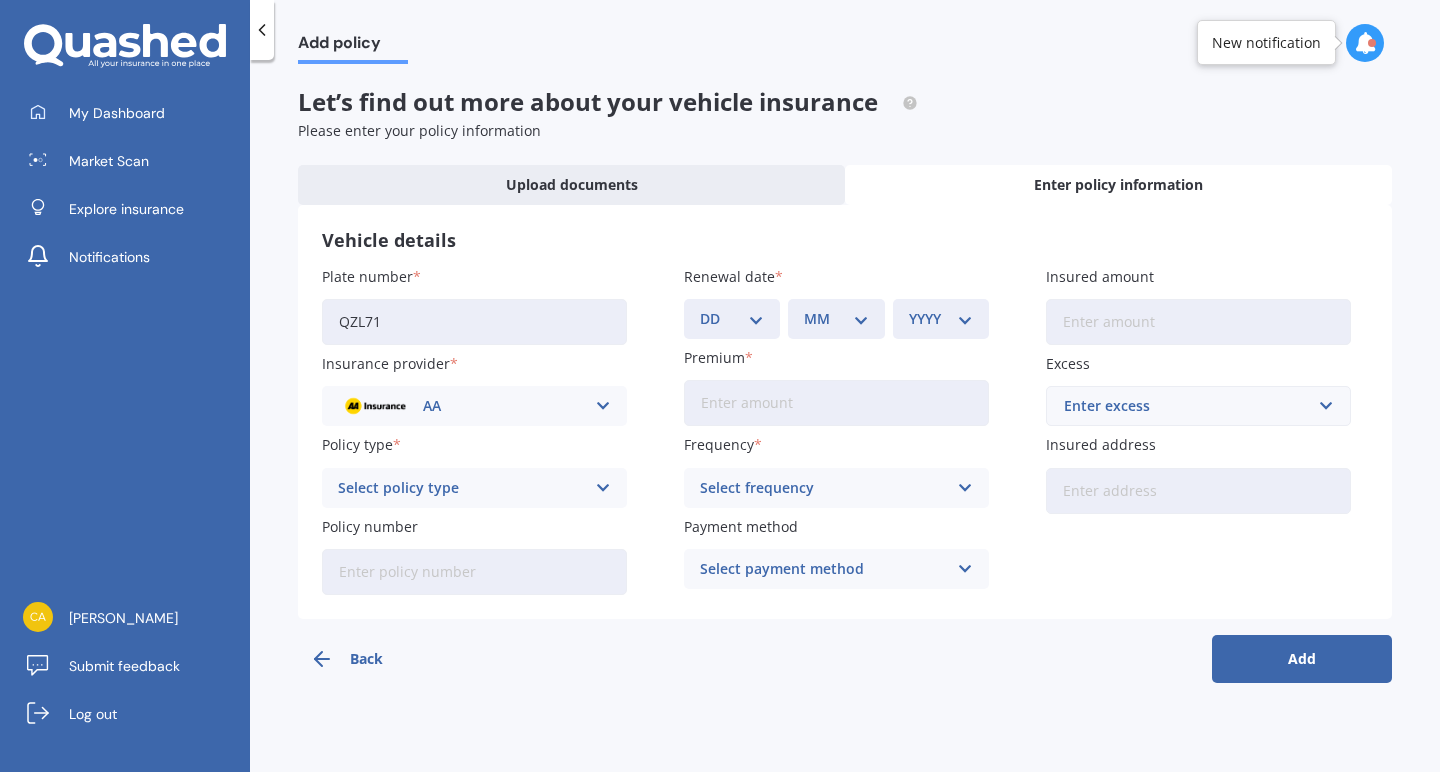 click on "AA" at bounding box center (461, 406) 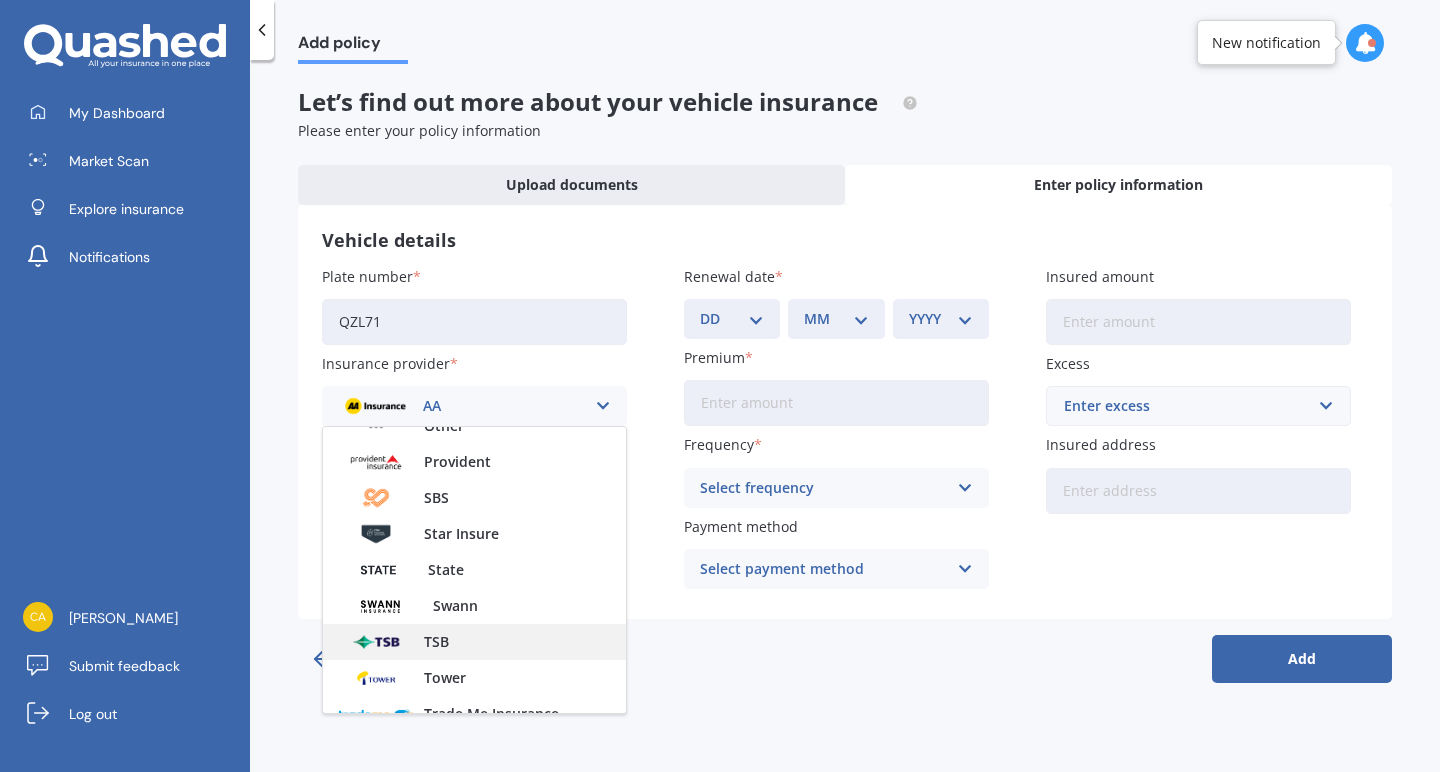 scroll, scrollTop: 710, scrollLeft: 0, axis: vertical 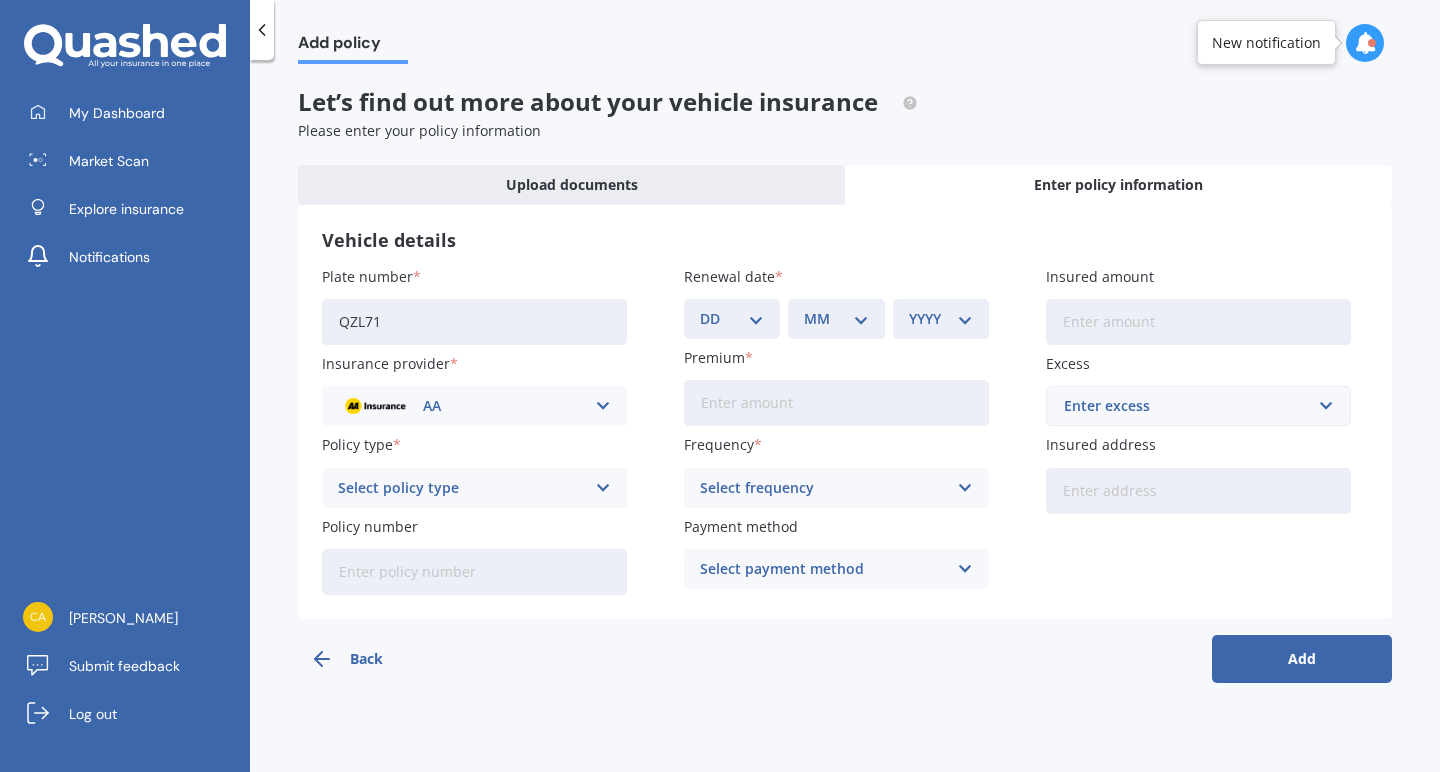 click on "Plate number QZL71 Insurance provider AA AA AMI AMP ANZ ASB Aioi Nissay Dowa Ando Assurant Autosure BNZ Co-Operative Bank Cove FMG Initio Kiwibank Lantern Lumley MAS NAC NZI Other Provident SBS Star Insure State Swann TSB Tower Trade Me Insurance Vero Westpac YOUI Policy type Select policy type Comprehensive Third Party, Fire & Theft Third Party Policy number Renewal date DD 01 02 03 04 05 06 07 08 09 10 11 12 13 14 15 16 17 18 19 20 21 22 23 24 25 26 27 28 29 30 31 MM 01 02 03 04 05 06 07 08 09 10 11 12 YYYY 2027 2026 2025 2024 2023 2022 2021 2020 2019 2018 2017 2016 2015 2014 2013 2012 2011 2010 2009 2008 2007 2006 2005 2004 2003 2002 2001 2000 1999 1998 1997 1996 1995 1994 1993 1992 1991 1990 1989 1988 1987 1986 1985 1984 1983 1982 1981 1980 1979 1978 1977 1976 1975 1974 1973 1972 1971 1970 1969 1968 1967 1966 1965 1964 1963 1962 1961 1960 1959 1958 1957 1956 1955 1954 1953 1952 1951 1950 1949 1948 1947 1946 1945 1944 1943 1942 1941 1940 1939 1938 1937 1936 1935 1934 1933 1932 1931 1930 1929 1928 Premium" at bounding box center [845, 430] 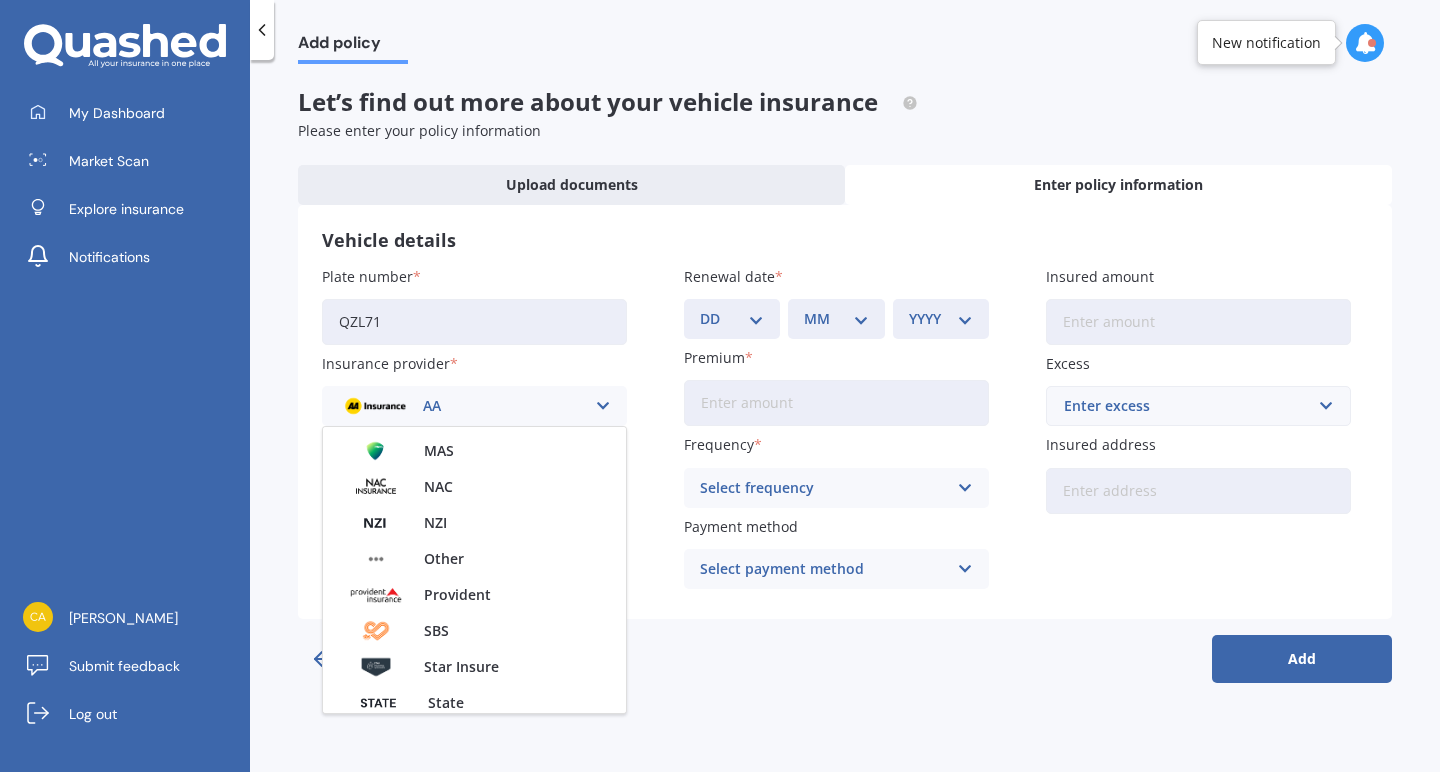 scroll, scrollTop: 609, scrollLeft: 0, axis: vertical 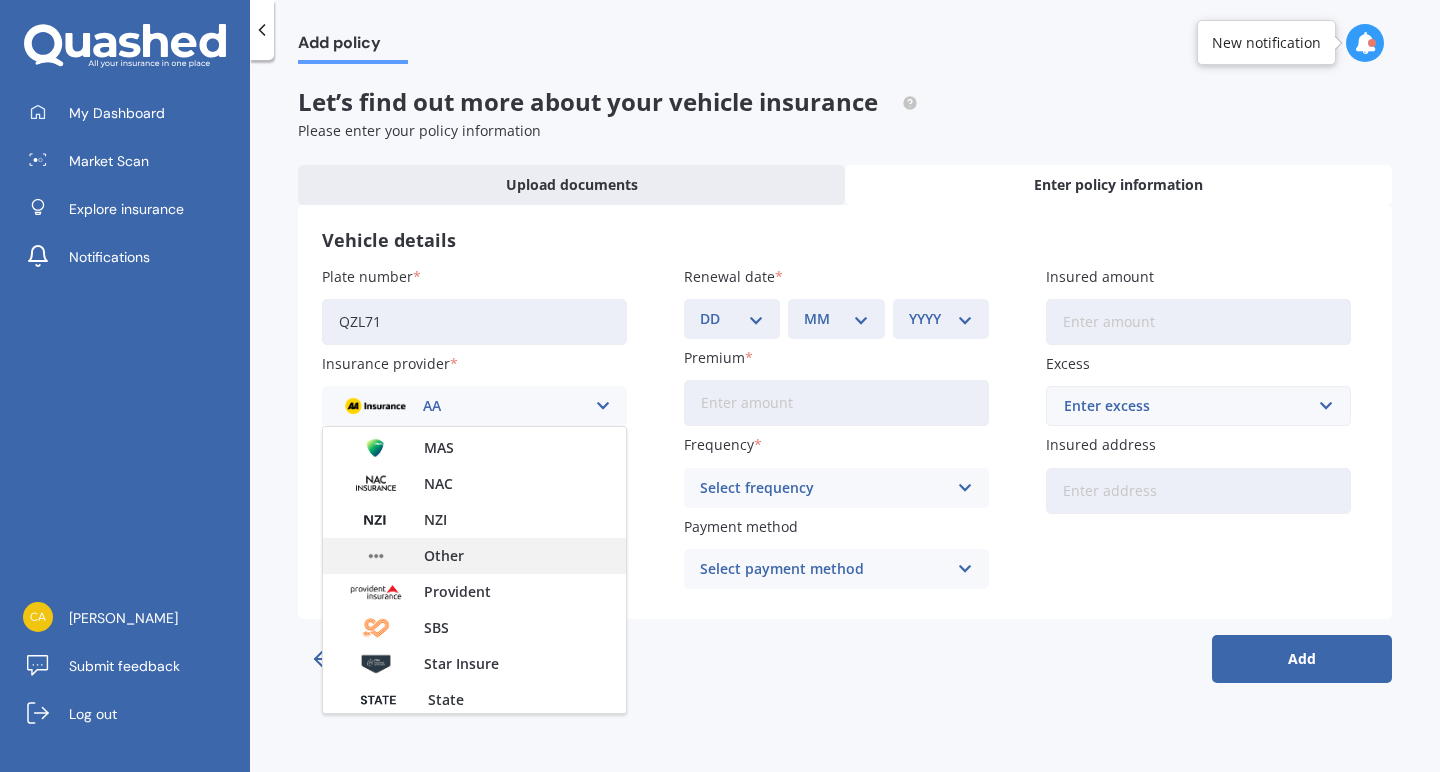click on "Other" at bounding box center (444, 556) 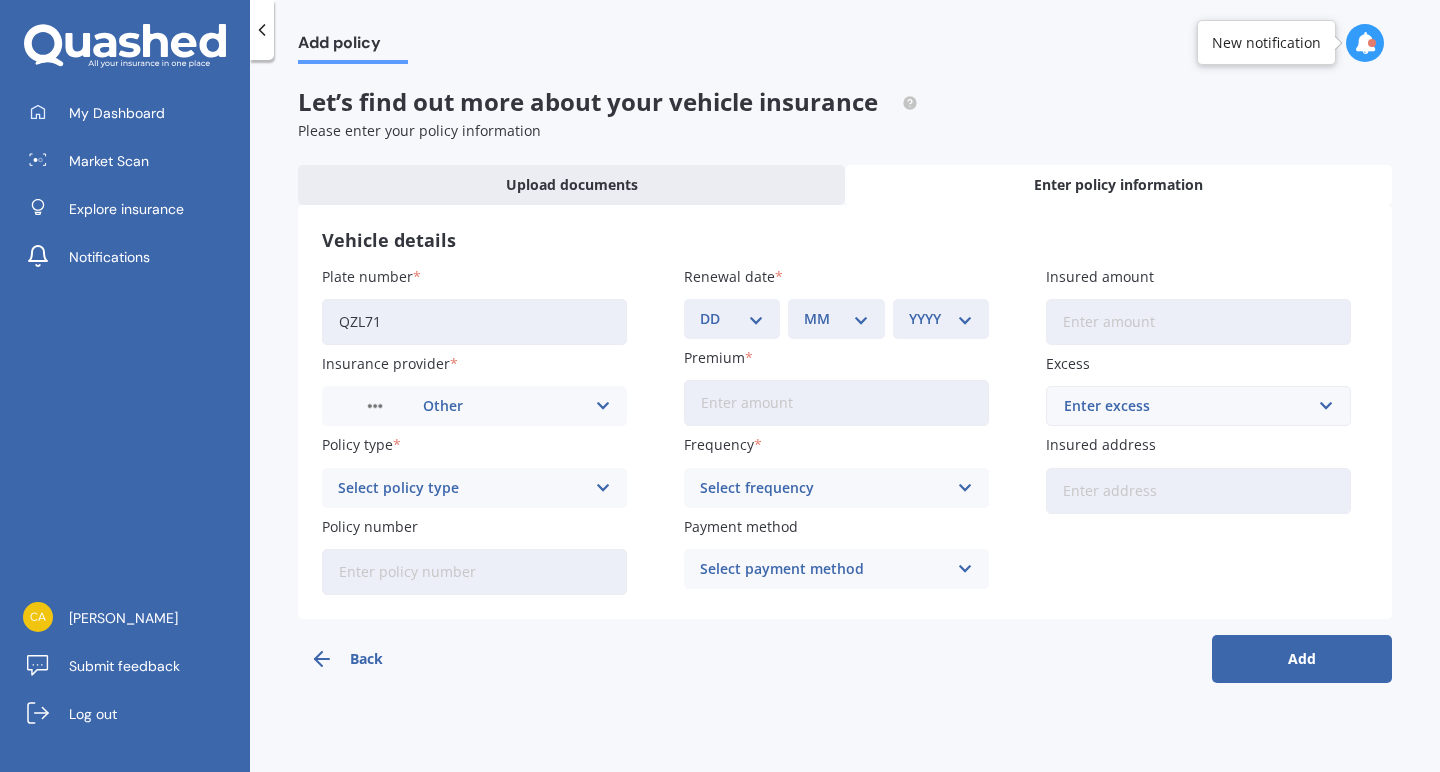 click on "Select policy type" at bounding box center (461, 488) 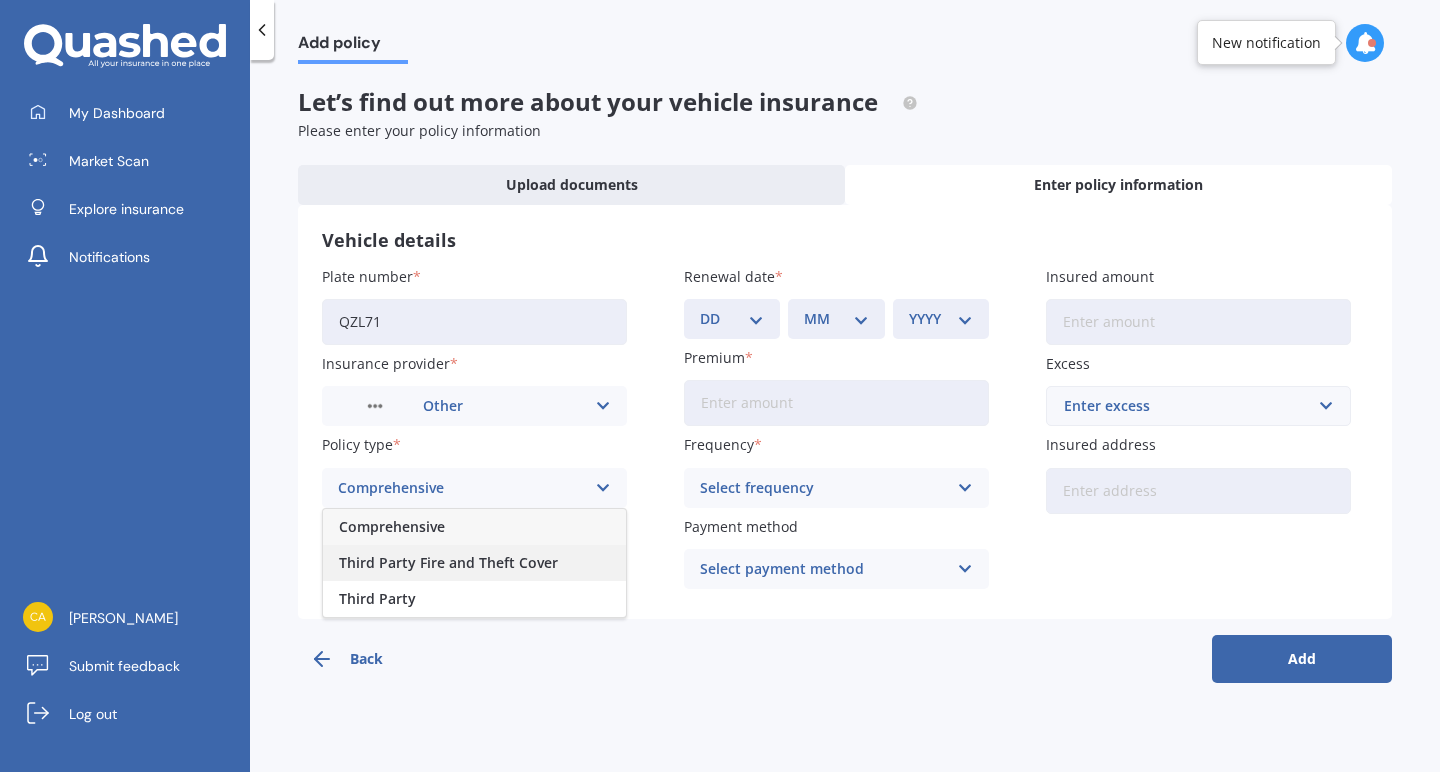 click on "Third Party Fire and Theft Cover" at bounding box center [448, 563] 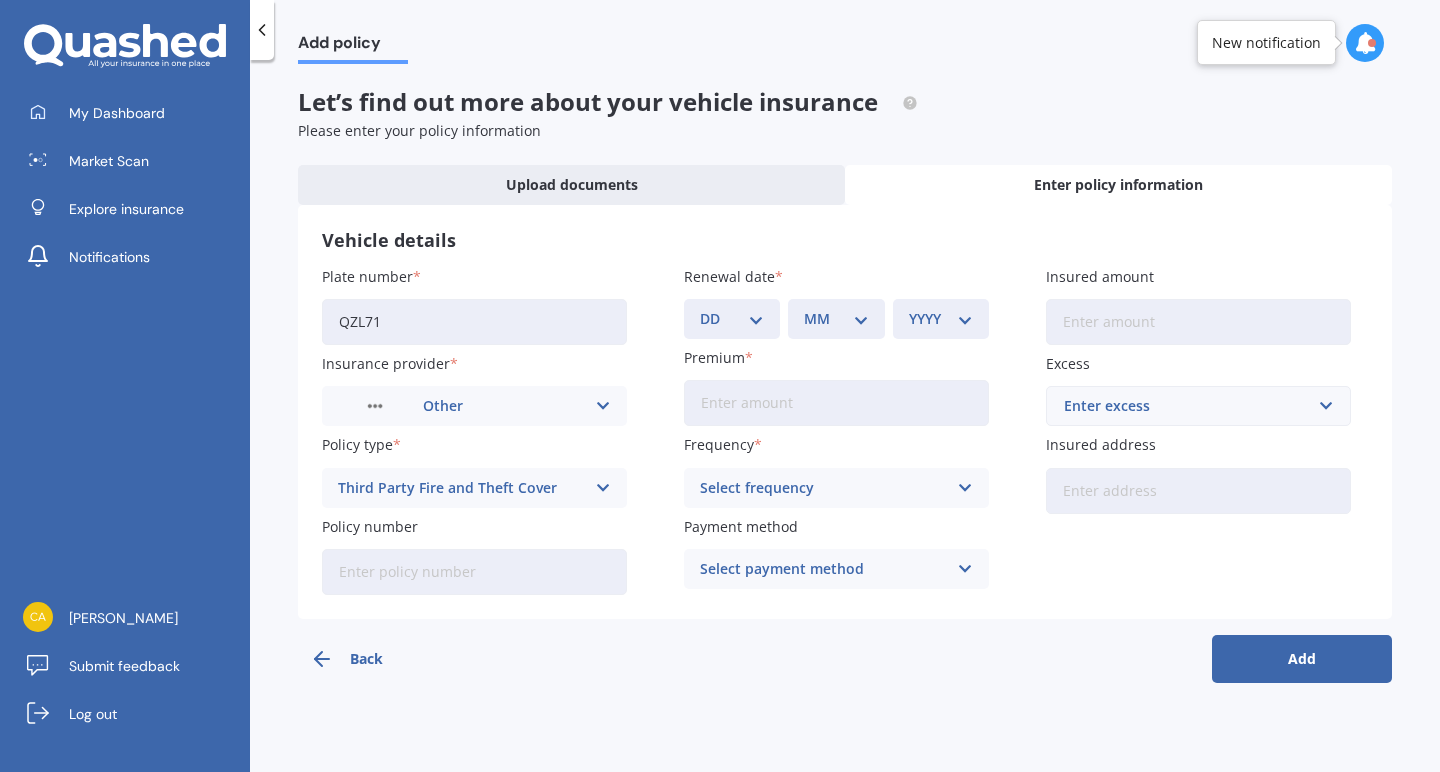click on "Policy number" at bounding box center [474, 572] 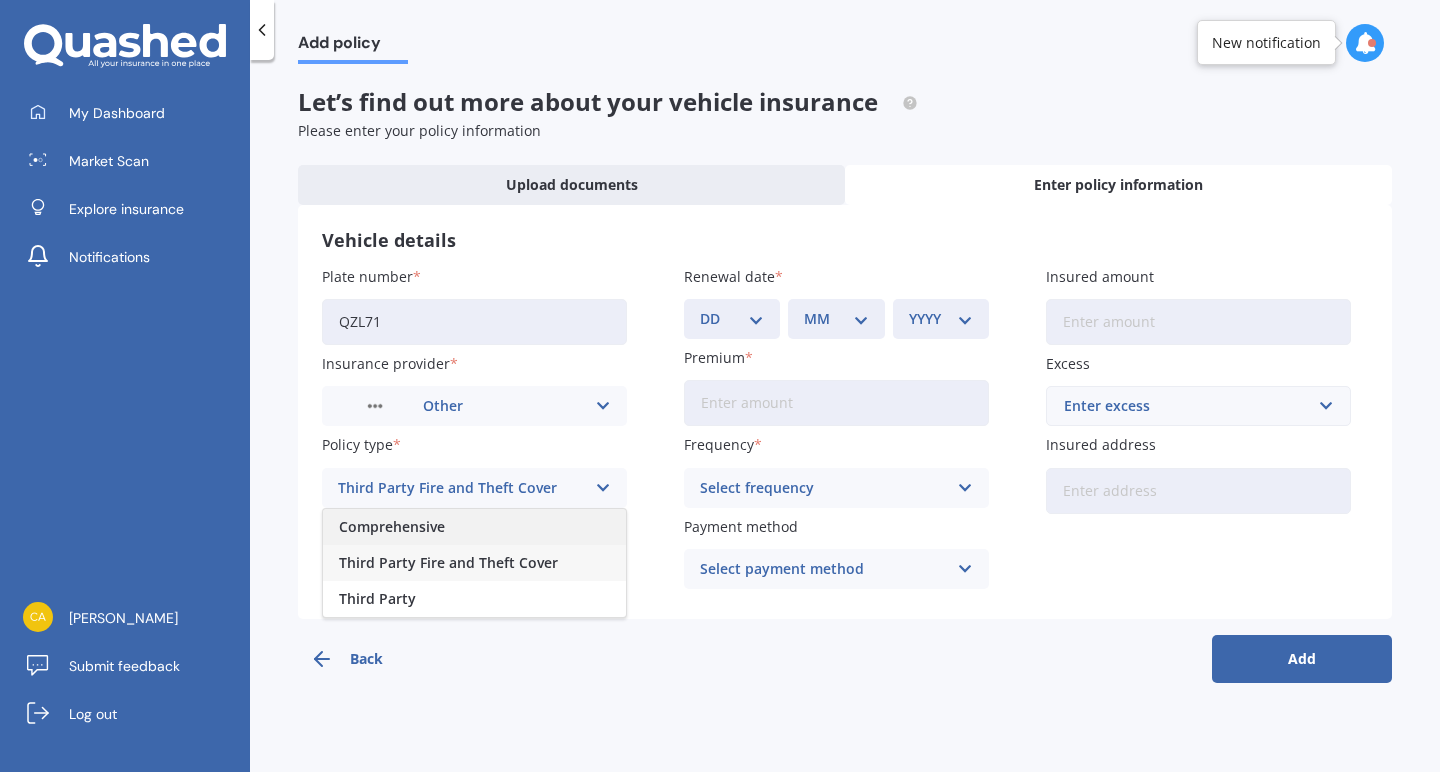 drag, startPoint x: 458, startPoint y: 549, endPoint x: 461, endPoint y: 530, distance: 19.235384 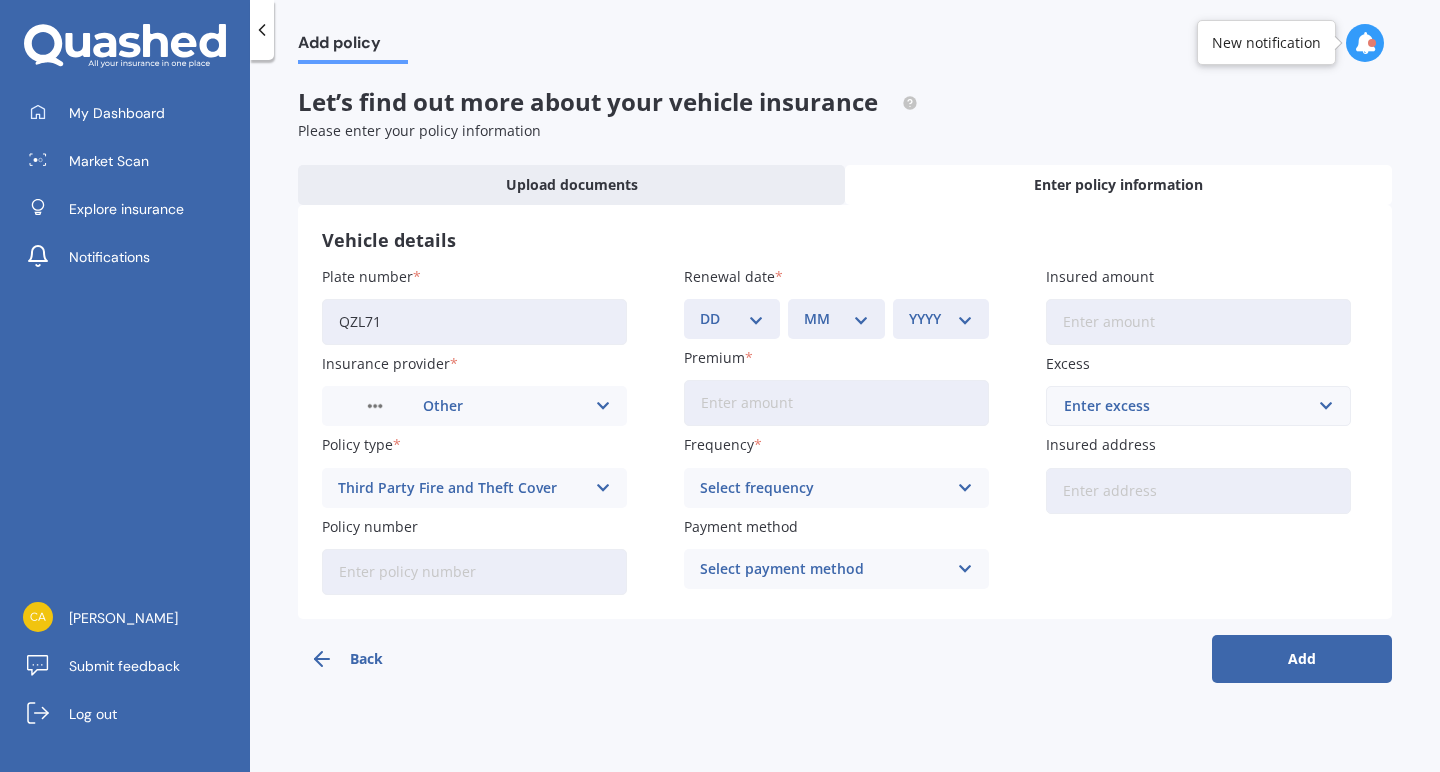 click on "Third Party Fire and Theft Cover Comprehensive Third Party Fire and Theft Cover Third Party" at bounding box center [474, 488] 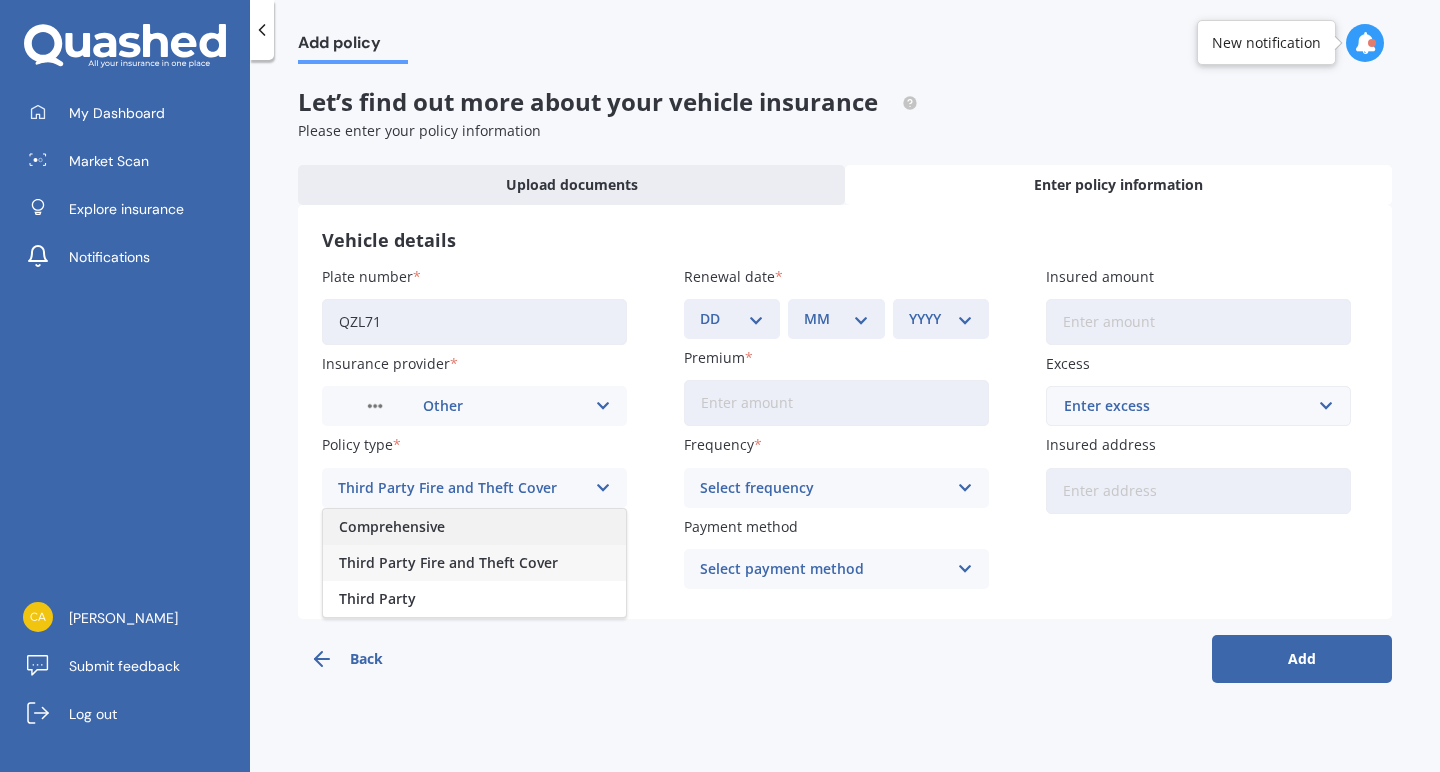 click on "Comprehensive" at bounding box center (474, 527) 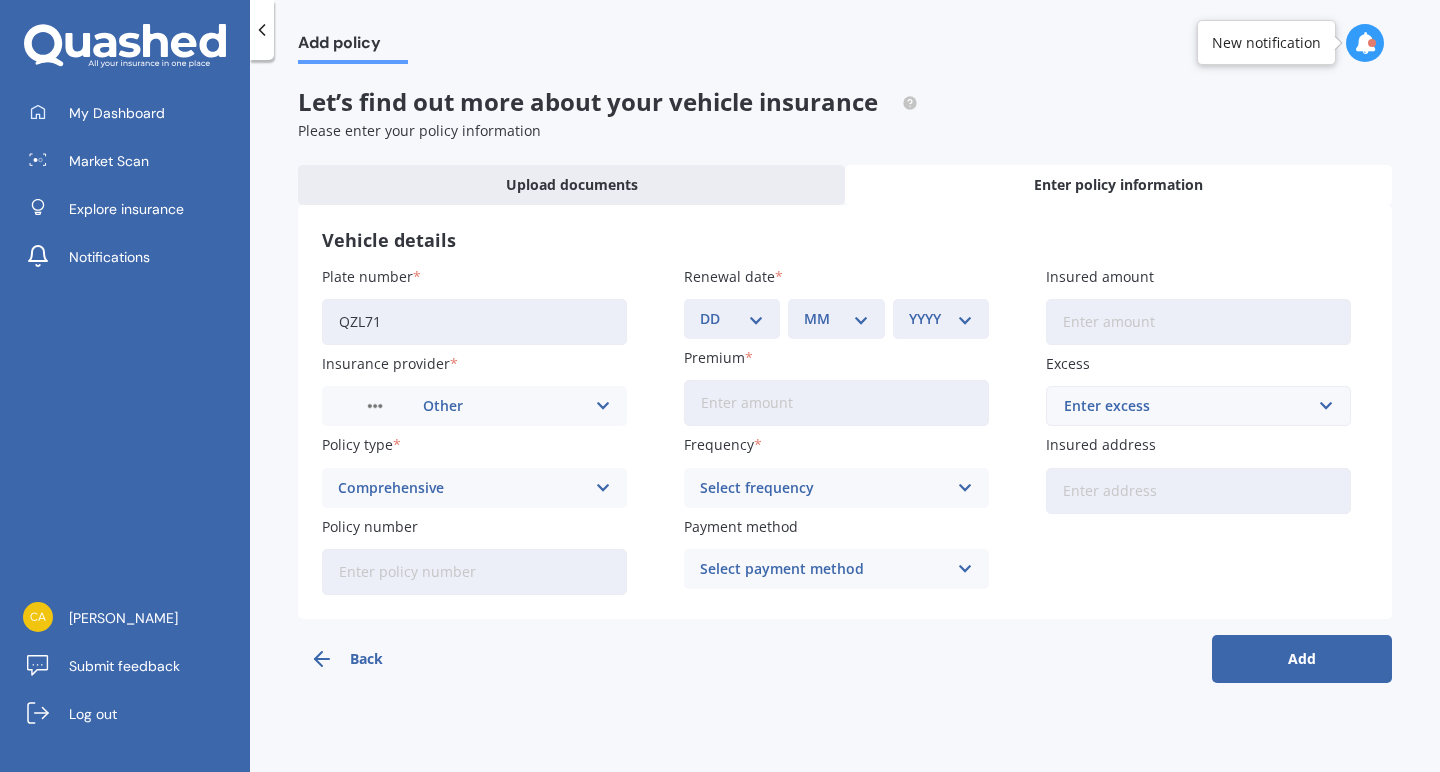 click on "Policy number" at bounding box center [474, 572] 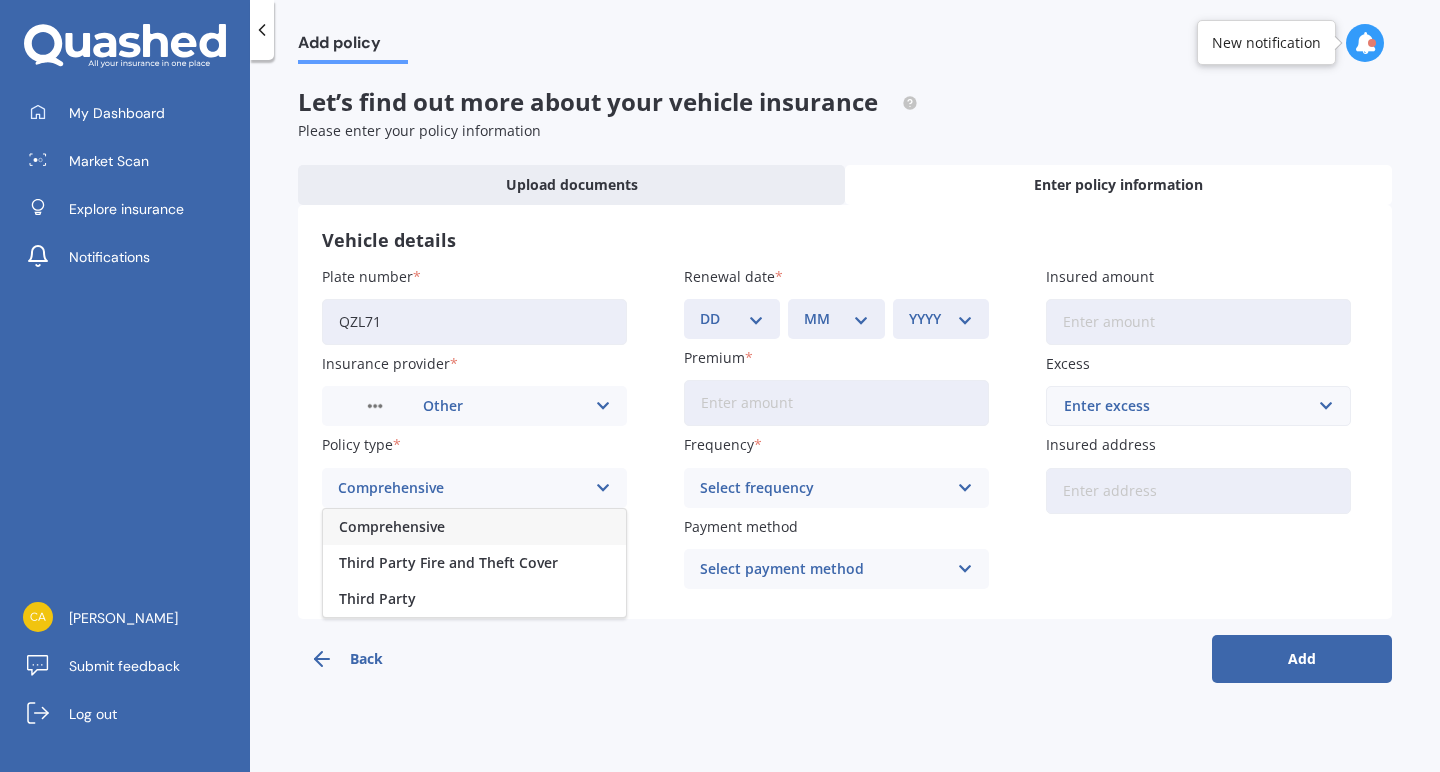 click on "Comprehensive" at bounding box center [461, 488] 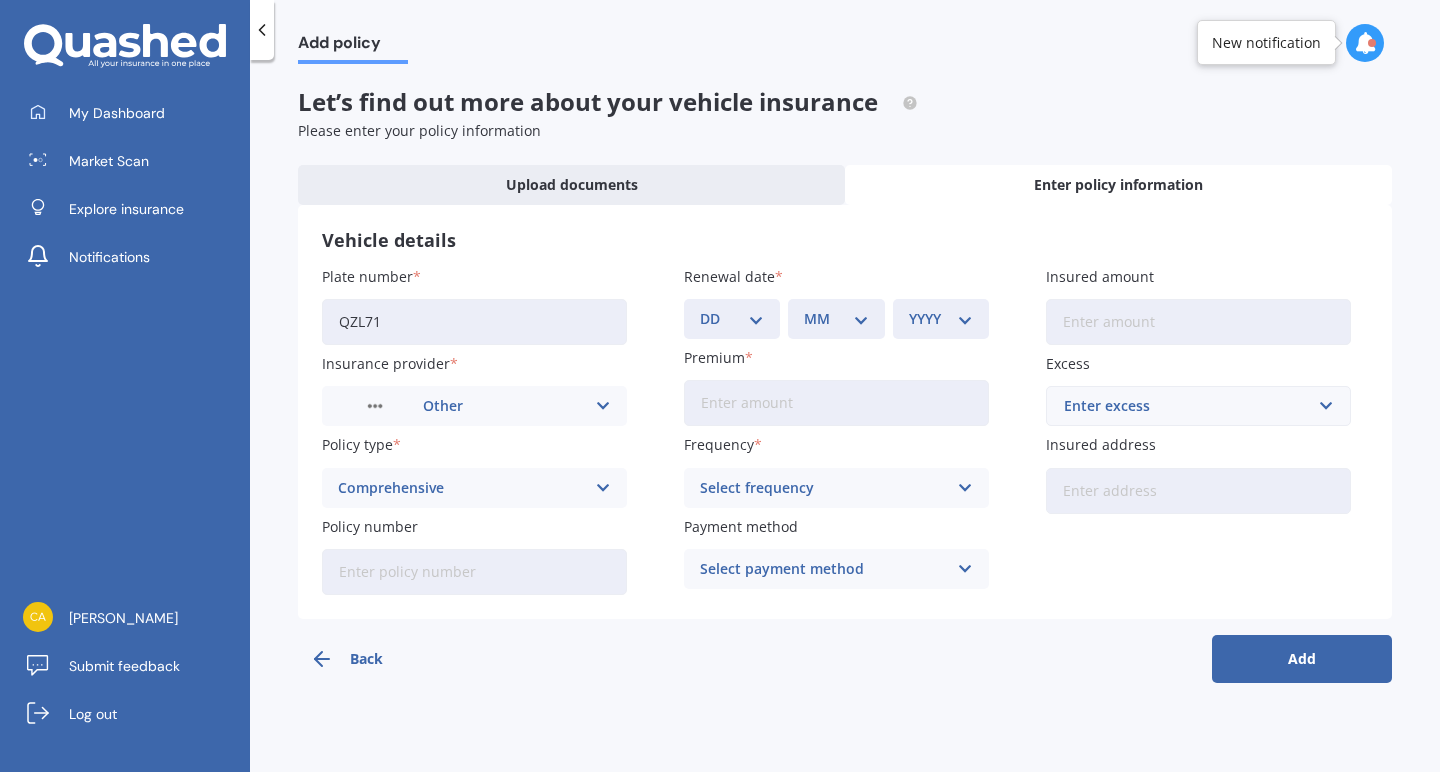 drag, startPoint x: 392, startPoint y: 331, endPoint x: 318, endPoint y: 328, distance: 74.06078 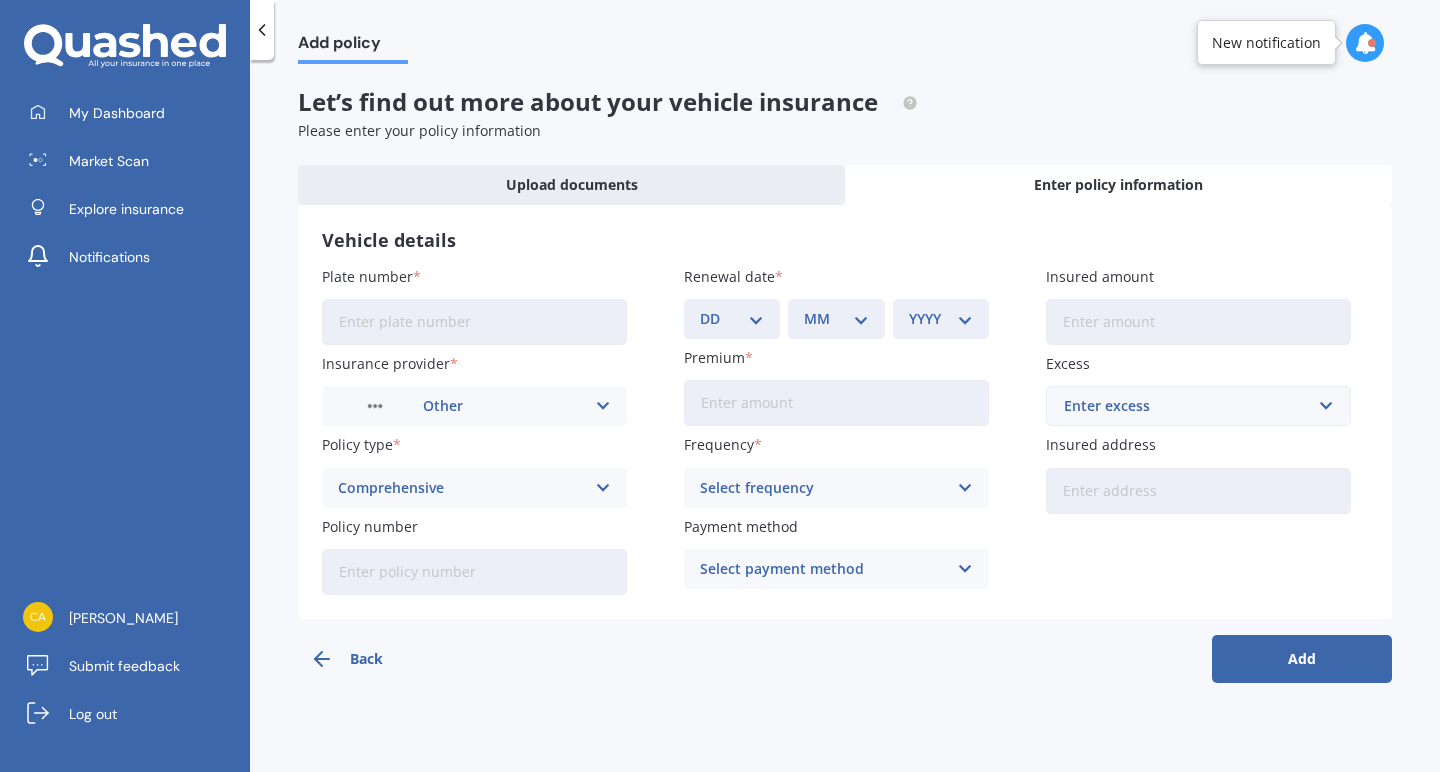 type 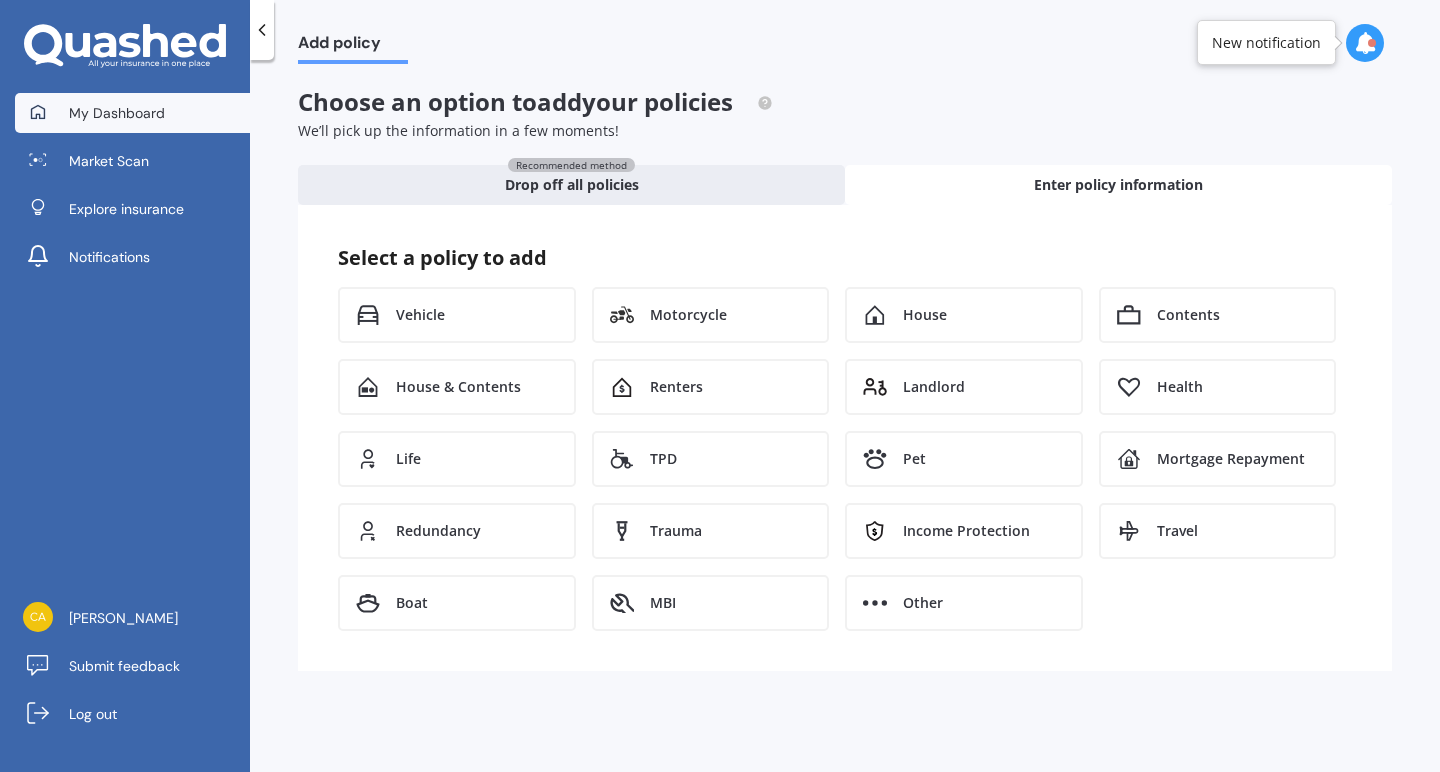 click on "My Dashboard" at bounding box center (117, 113) 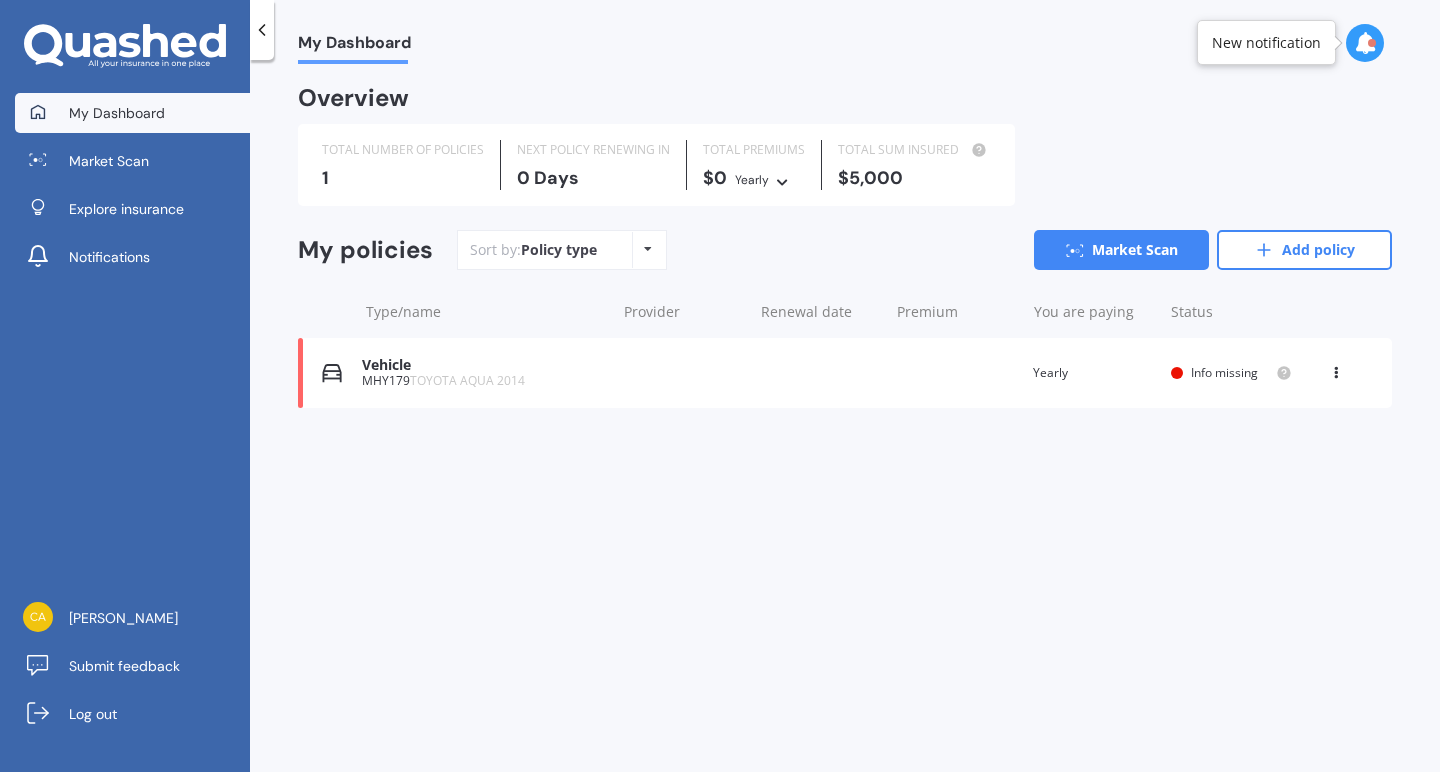 click on "Policy type Alphabetical Date added Renewing next" at bounding box center [647, 250] 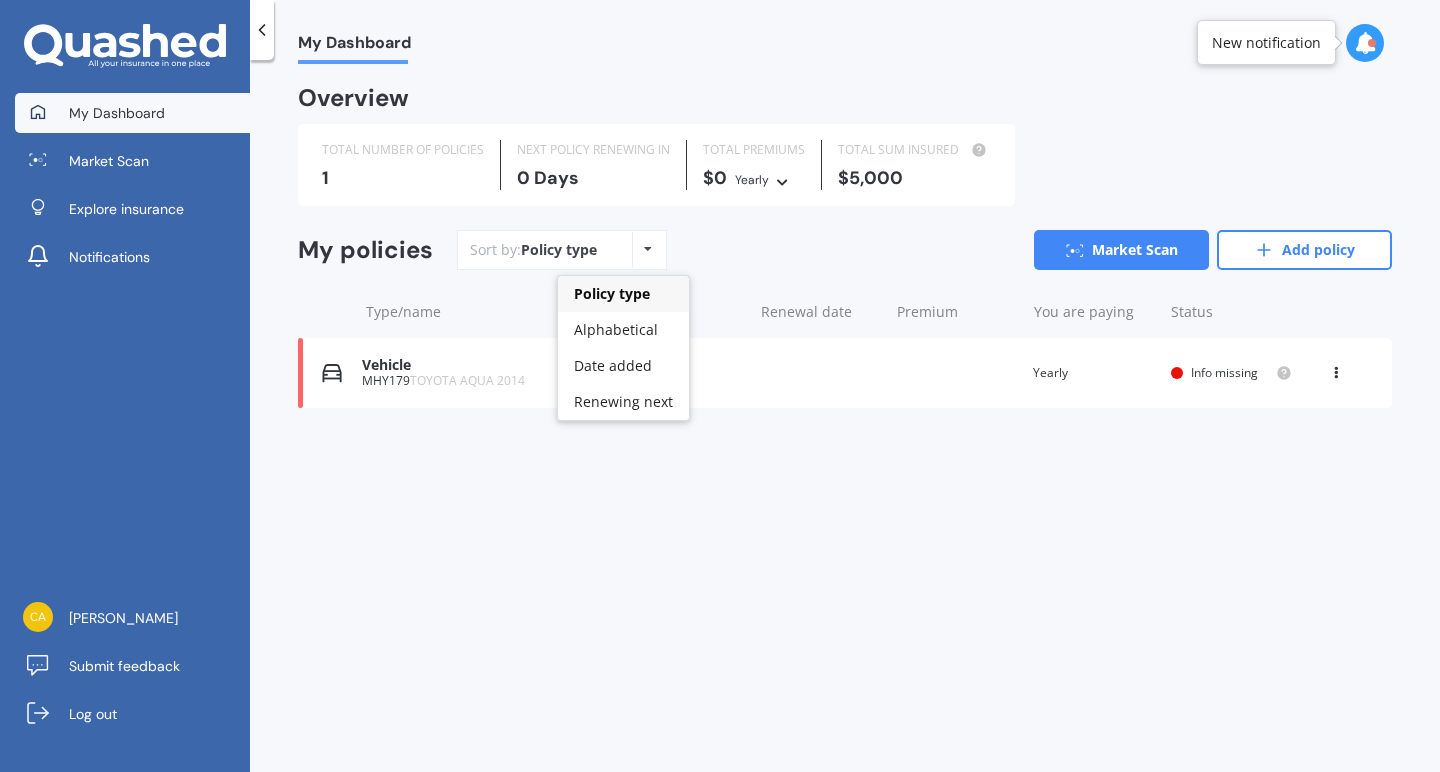 click on "Policy type Alphabetical Date added Renewing next" at bounding box center [647, 250] 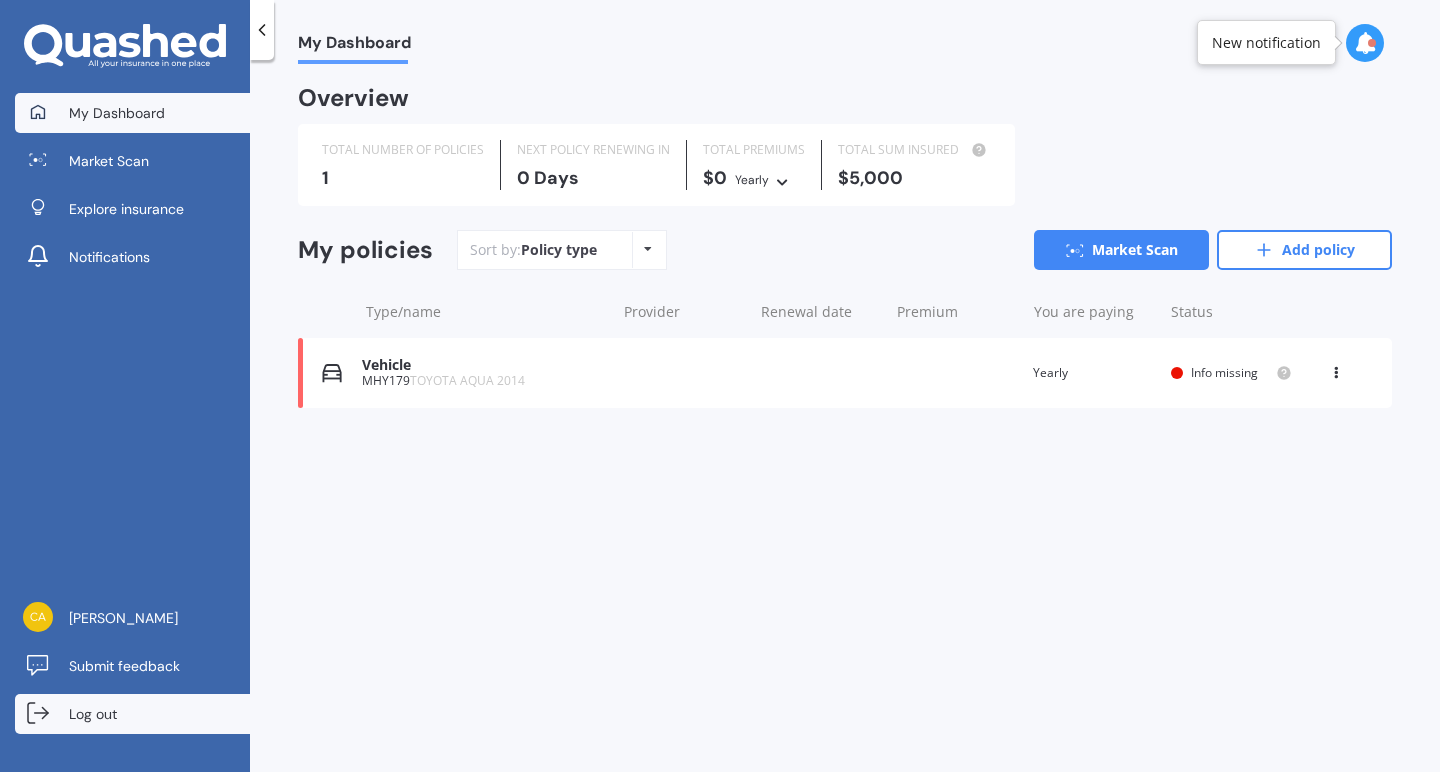click on "Log out" at bounding box center (93, 714) 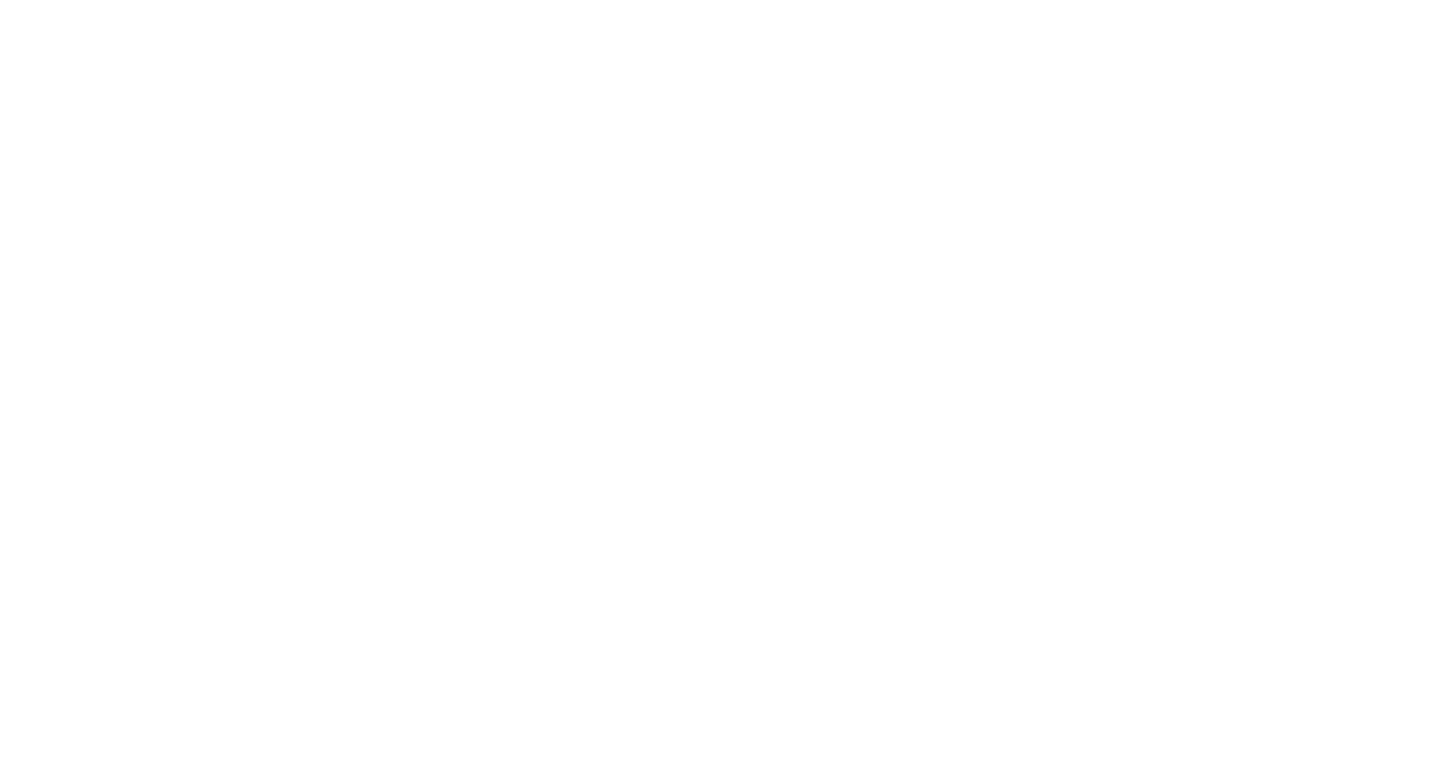 scroll, scrollTop: 0, scrollLeft: 0, axis: both 